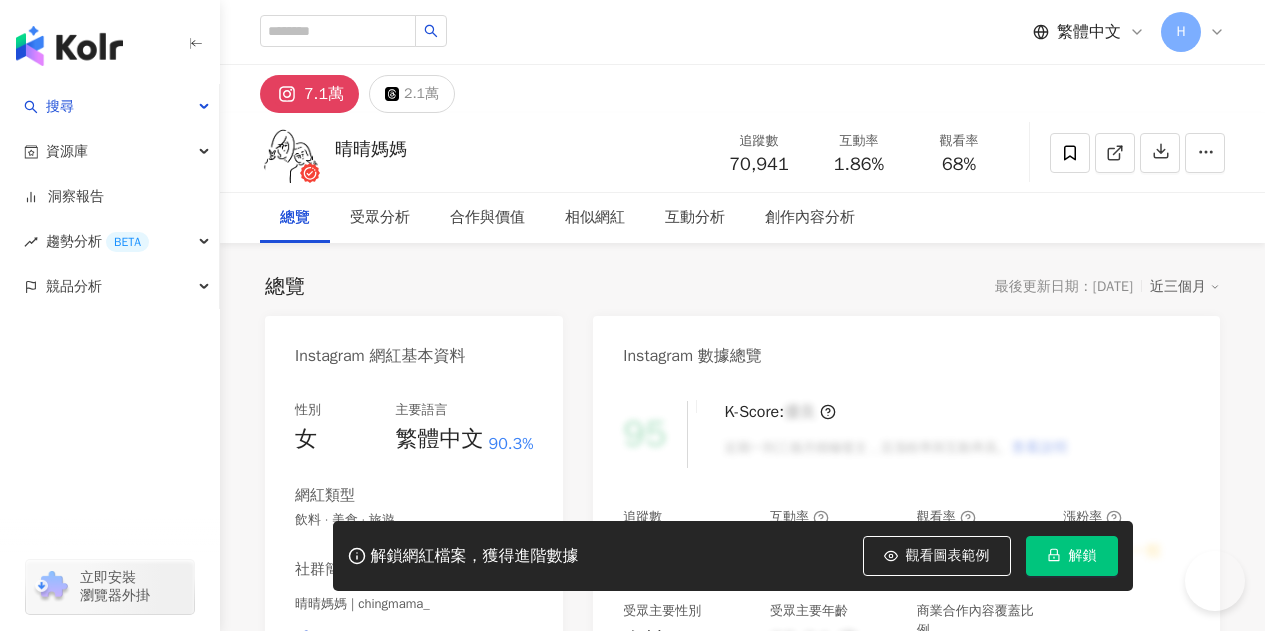 scroll, scrollTop: 0, scrollLeft: 0, axis: both 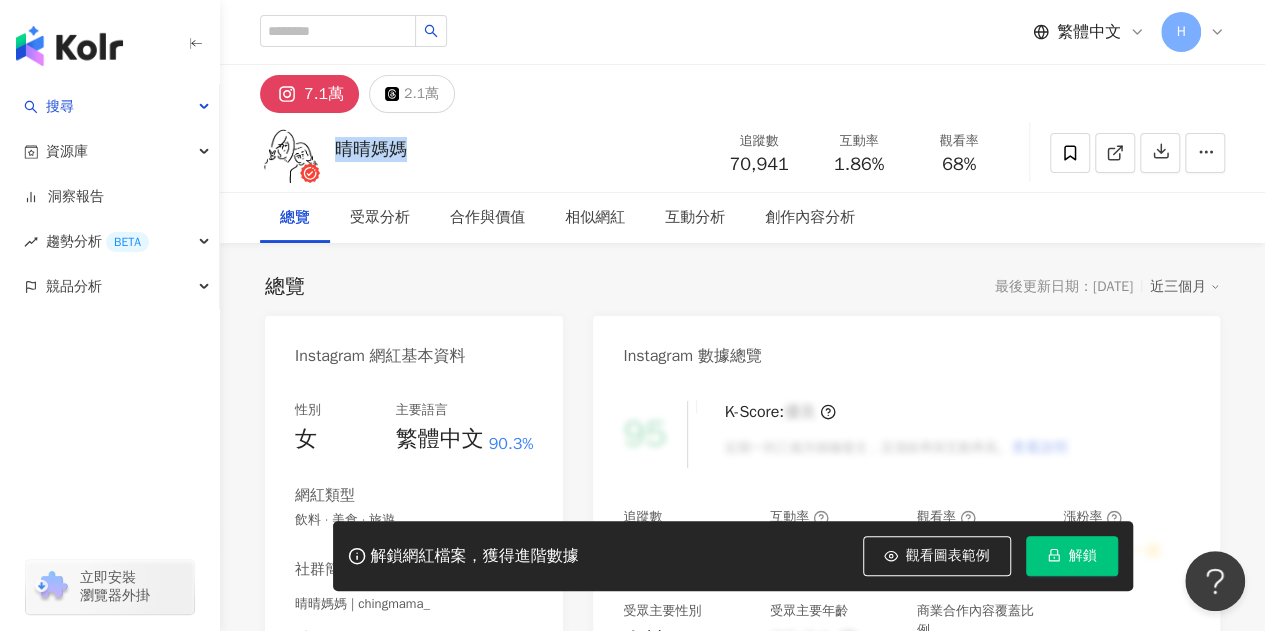 drag, startPoint x: 363, startPoint y: 151, endPoint x: 338, endPoint y: 151, distance: 25 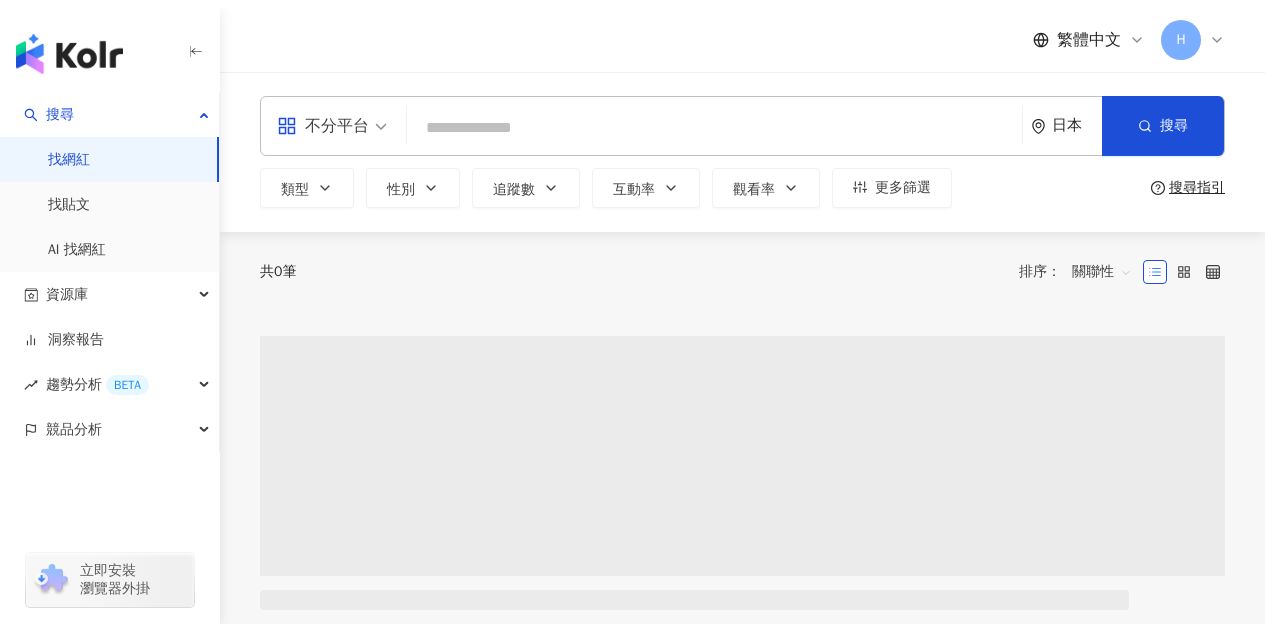 scroll, scrollTop: 0, scrollLeft: 0, axis: both 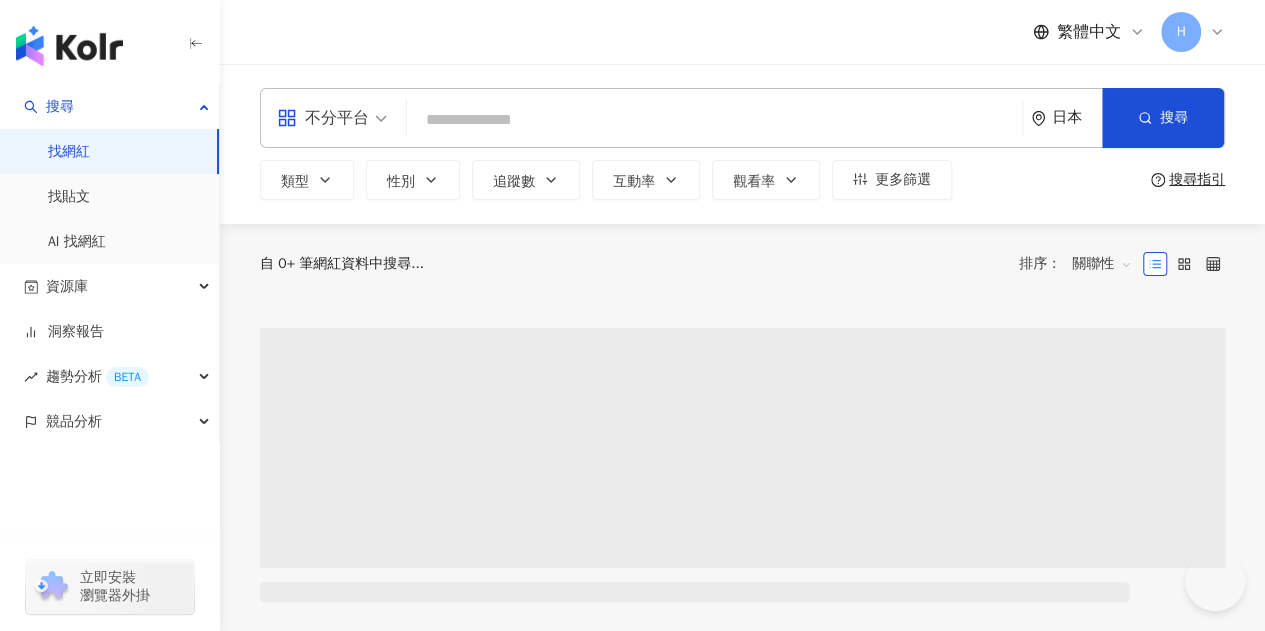 click at bounding box center (714, 120) 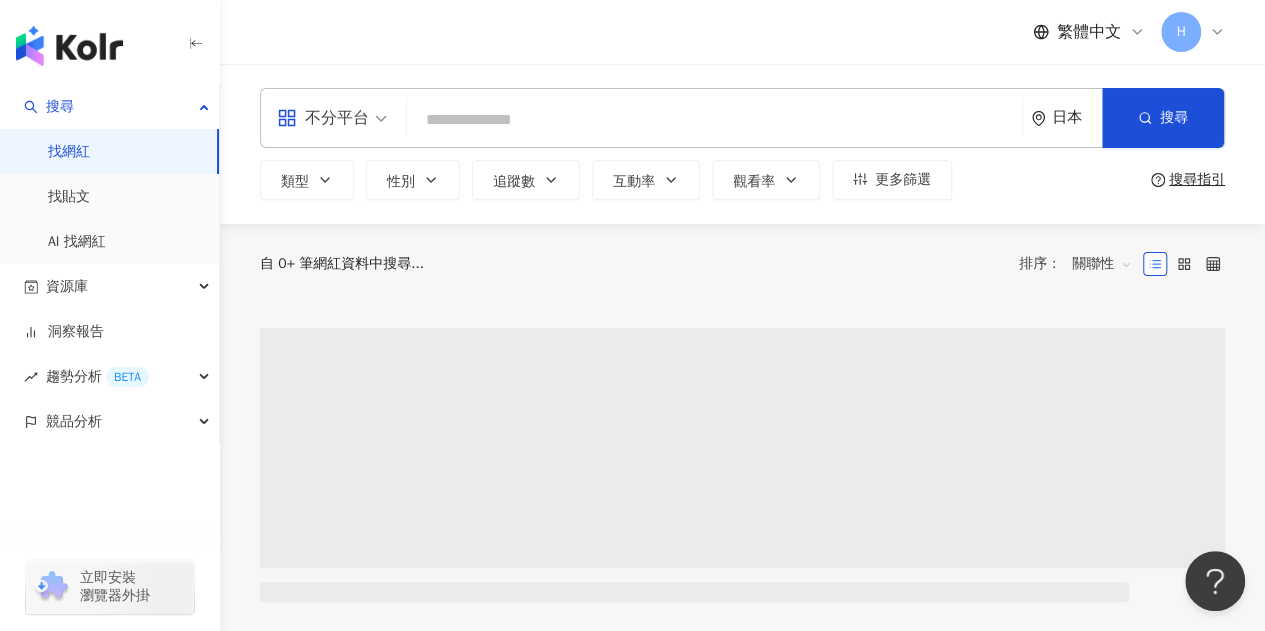 scroll, scrollTop: 0, scrollLeft: 0, axis: both 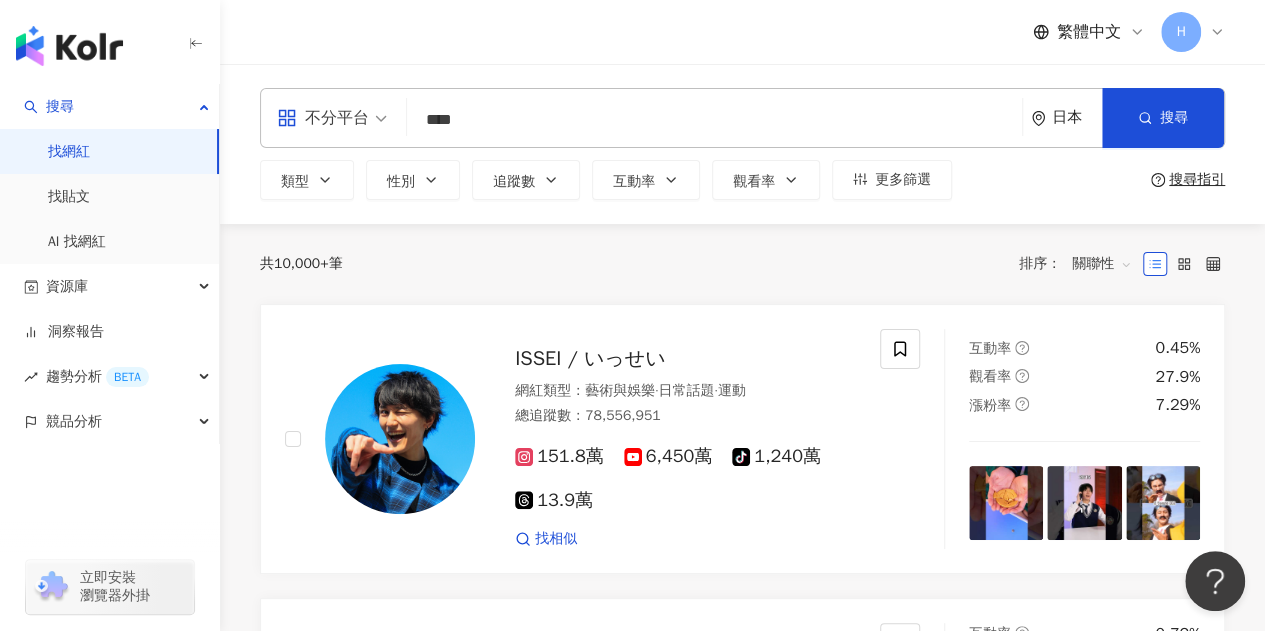 type on "****" 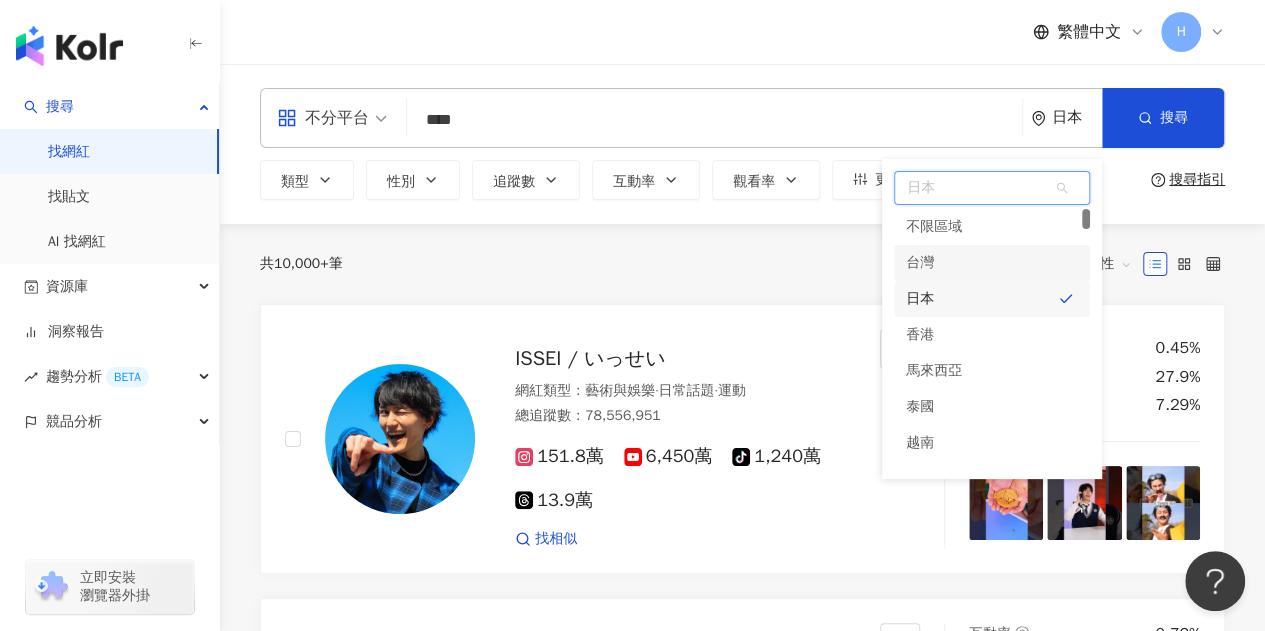 click on "台灣" at bounding box center (992, 263) 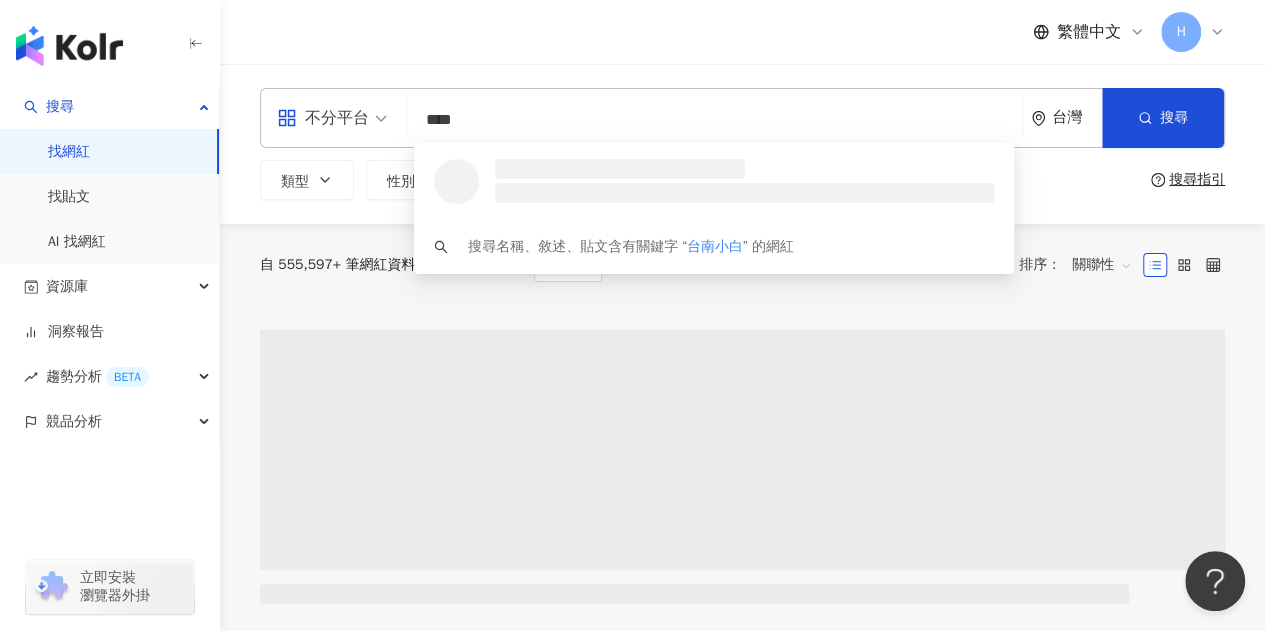 click on "****" at bounding box center (714, 120) 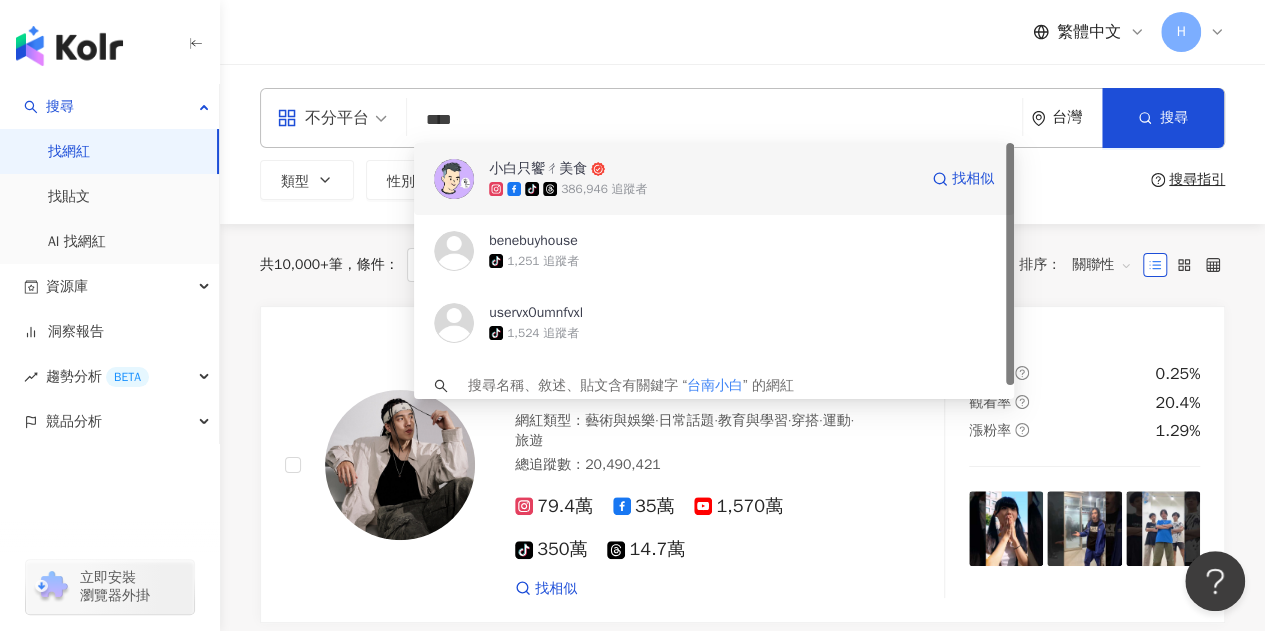 click on "小白只饗ㄔ美食" at bounding box center (703, 169) 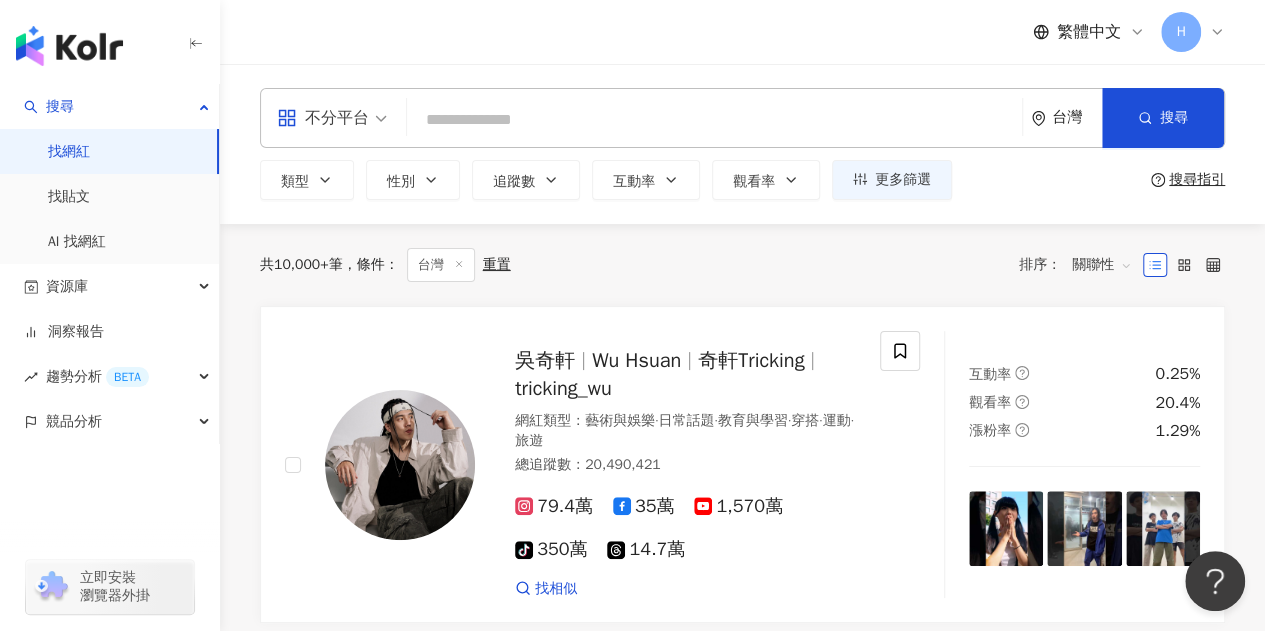 click at bounding box center (714, 120) 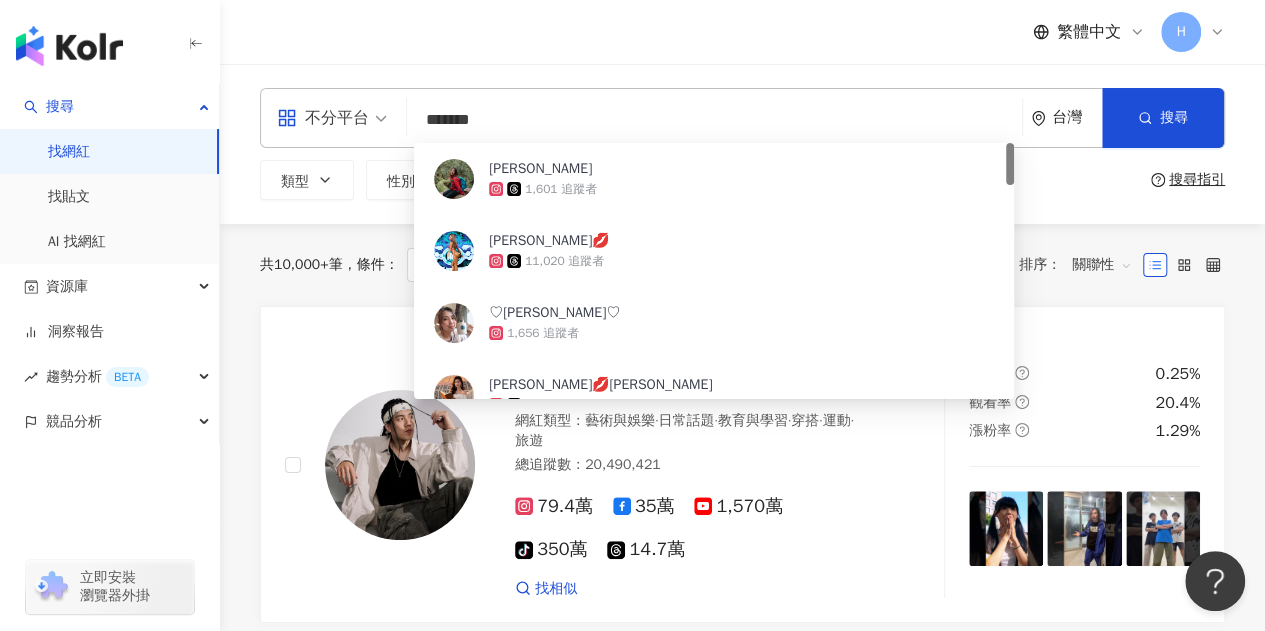 drag, startPoint x: 520, startPoint y: 118, endPoint x: 386, endPoint y: 99, distance: 135.34032 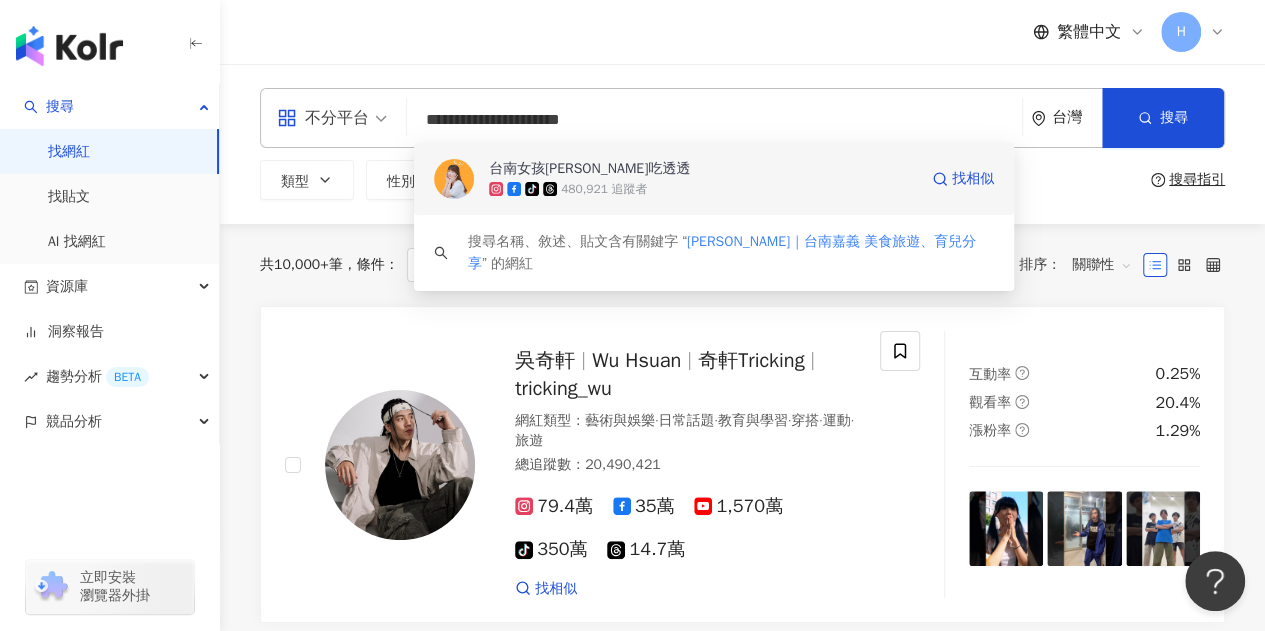 click on "台南女孩凱莉吃透透" at bounding box center [589, 169] 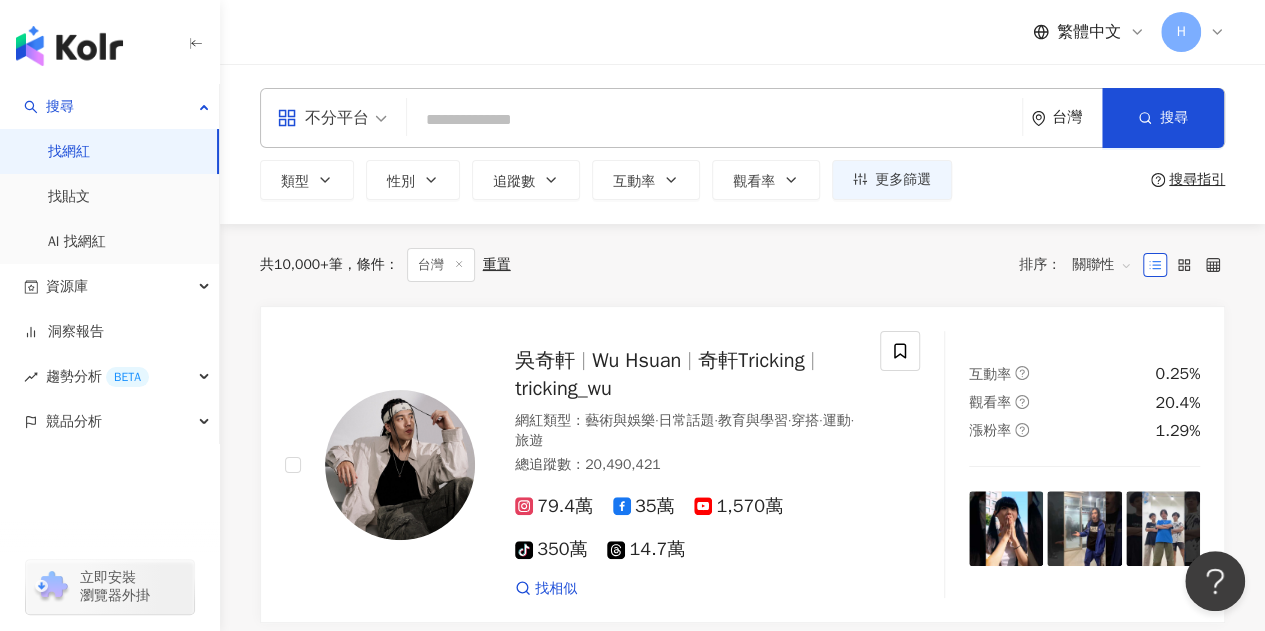 click at bounding box center (714, 120) 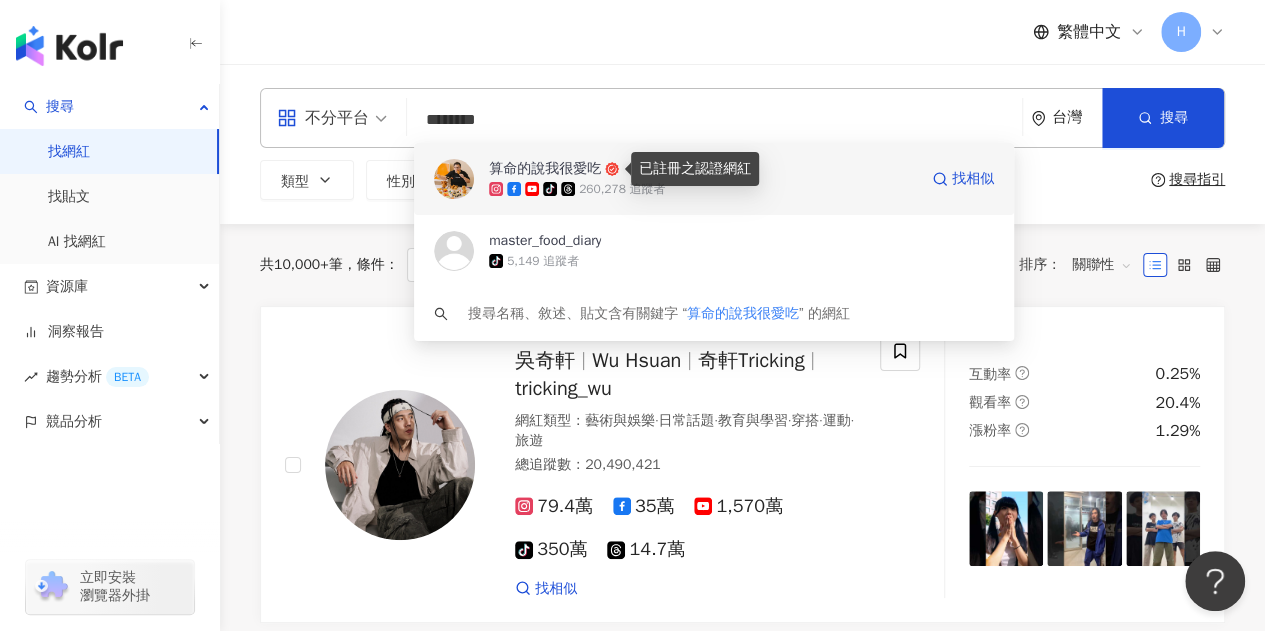 click 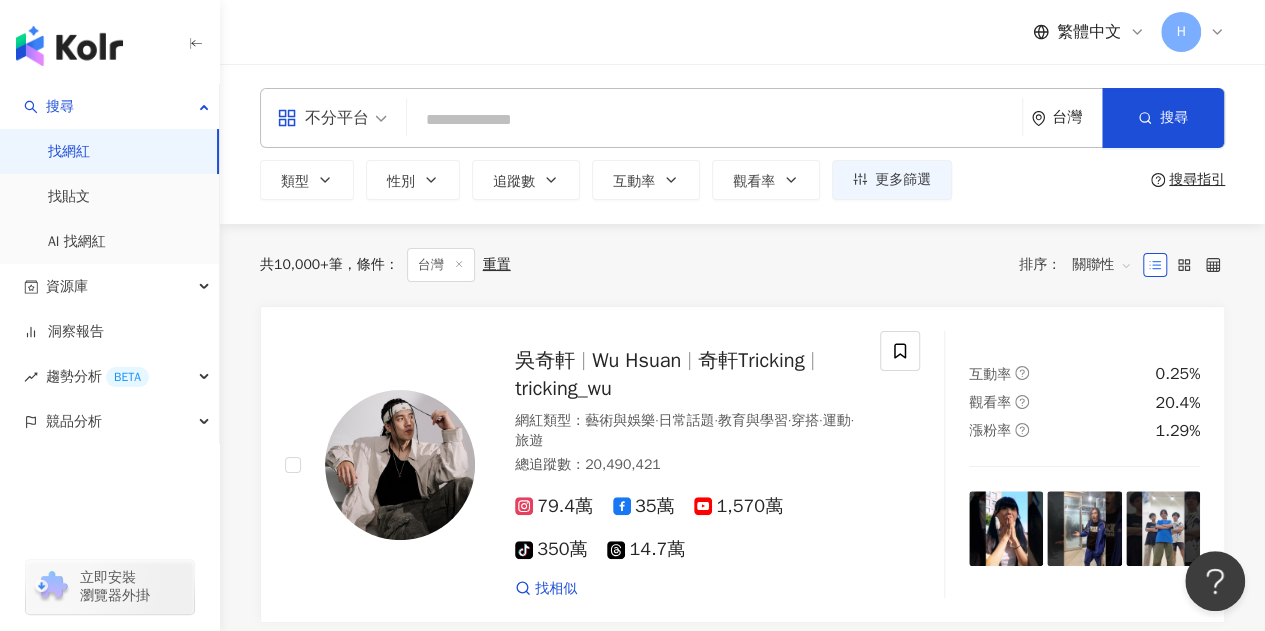 click at bounding box center (714, 120) 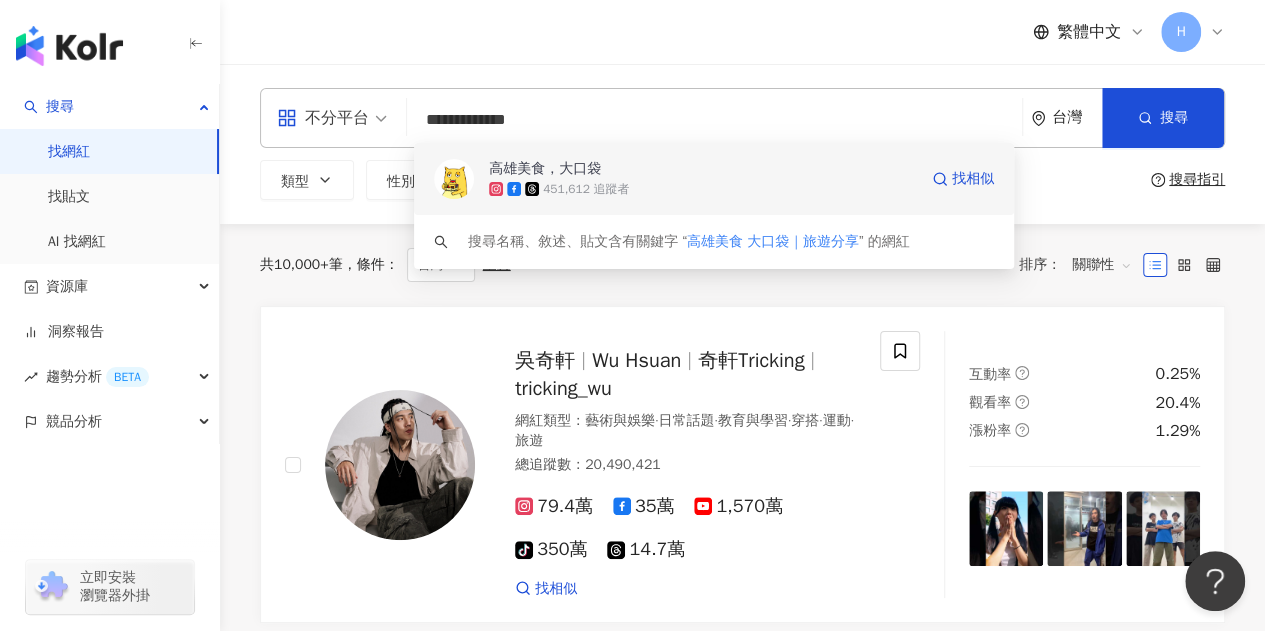 click on "高雄美食，大口袋" at bounding box center [545, 169] 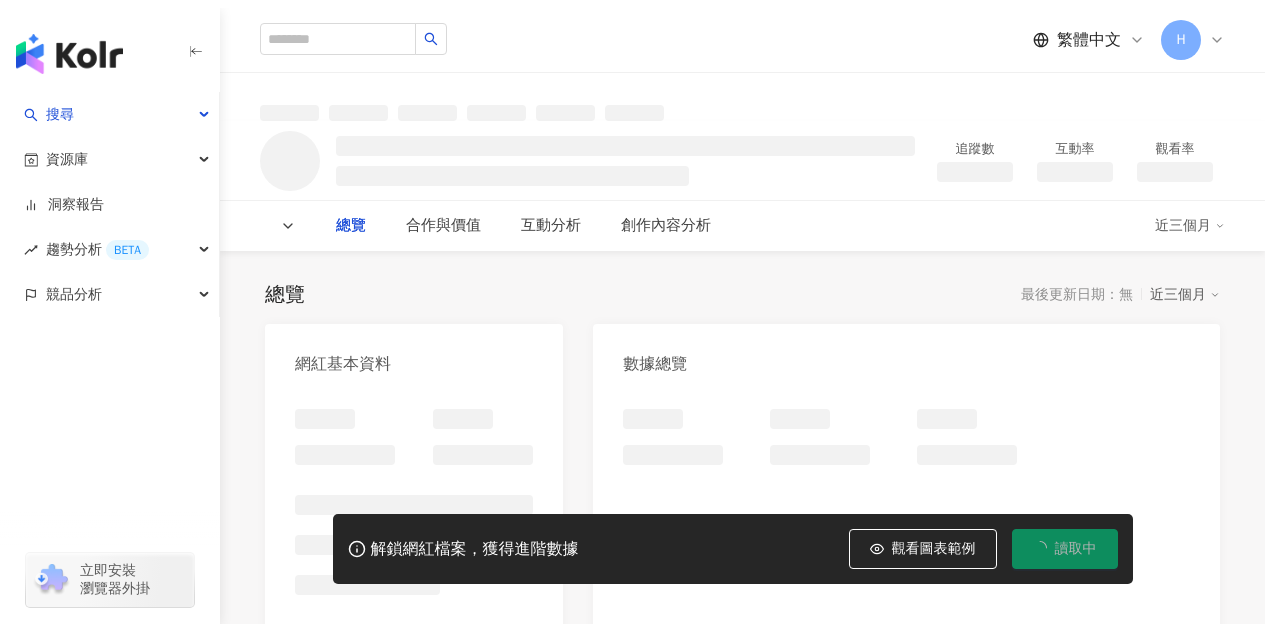scroll, scrollTop: 0, scrollLeft: 0, axis: both 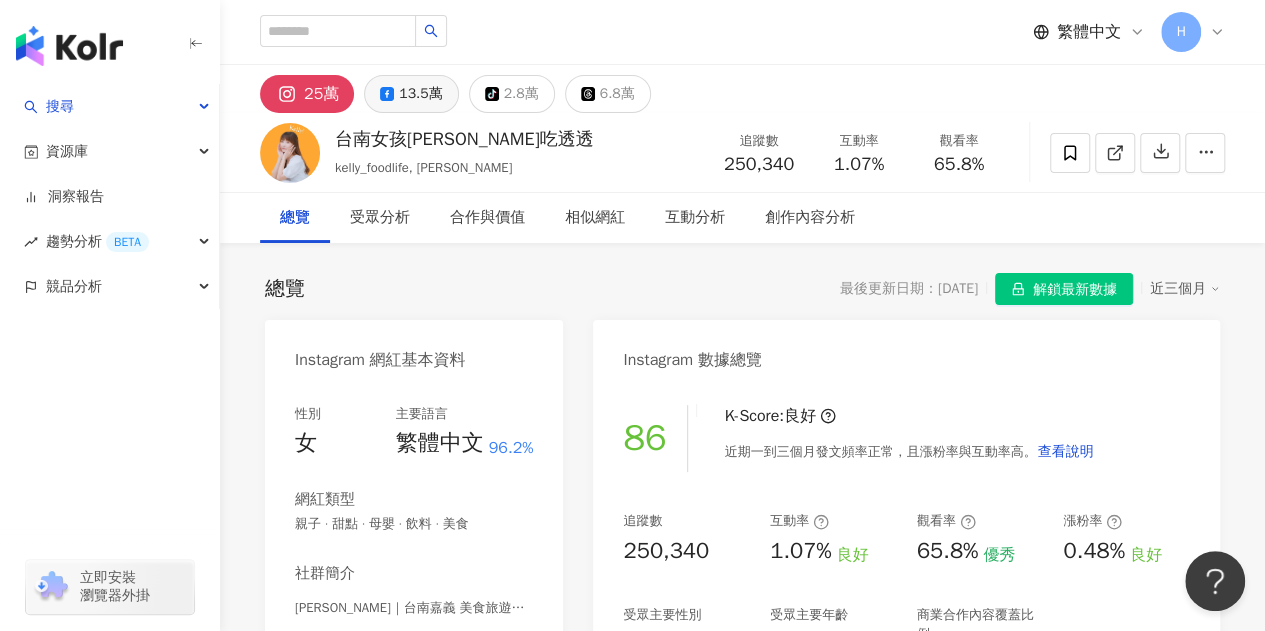 click on "13.5萬" at bounding box center [420, 94] 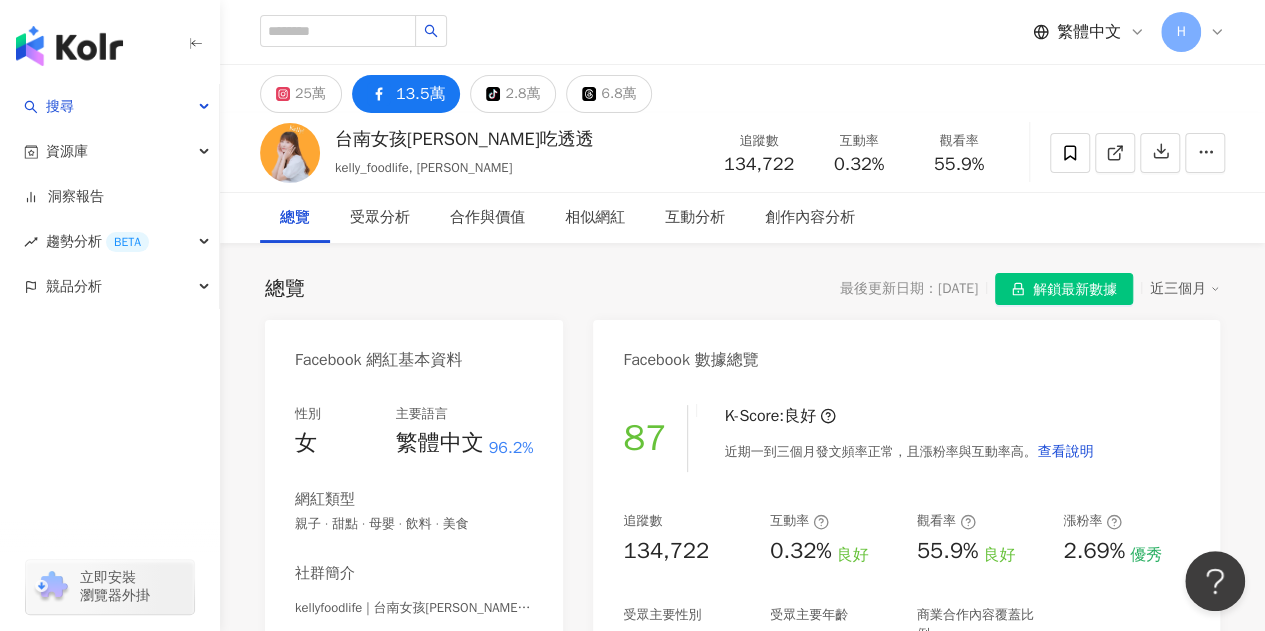 click on "13.5萬" at bounding box center (421, 94) 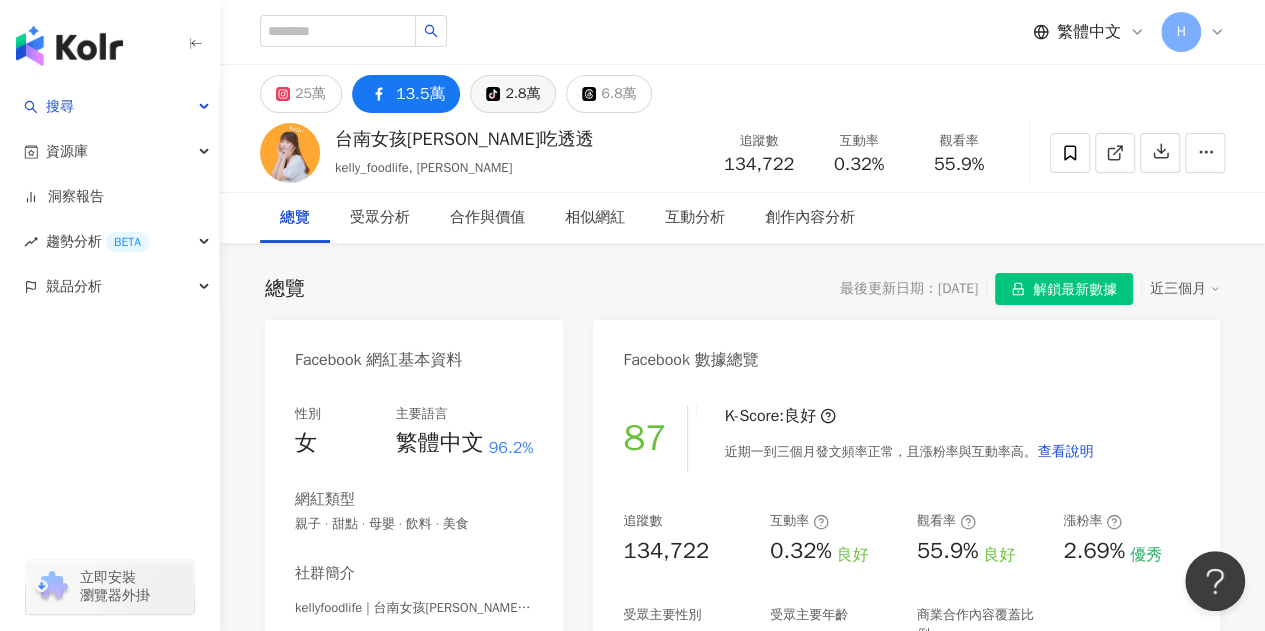 click on "2.8萬" at bounding box center (522, 94) 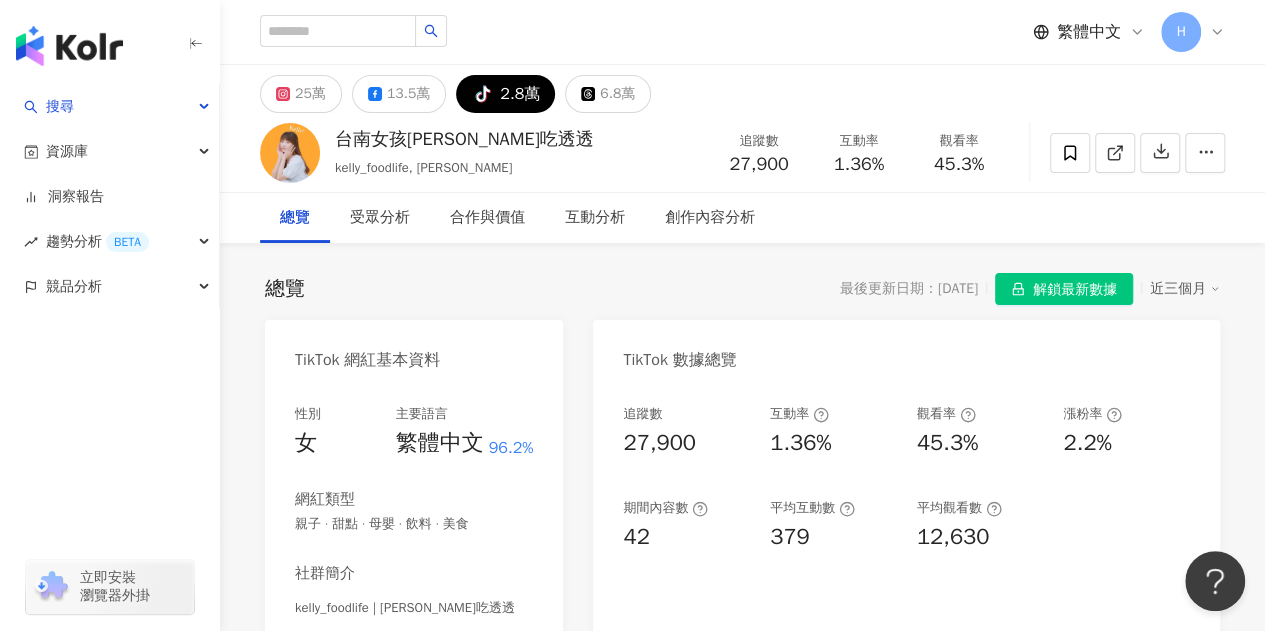 click on "2.8萬" at bounding box center (520, 94) 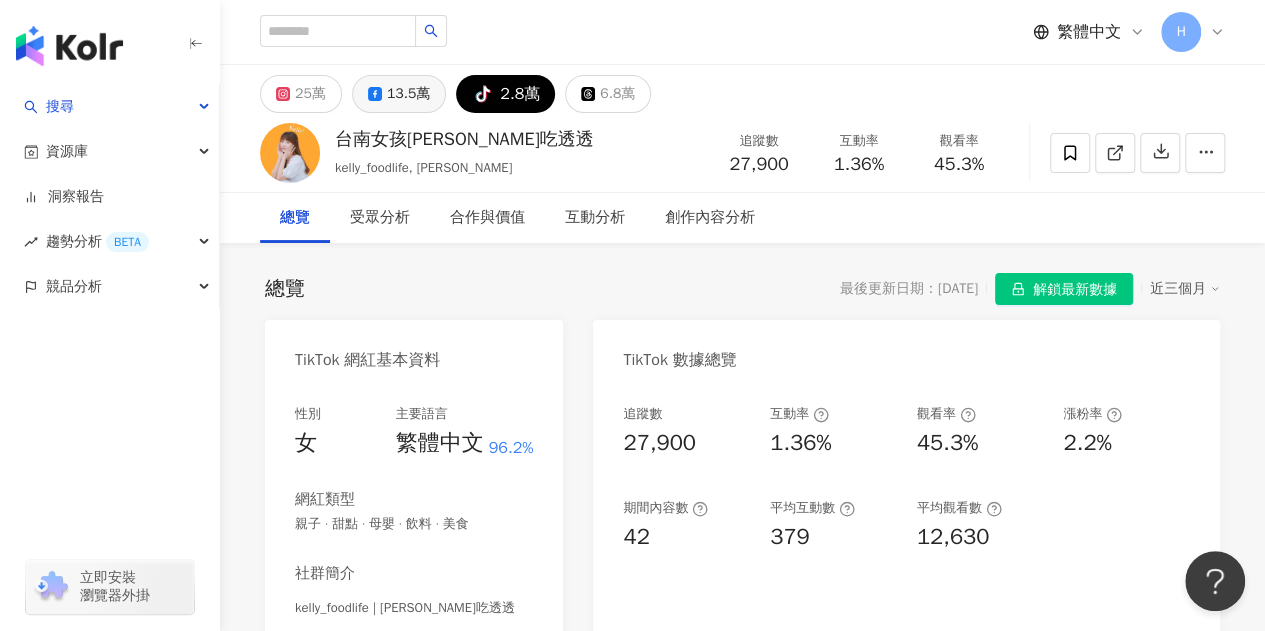 click on "13.5萬" at bounding box center (408, 94) 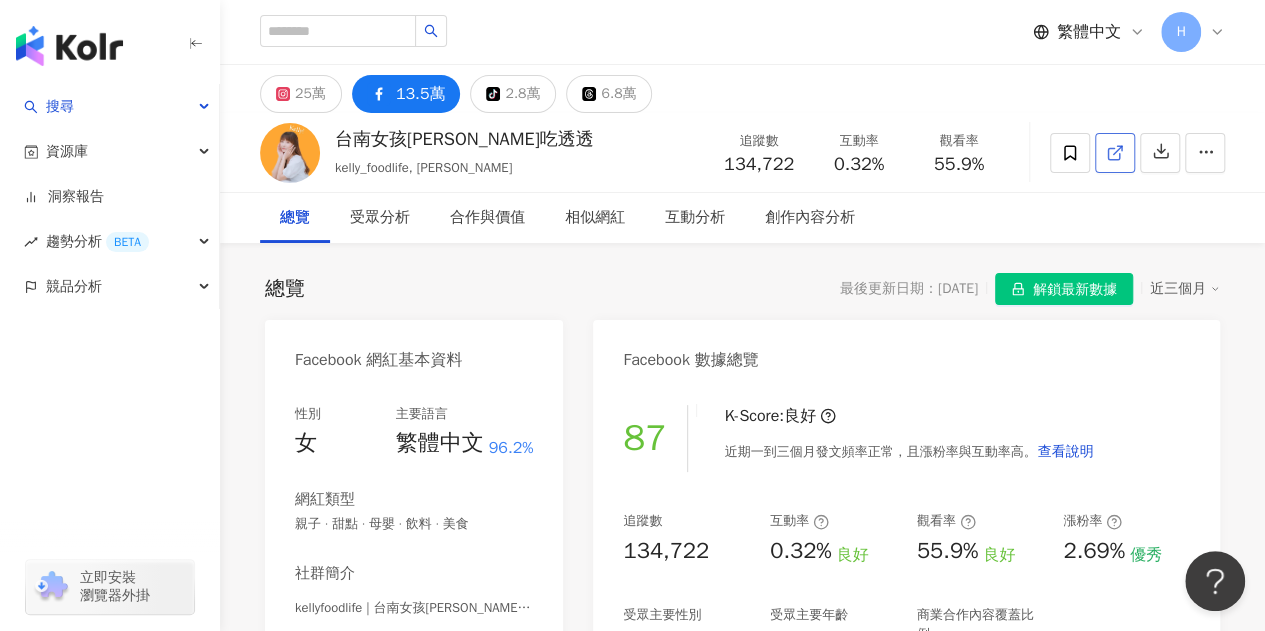 click 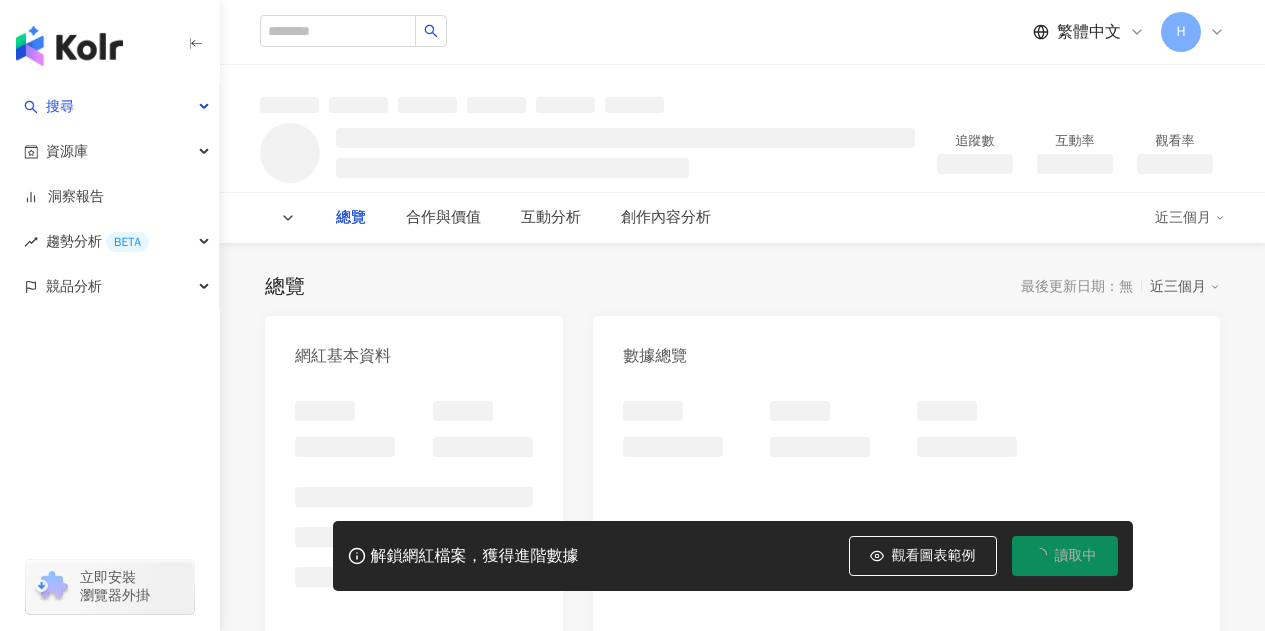 scroll, scrollTop: 0, scrollLeft: 0, axis: both 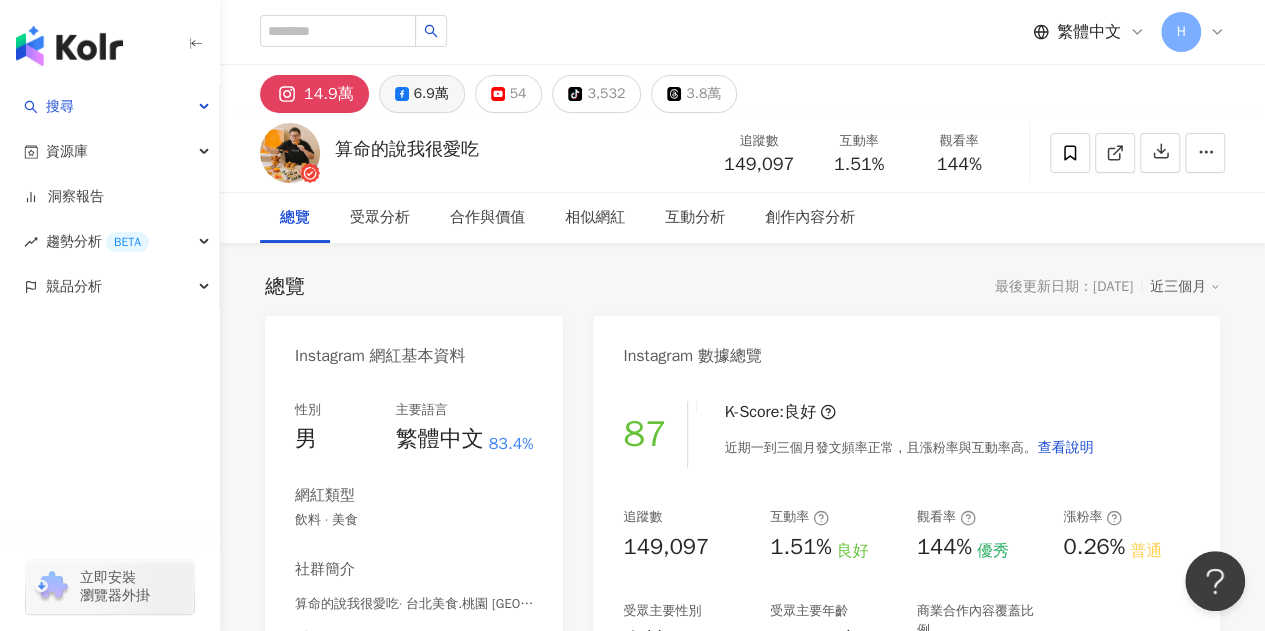 click on "6.9萬" at bounding box center [431, 94] 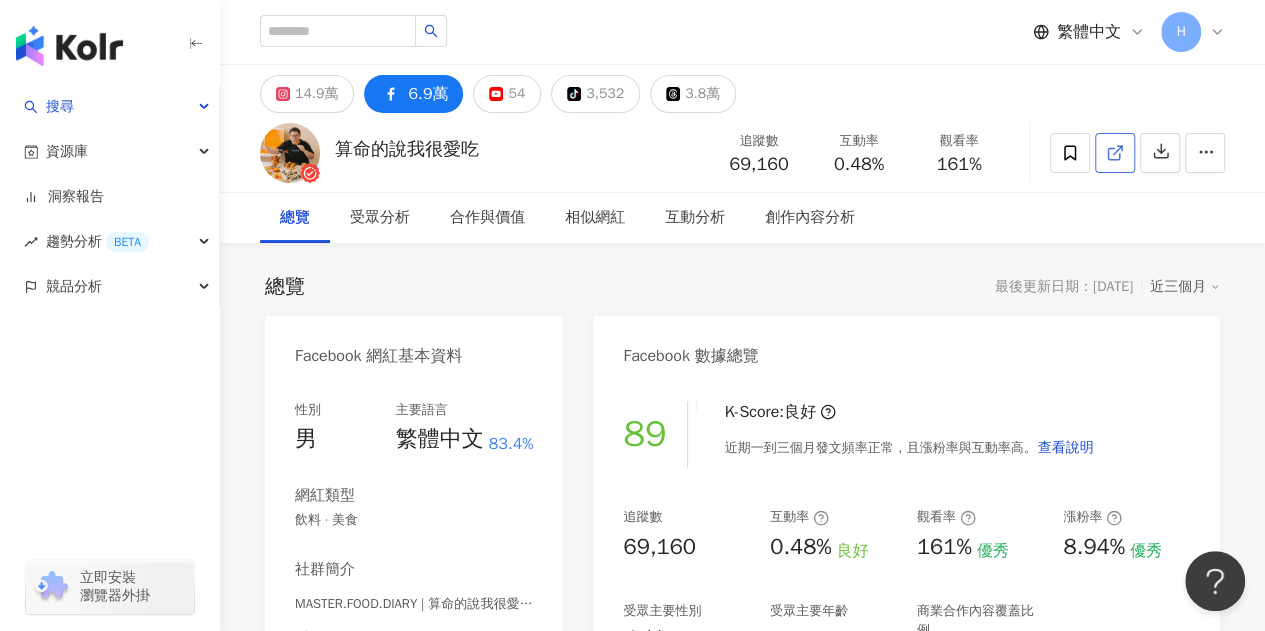 click at bounding box center [1115, 153] 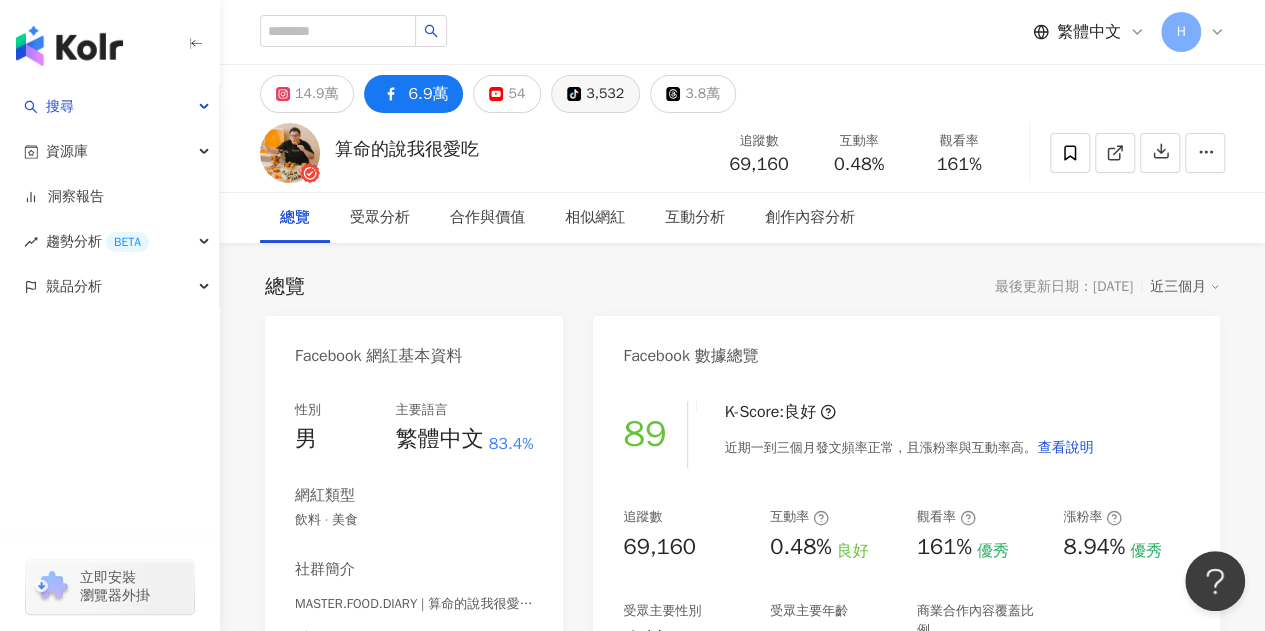 click on "3,532" at bounding box center [605, 94] 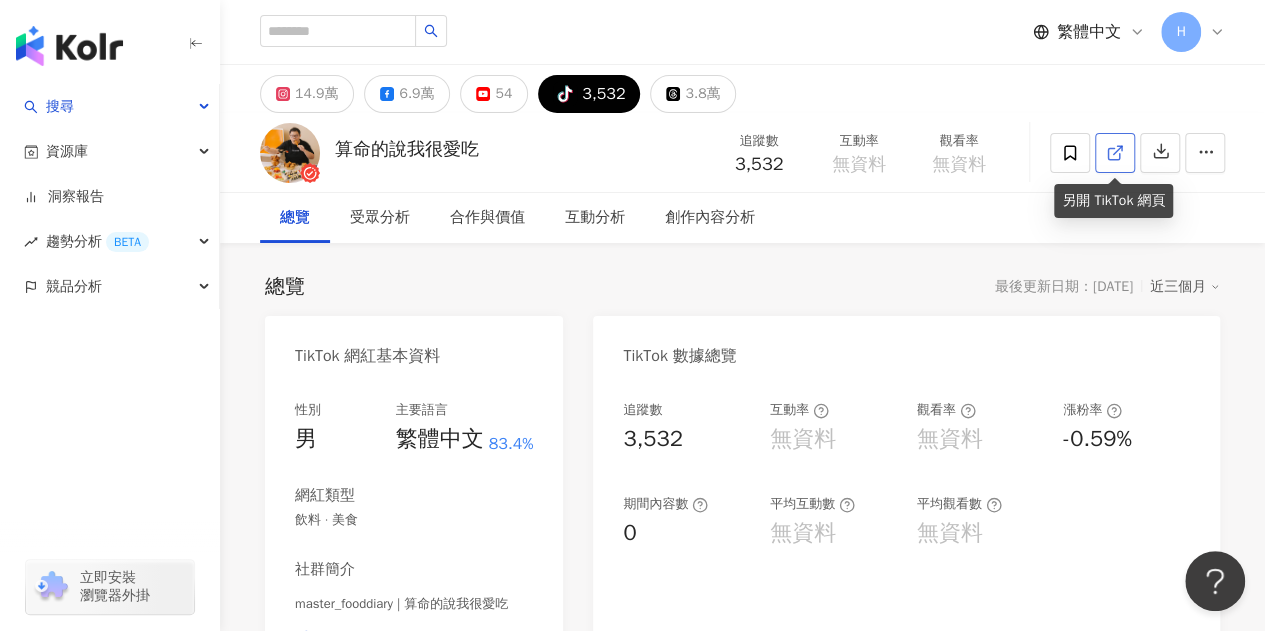 click 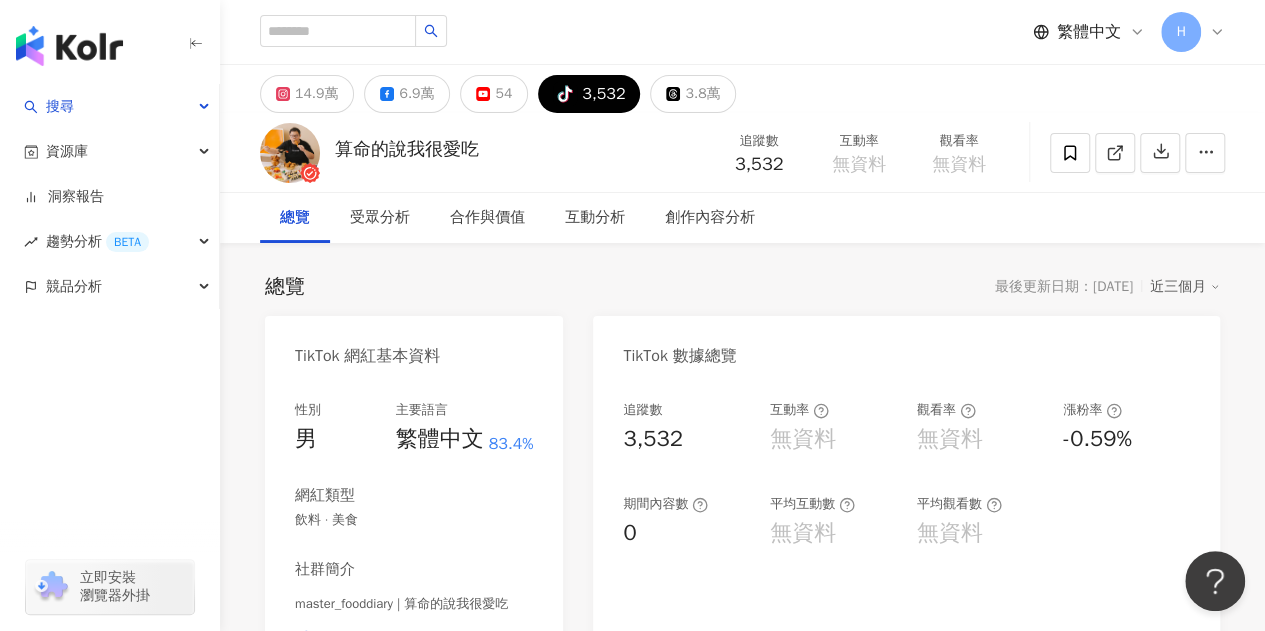 click on "繁體中文 H" at bounding box center (742, 32) 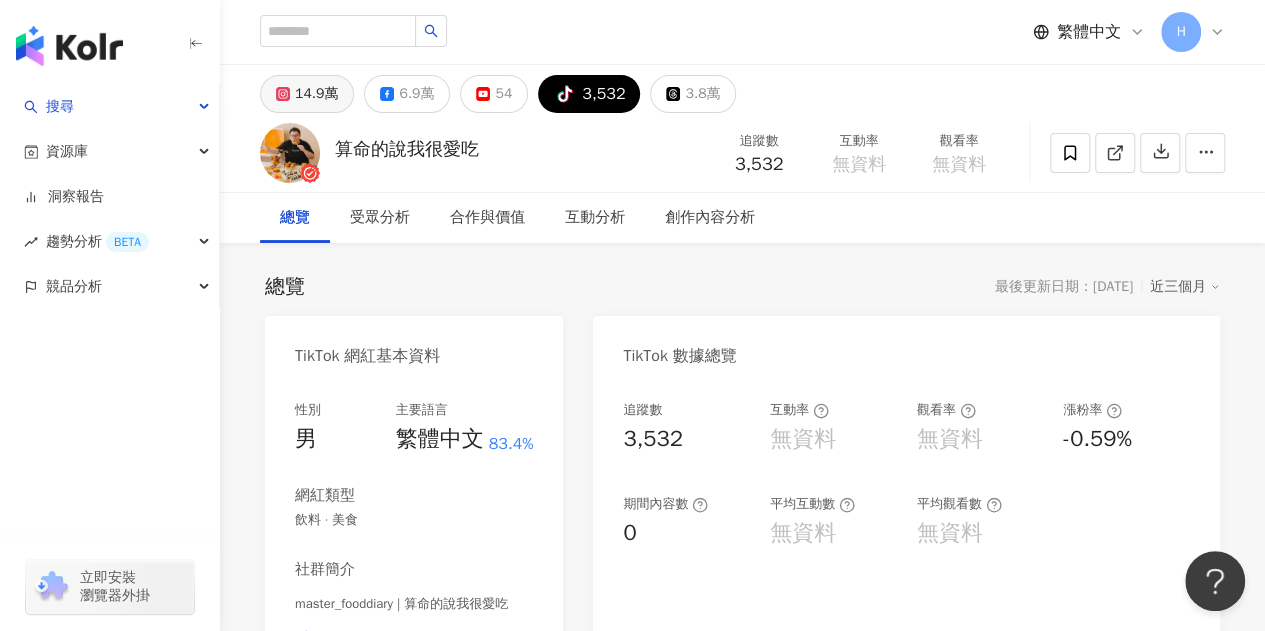 click on "14.9萬" at bounding box center [316, 94] 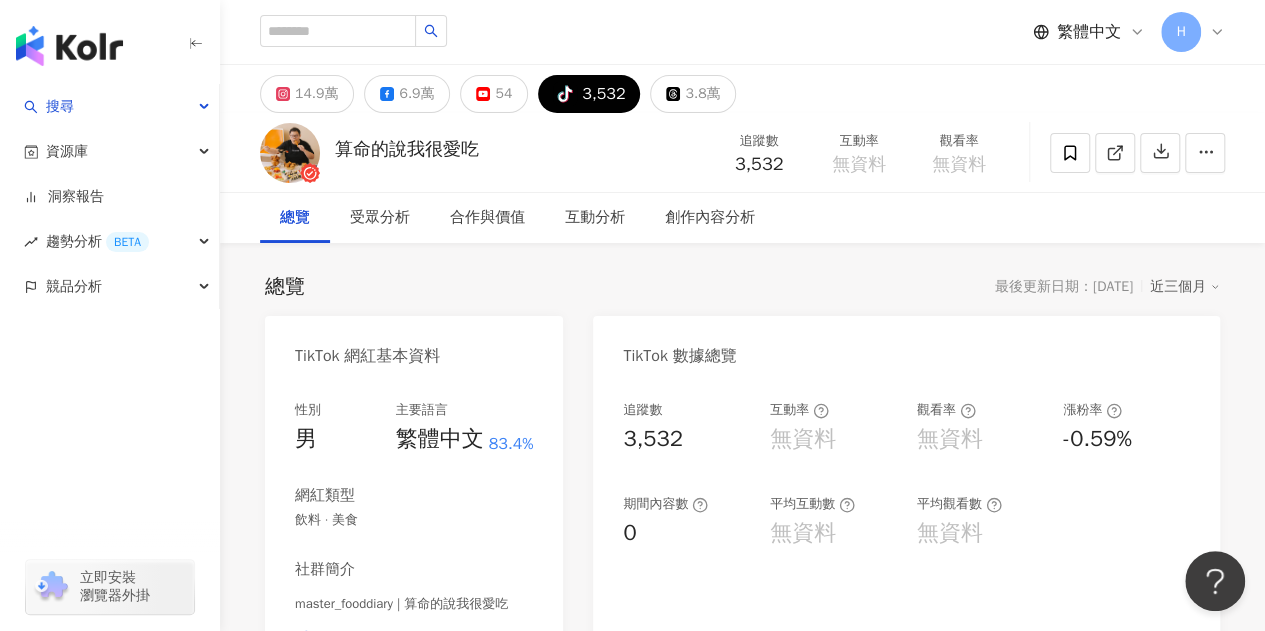 click on "14.9萬" at bounding box center (316, 94) 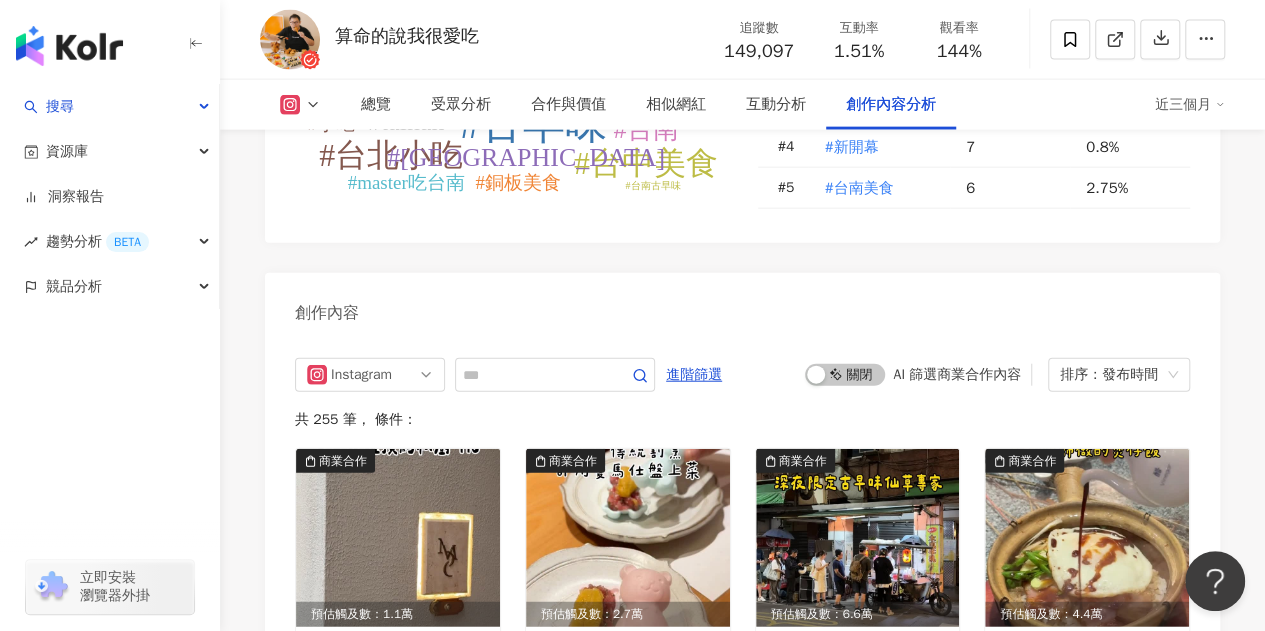 scroll, scrollTop: 6116, scrollLeft: 0, axis: vertical 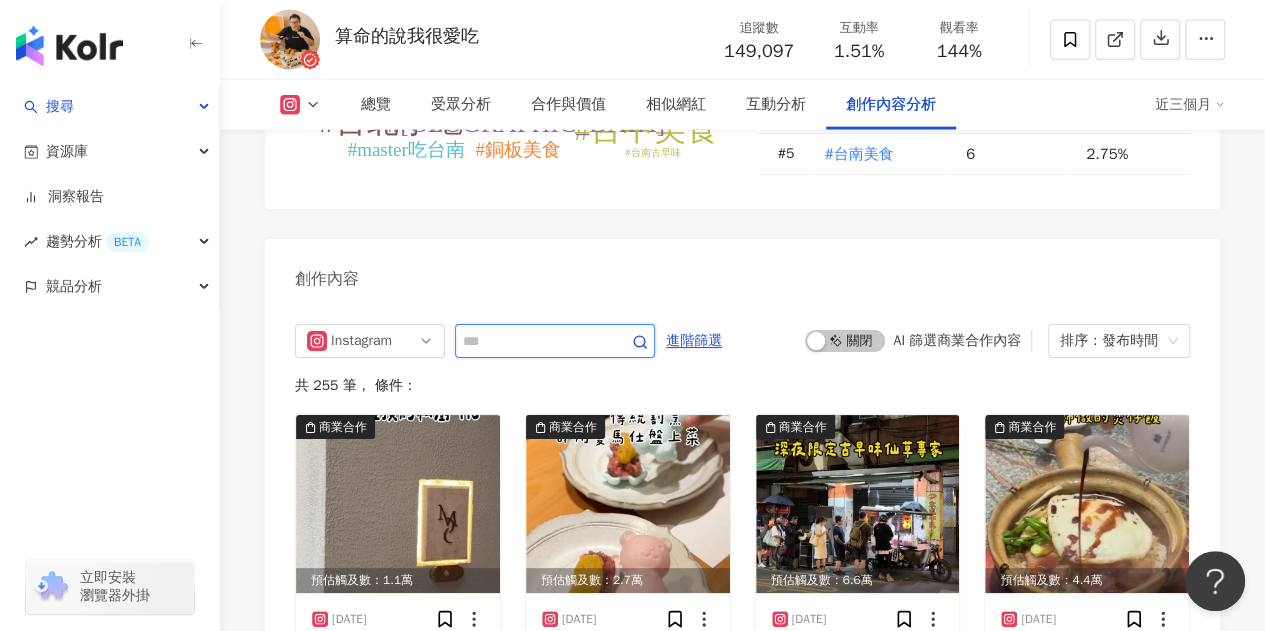 click at bounding box center (533, 341) 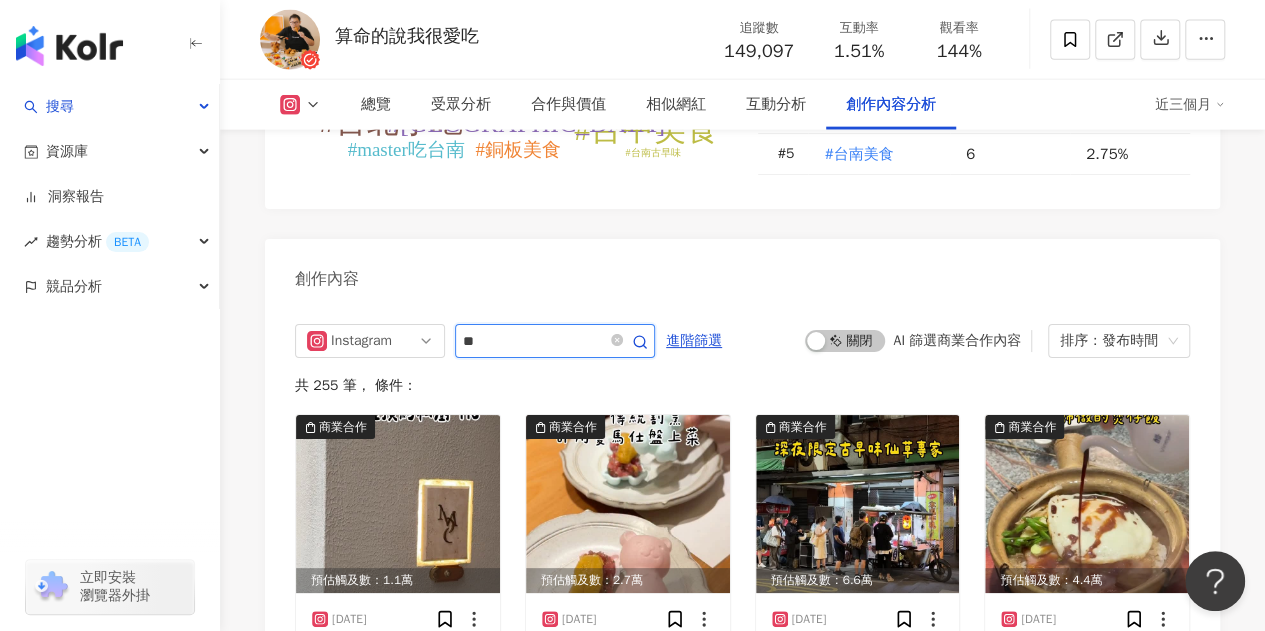 type on "**" 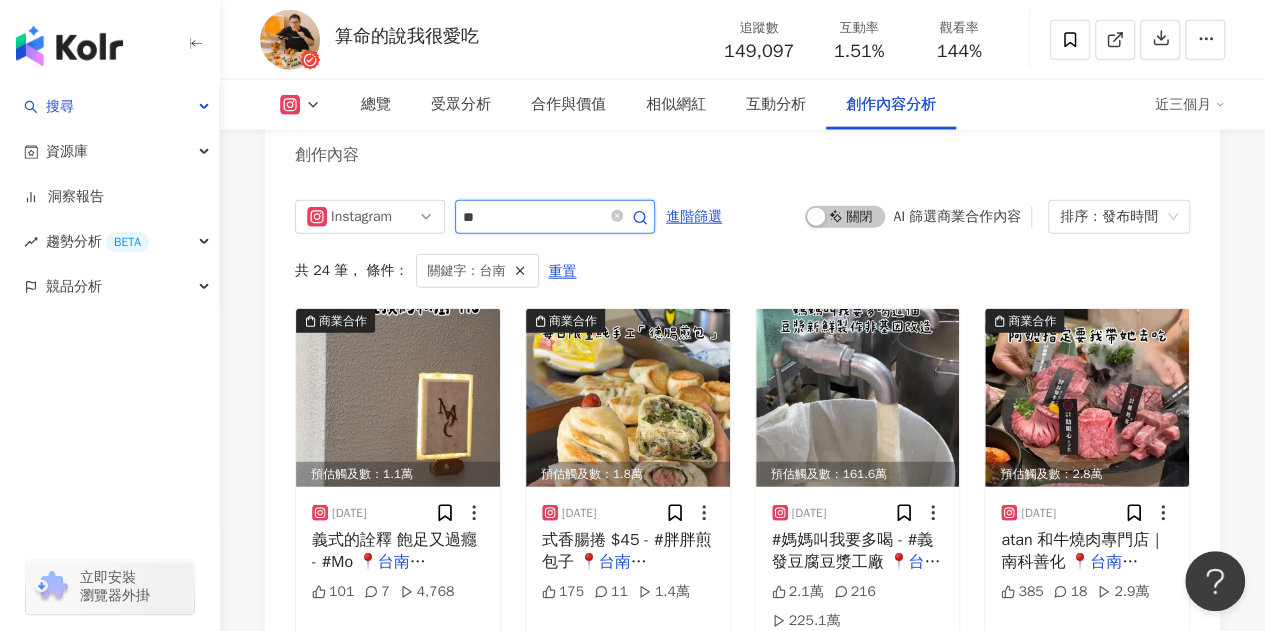 scroll, scrollTop: 6340, scrollLeft: 0, axis: vertical 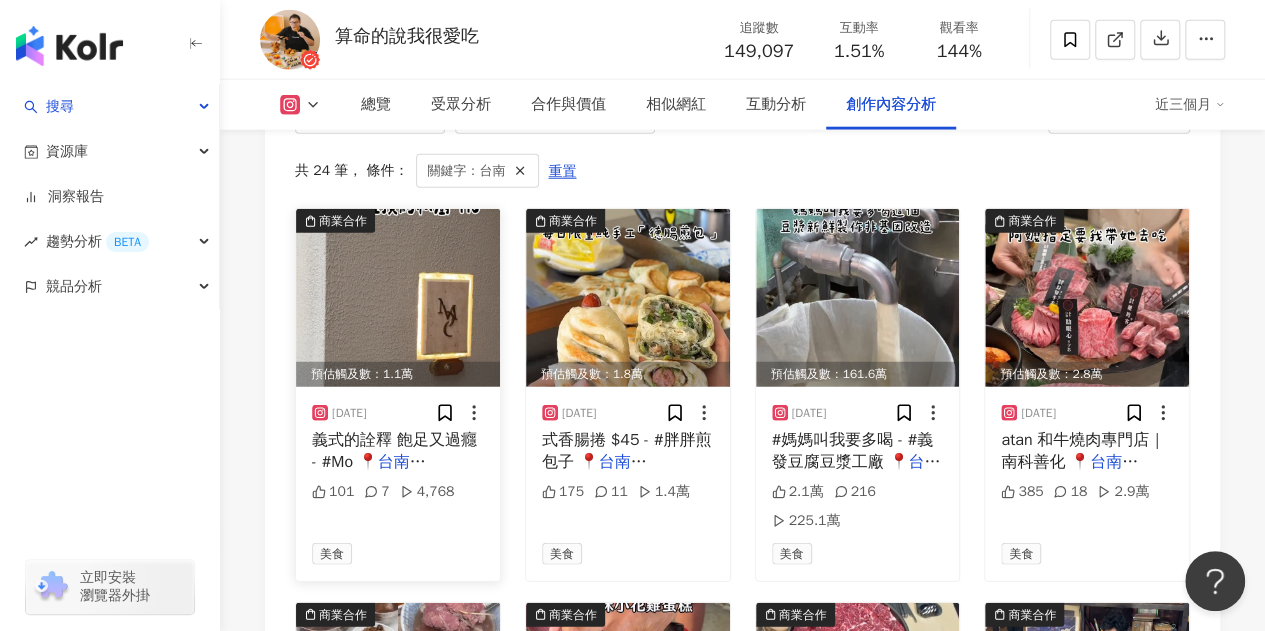 click at bounding box center [398, 298] 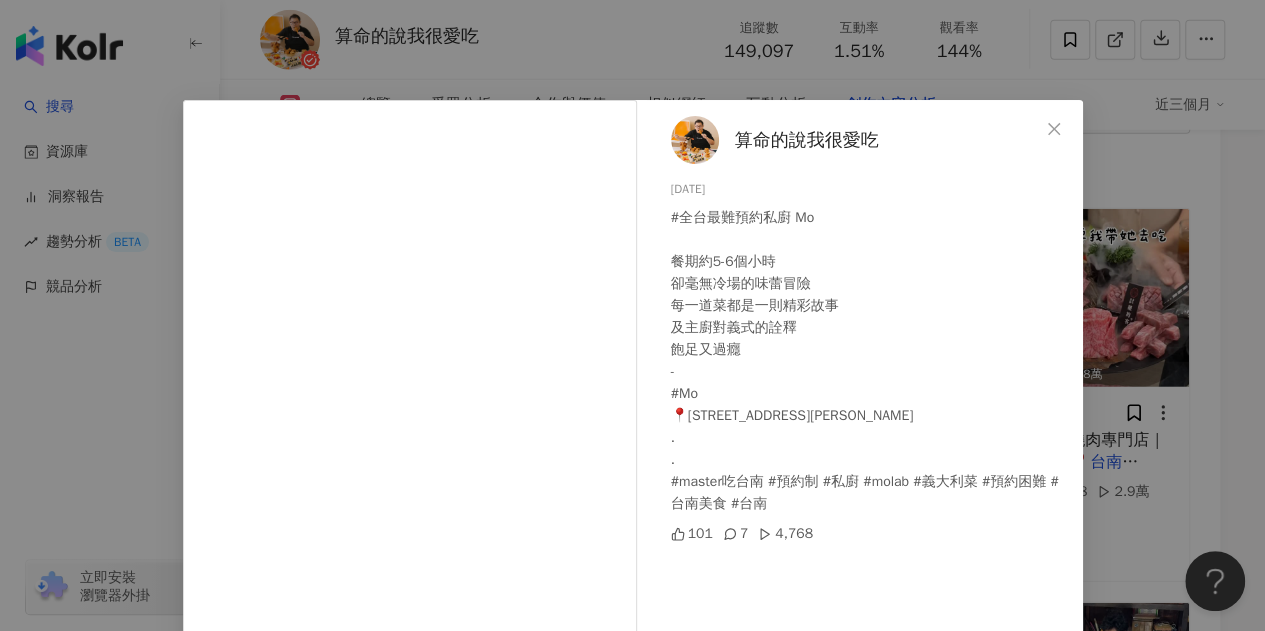 click 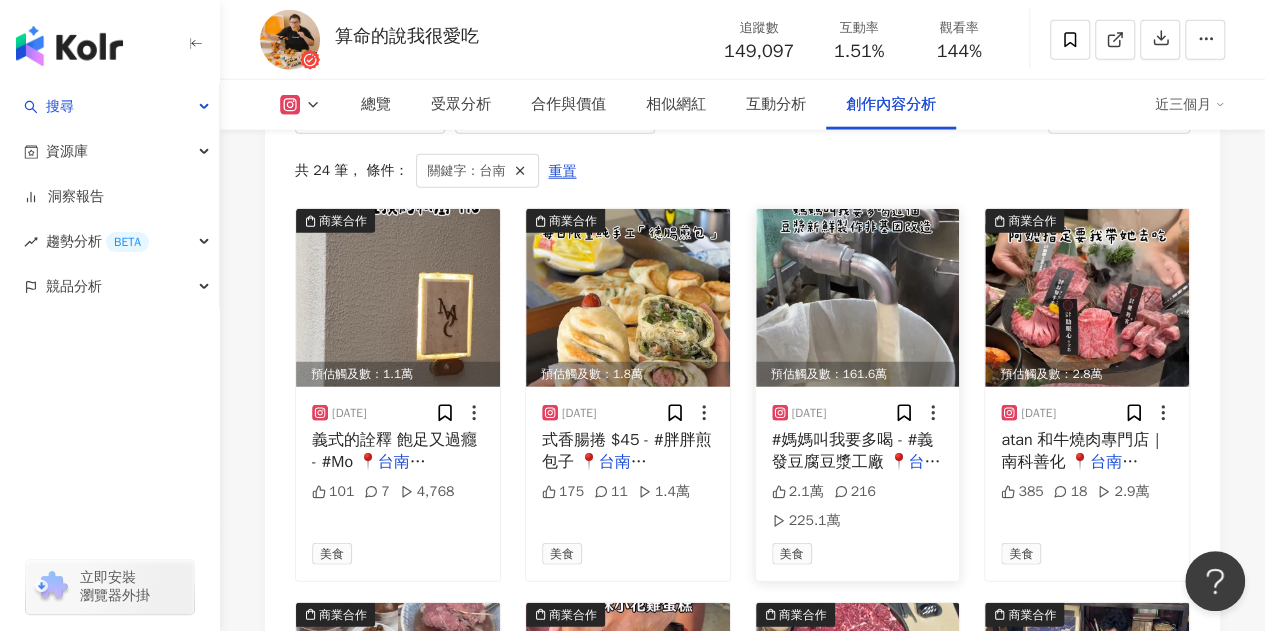 click at bounding box center [858, 298] 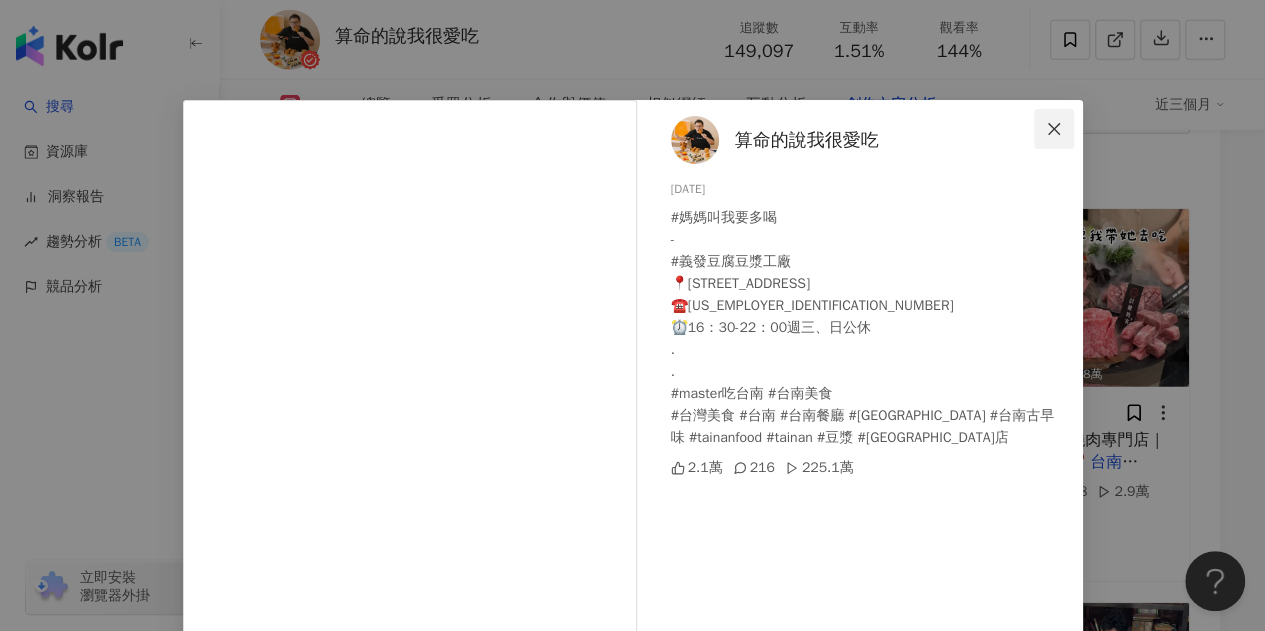 click 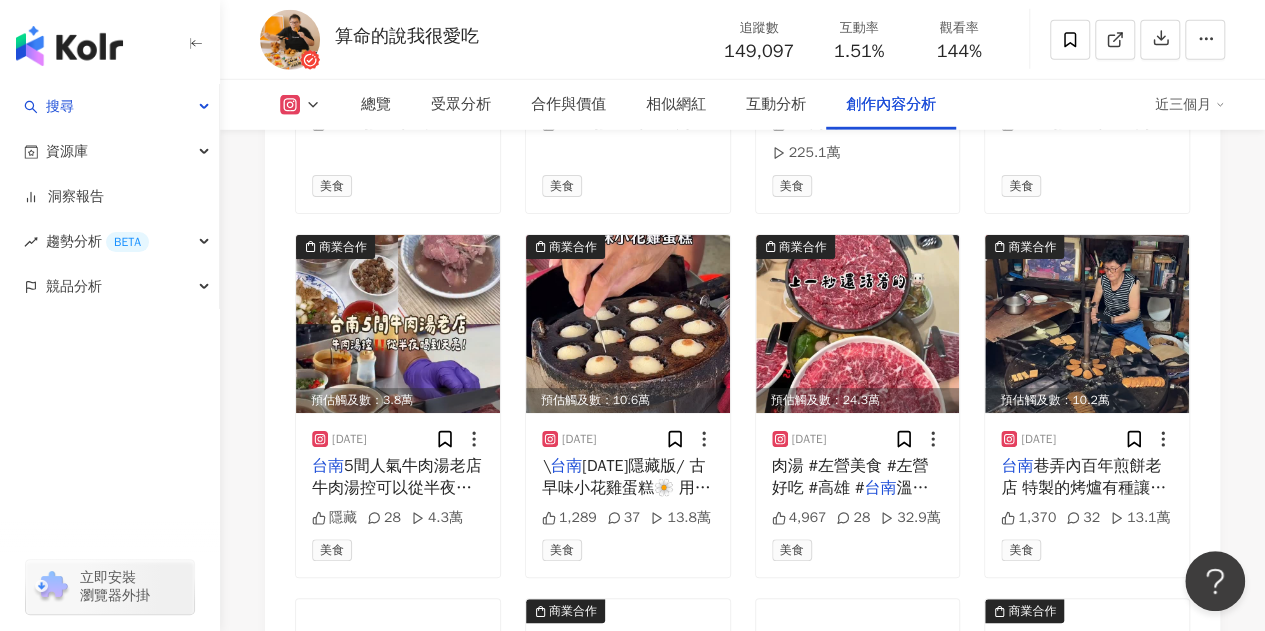 scroll, scrollTop: 6740, scrollLeft: 0, axis: vertical 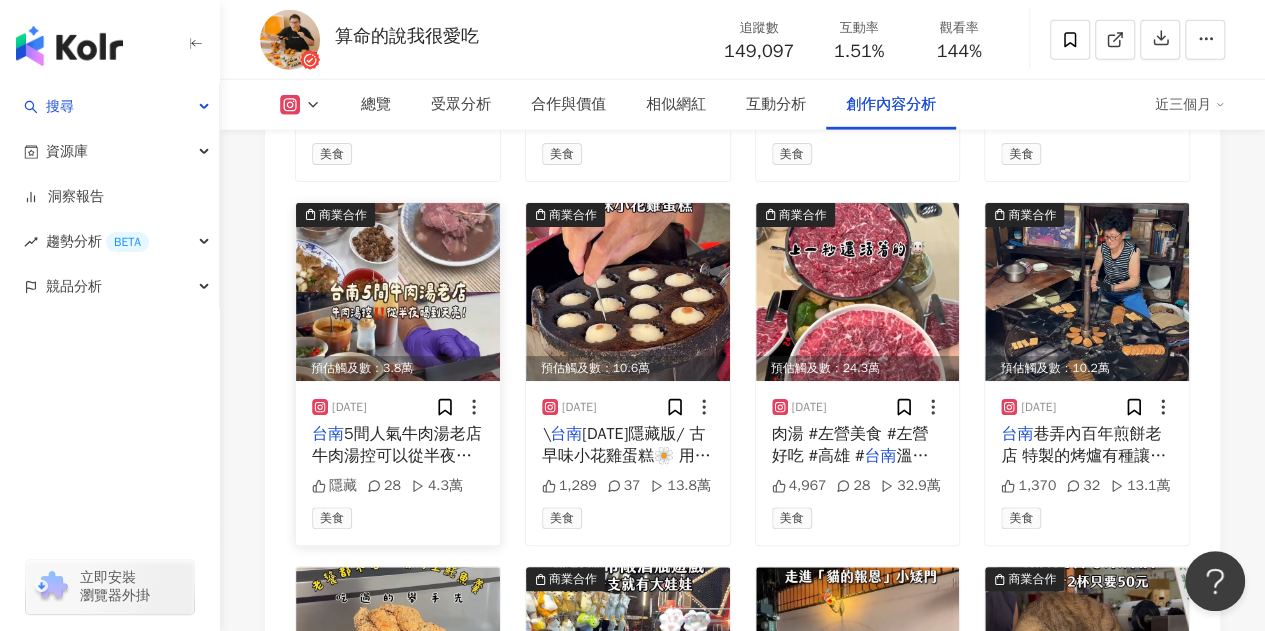 click at bounding box center [398, 292] 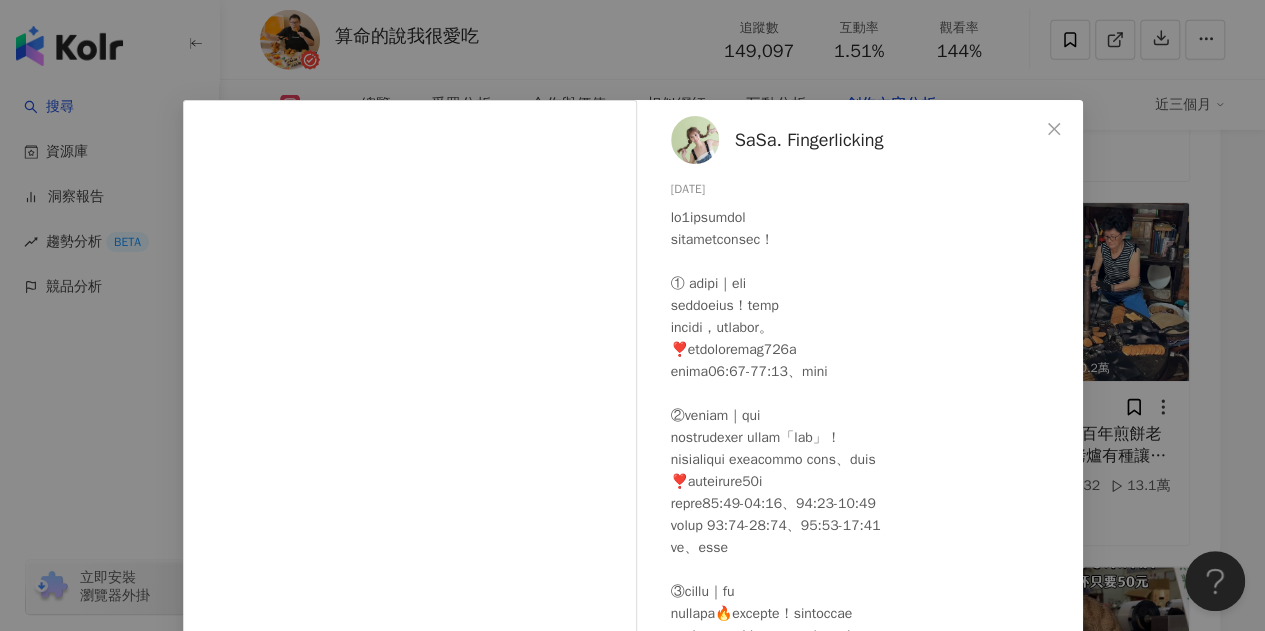 click at bounding box center (1054, 129) 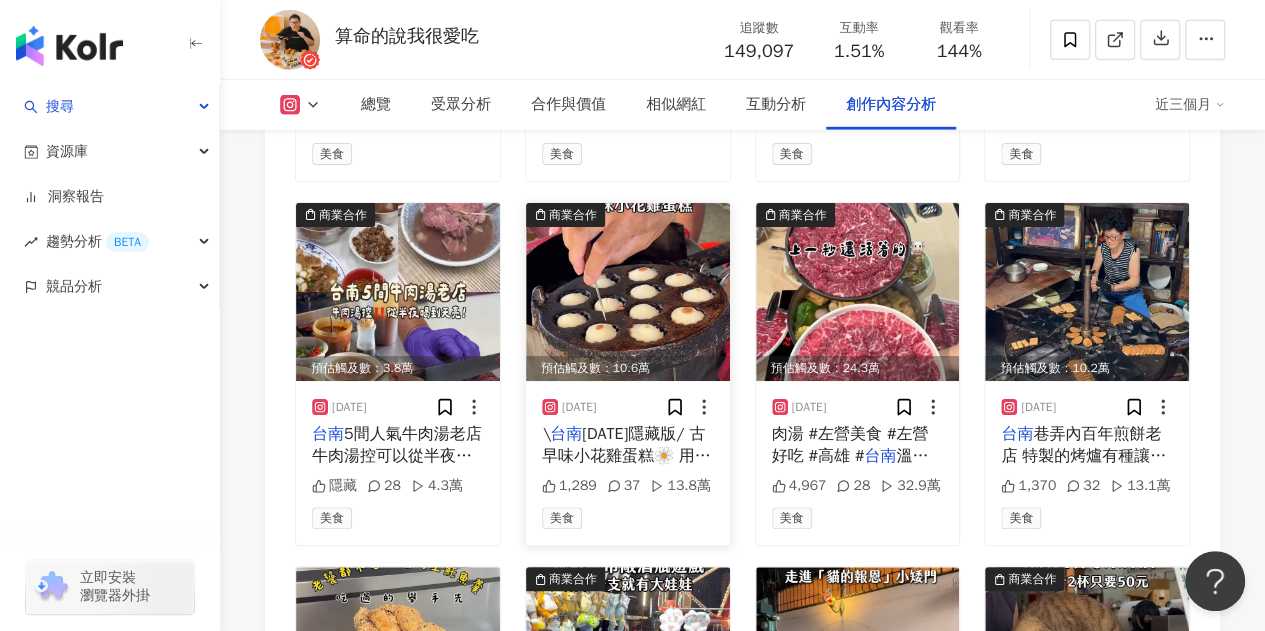 click at bounding box center [628, 292] 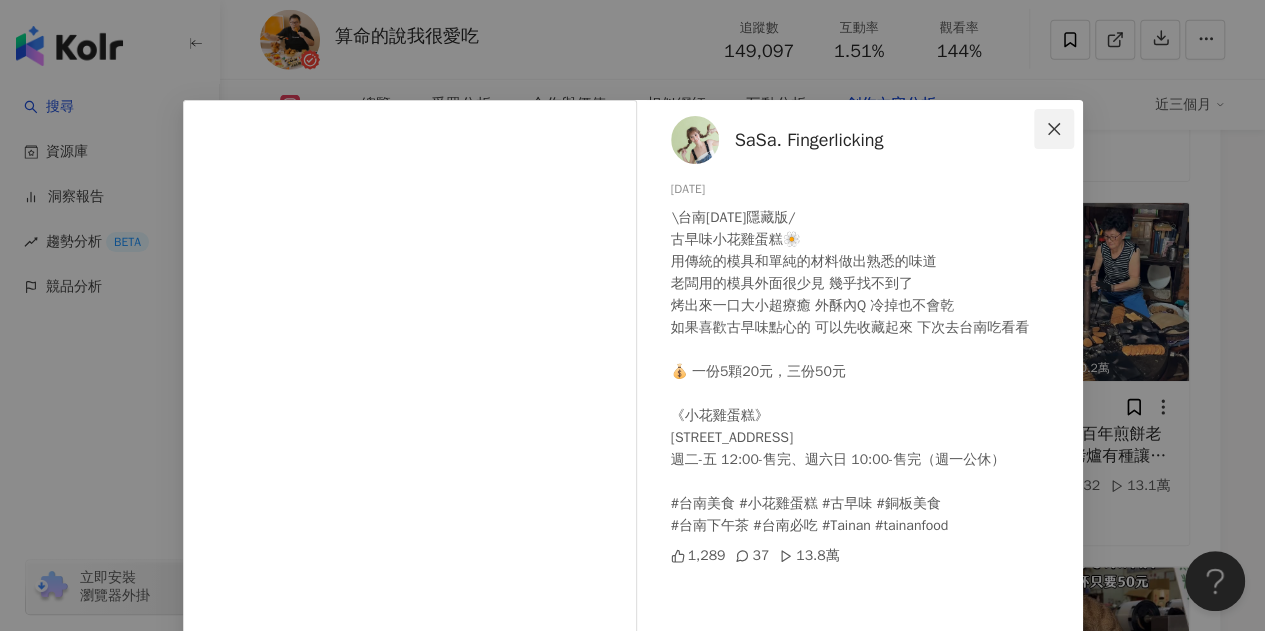 click 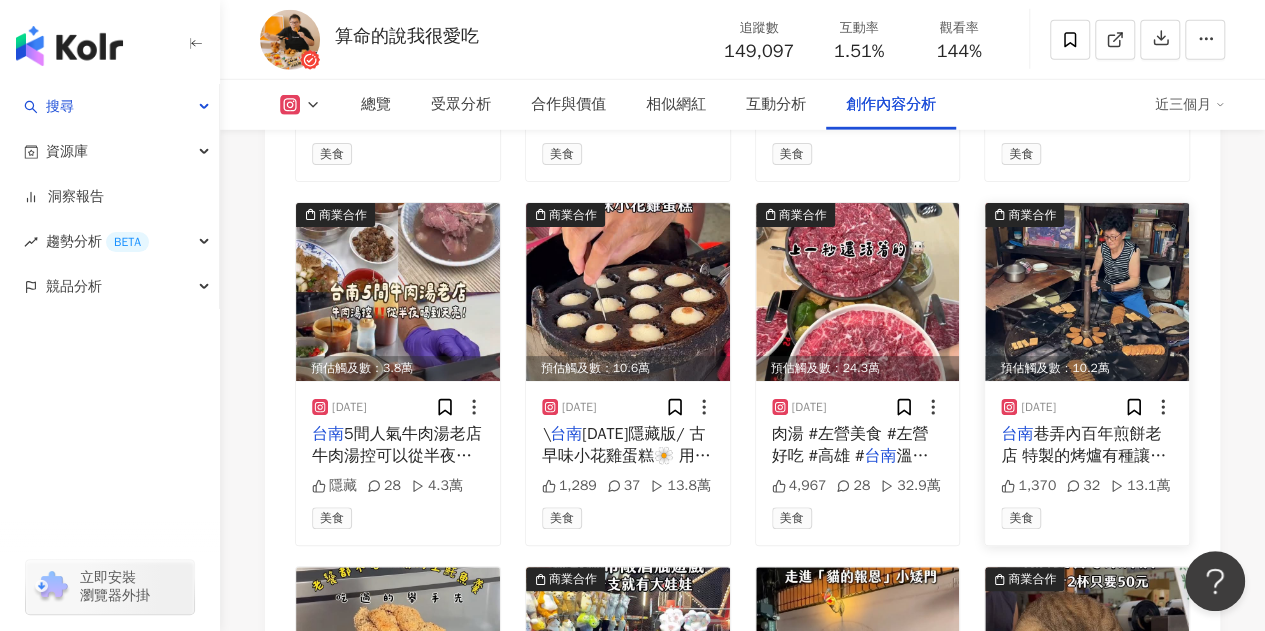 click at bounding box center [1087, 292] 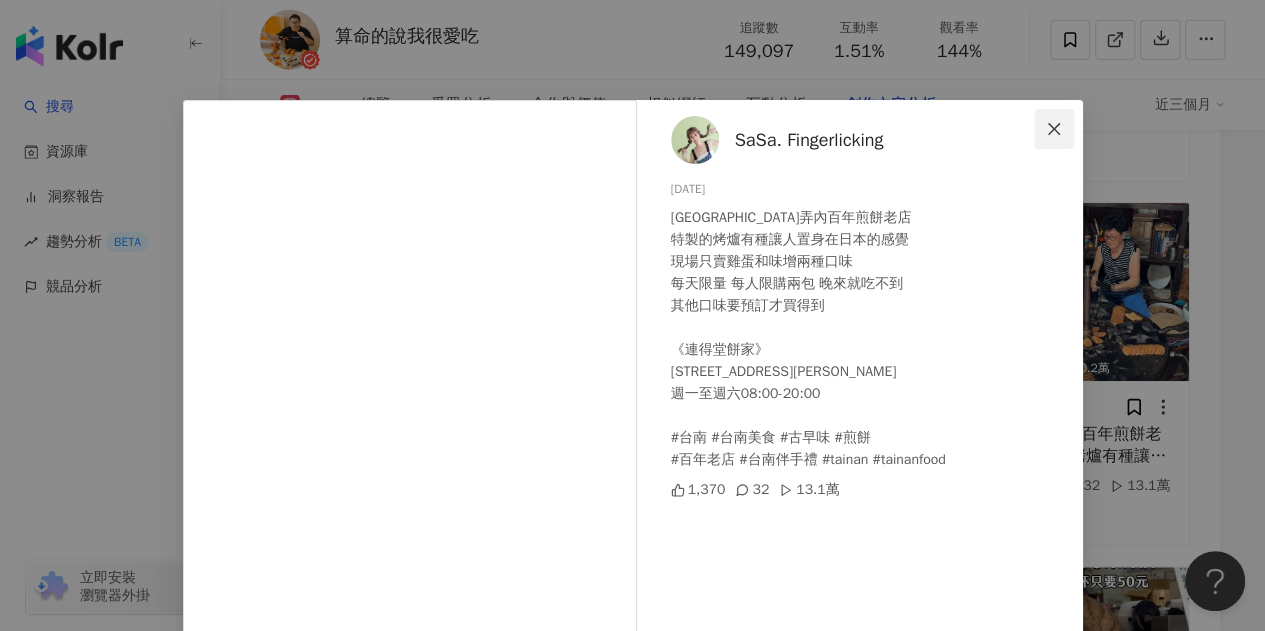 click at bounding box center [1054, 129] 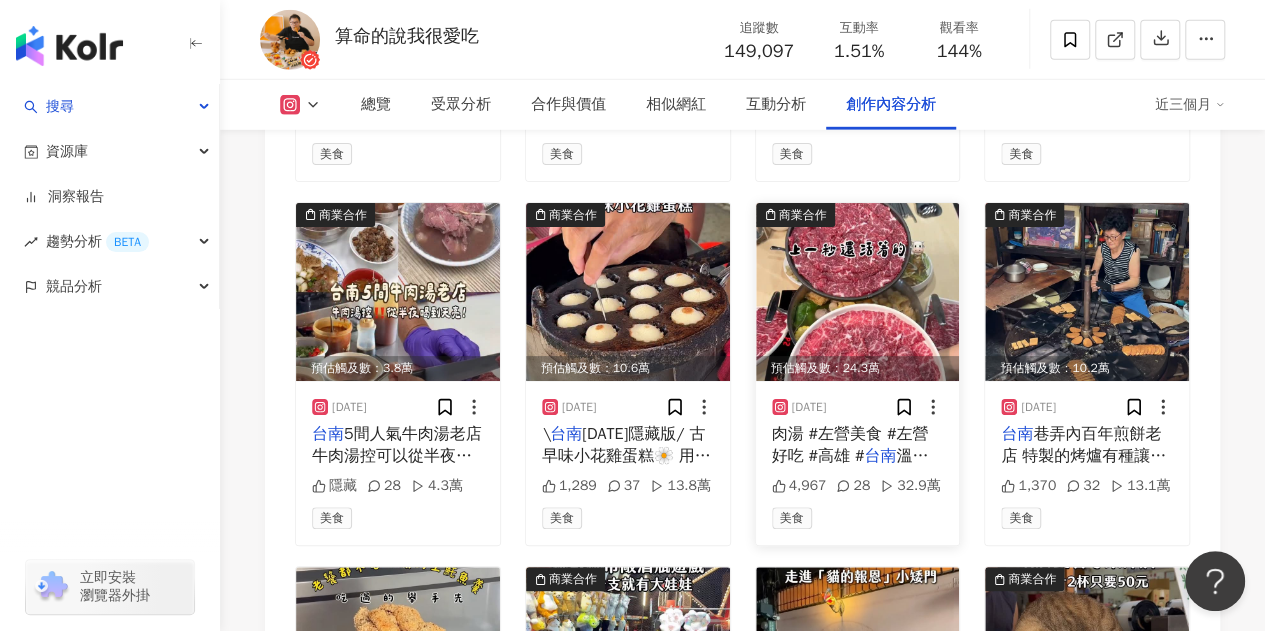 click at bounding box center (858, 292) 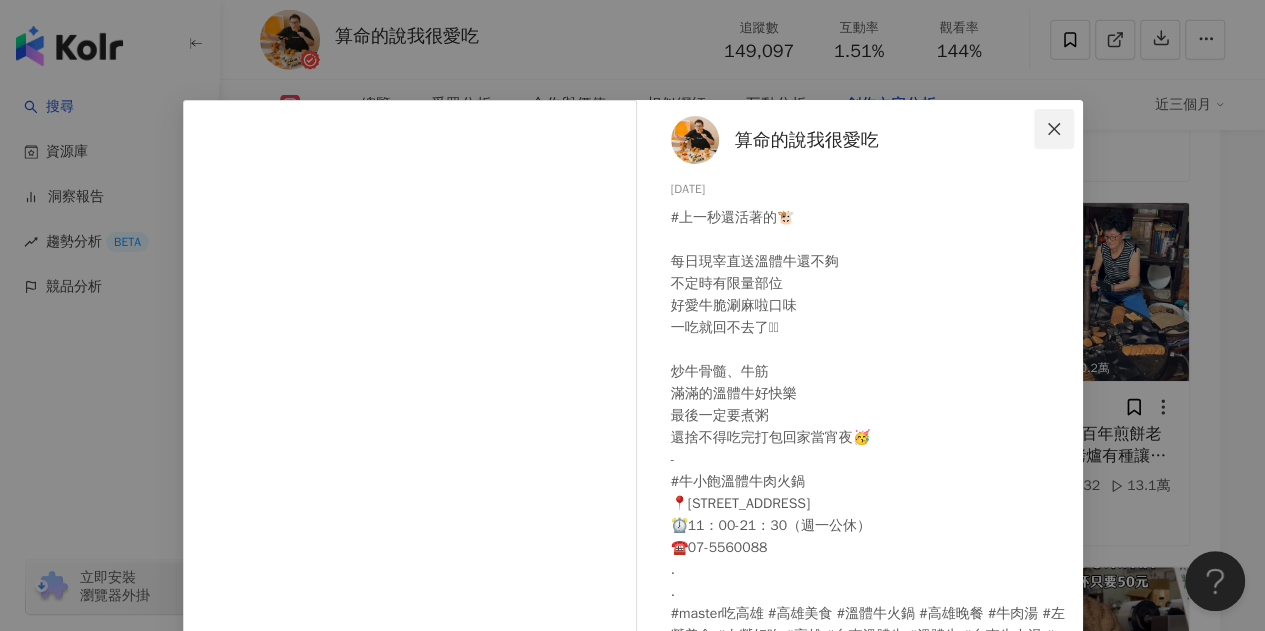 click 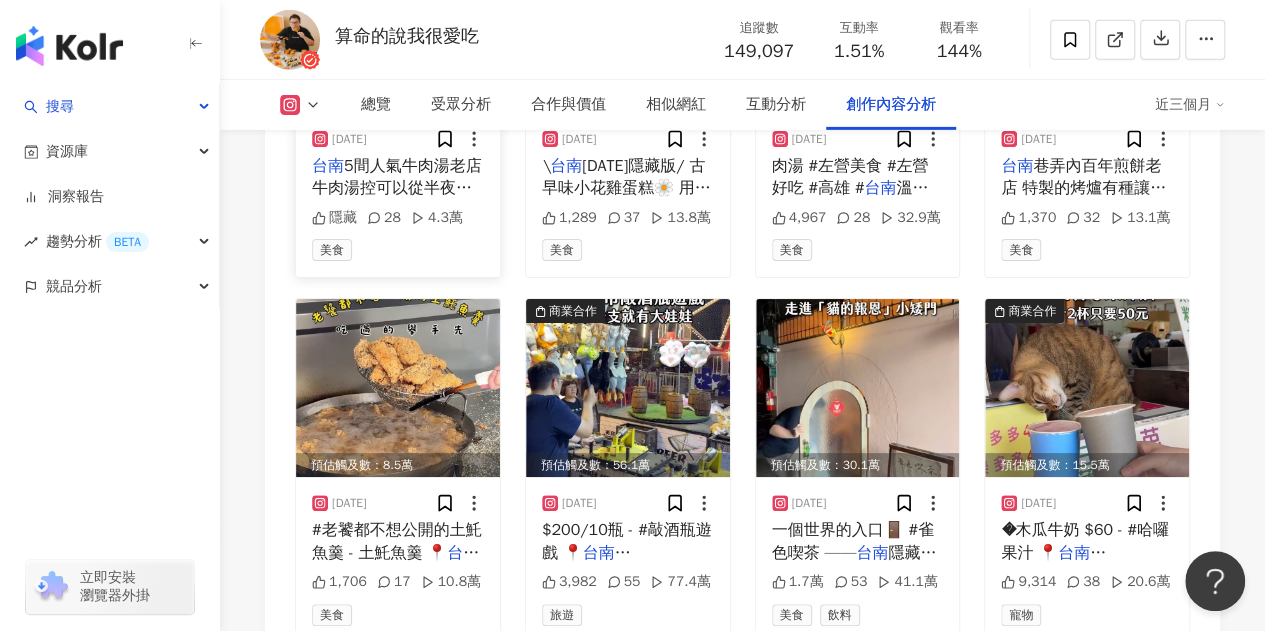 scroll, scrollTop: 7040, scrollLeft: 0, axis: vertical 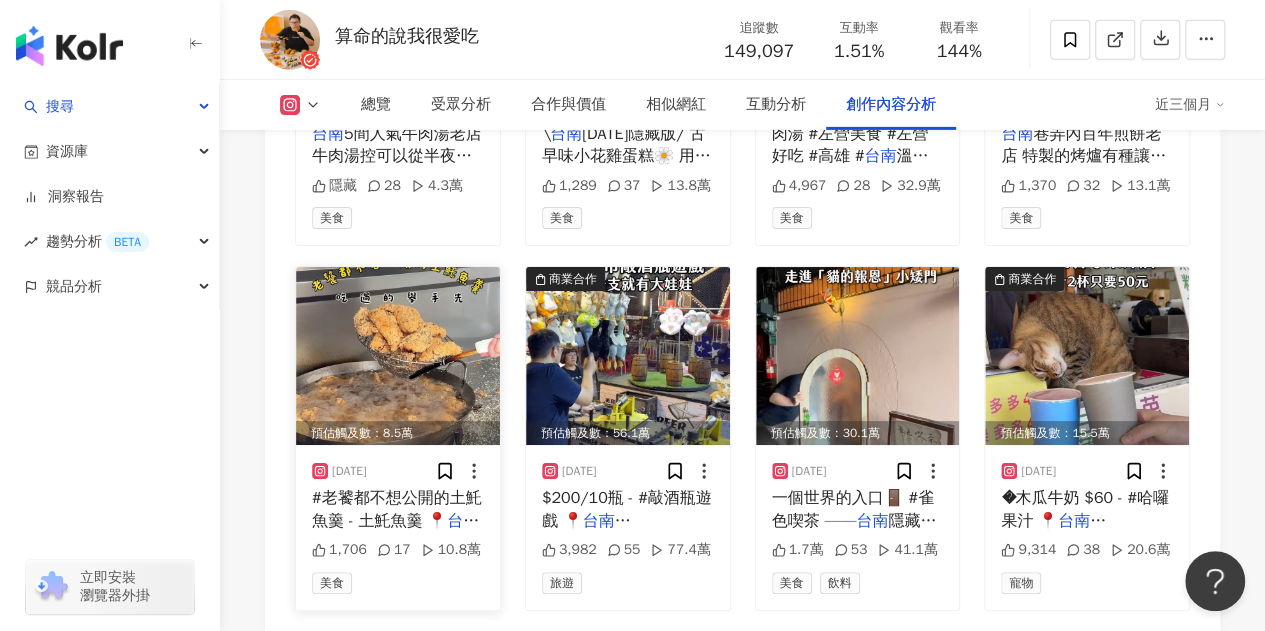 click at bounding box center [398, 356] 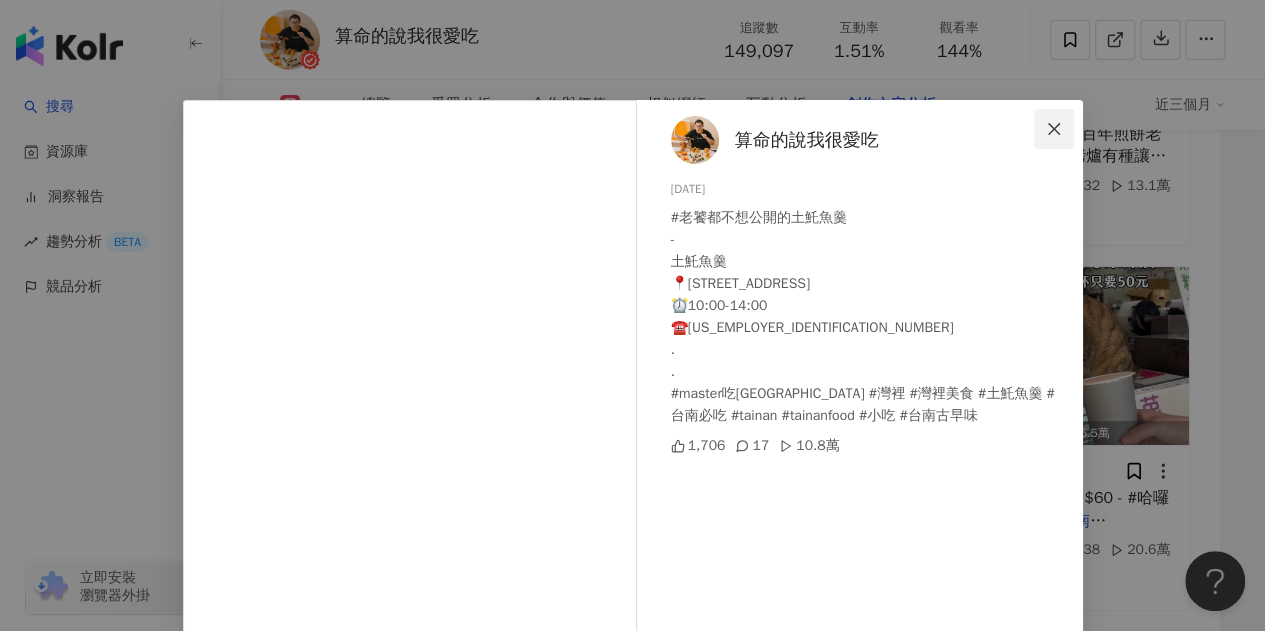 click 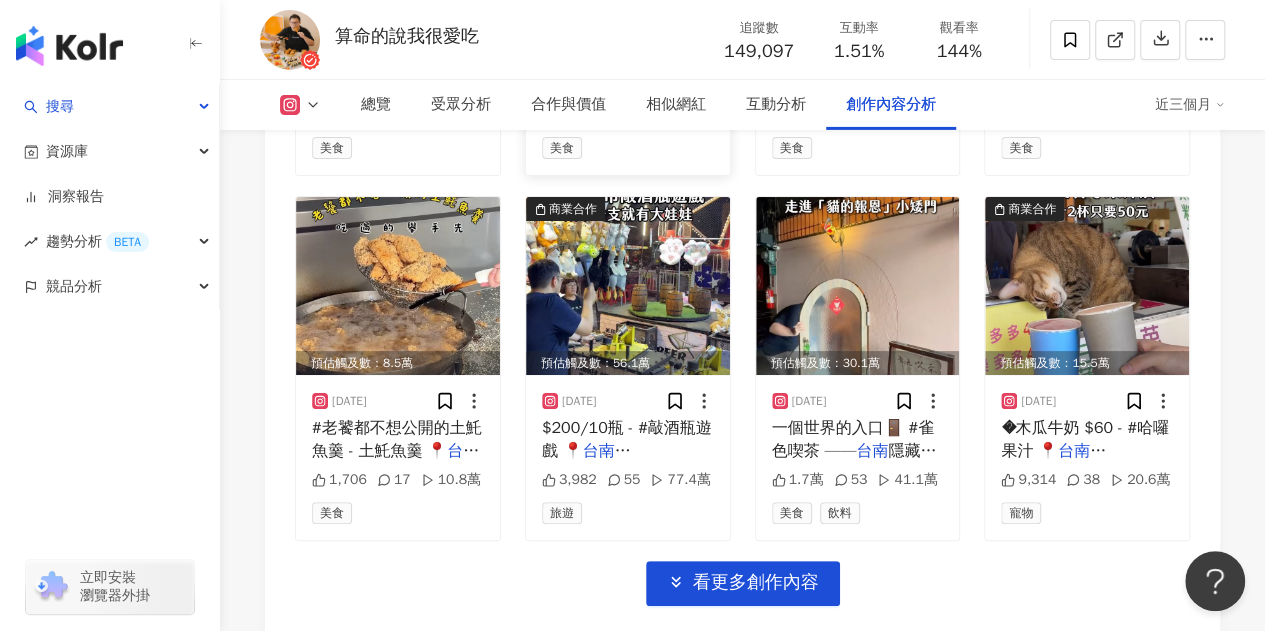 scroll, scrollTop: 7140, scrollLeft: 0, axis: vertical 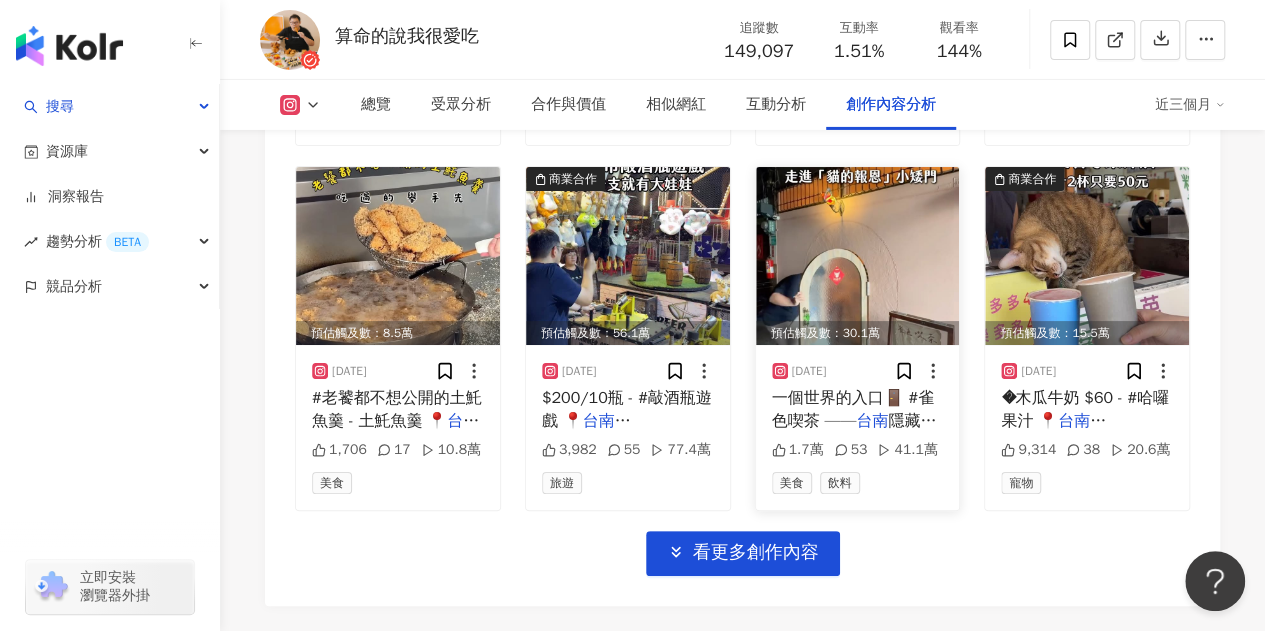 click at bounding box center (858, 256) 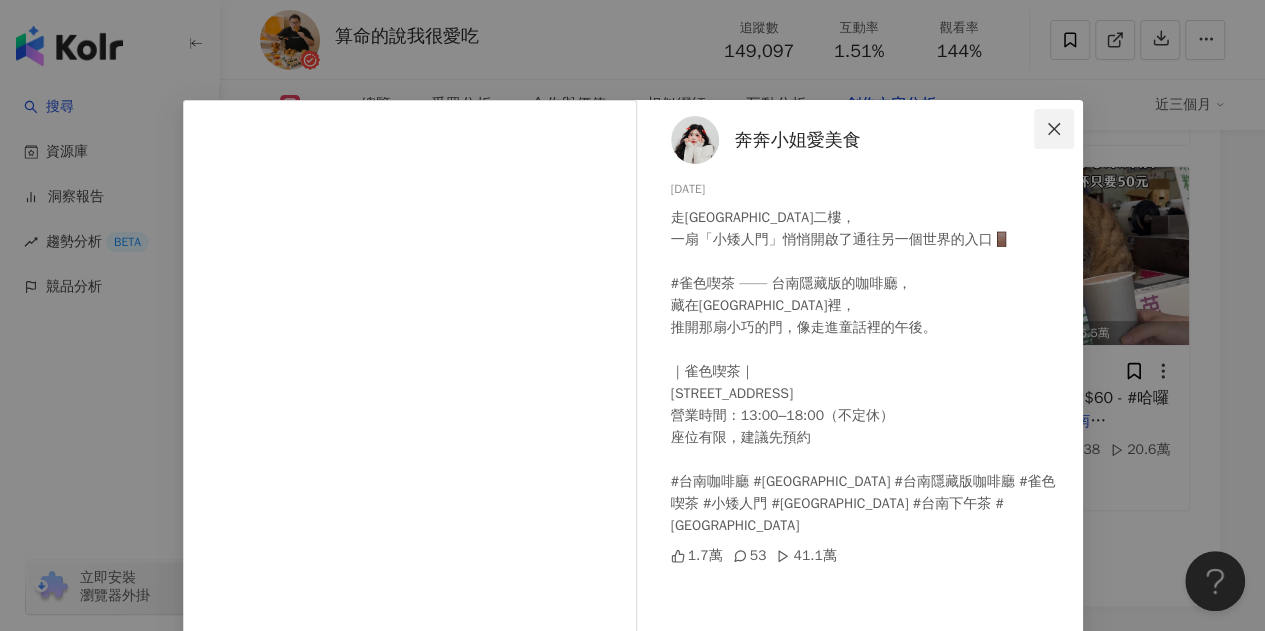 click 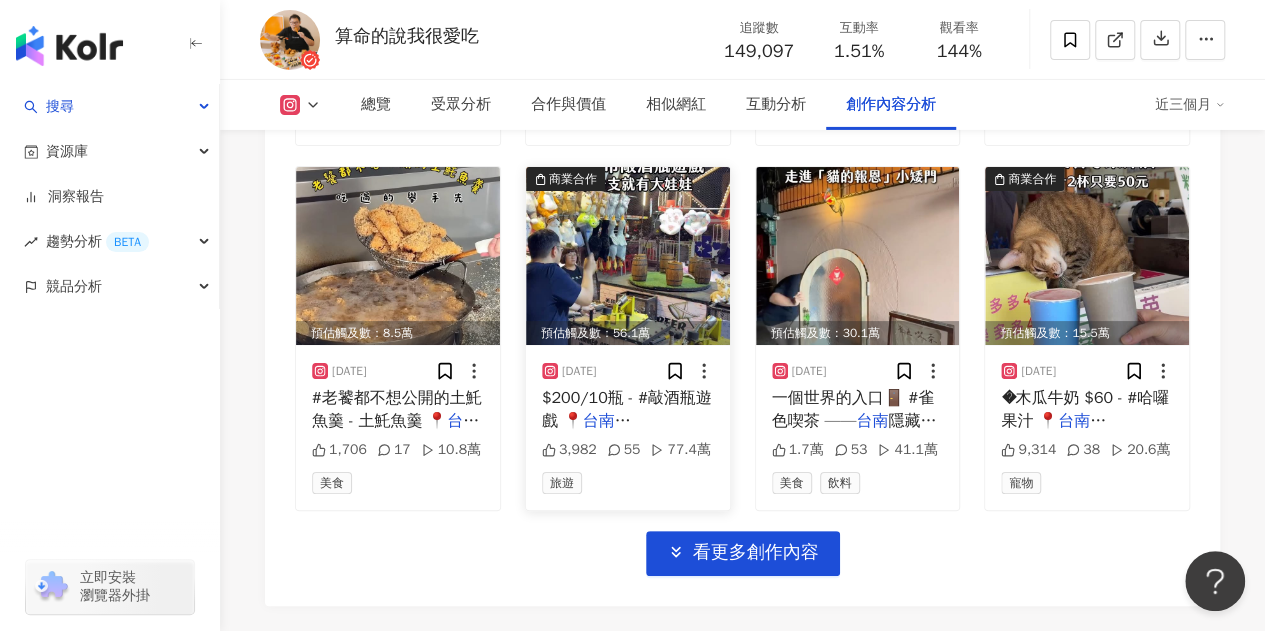 click at bounding box center [628, 256] 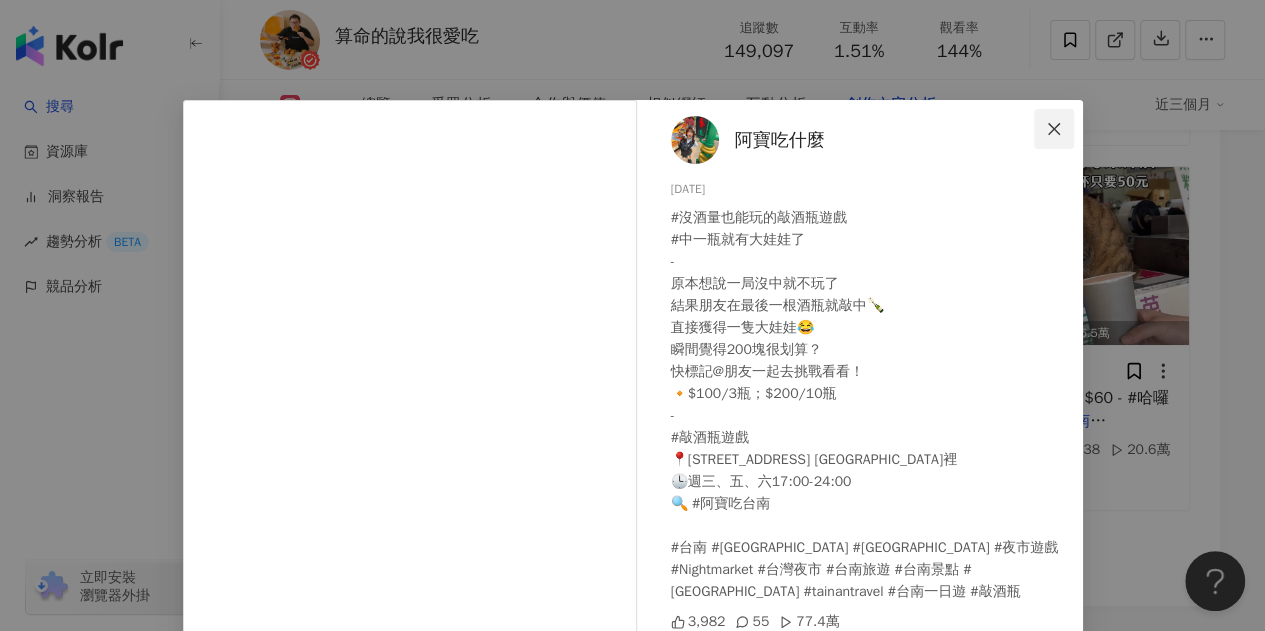 click 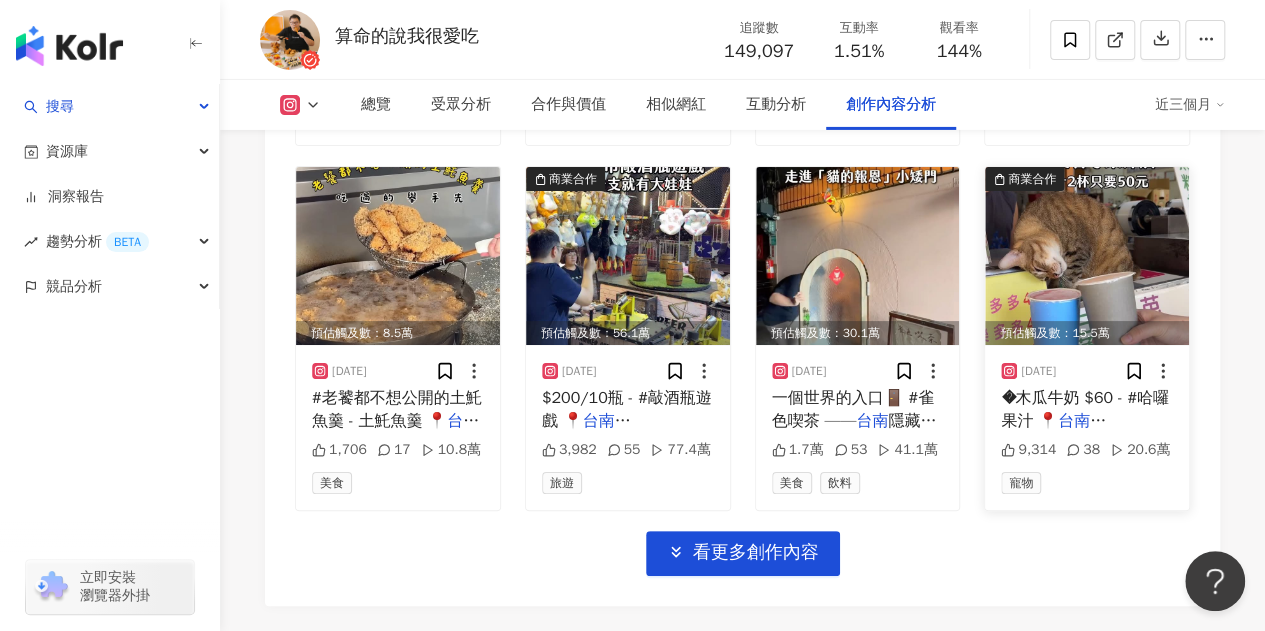 click at bounding box center (1087, 256) 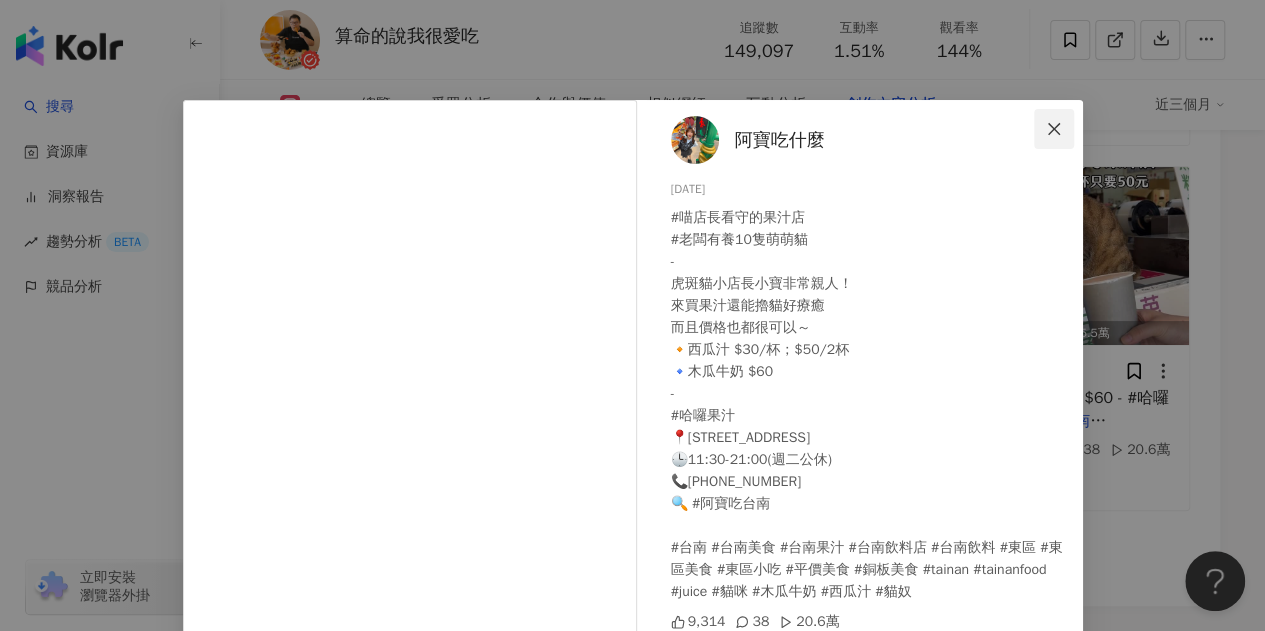 click 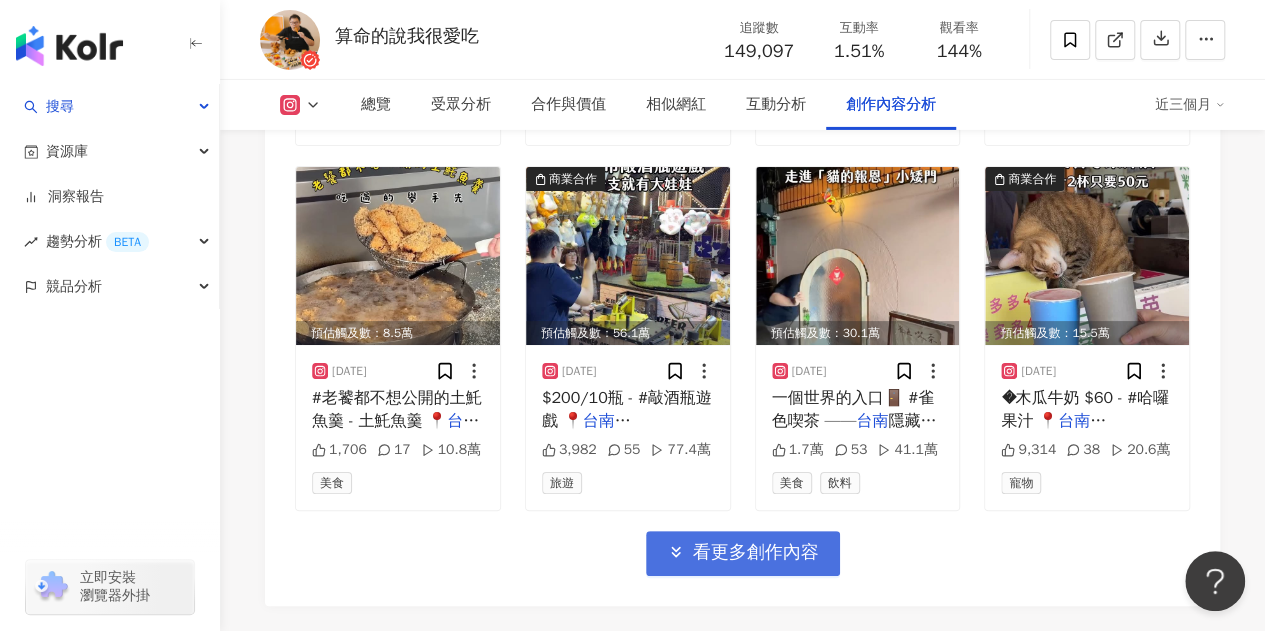 click on "看更多創作內容" at bounding box center (756, 553) 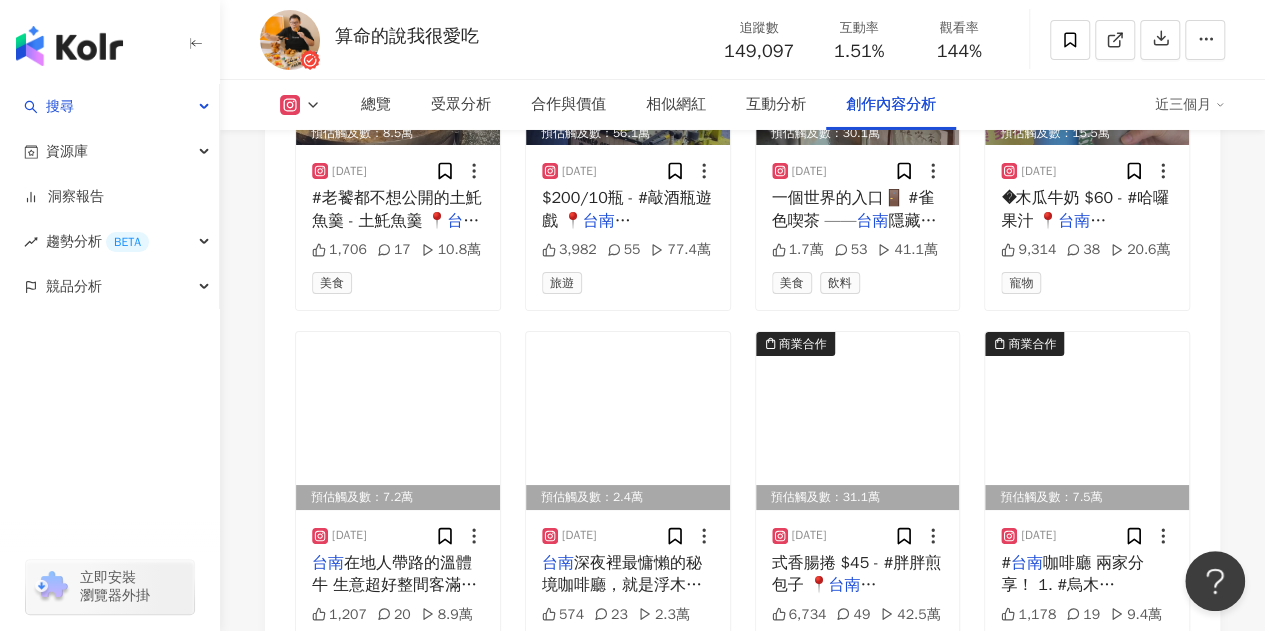 scroll, scrollTop: 7440, scrollLeft: 0, axis: vertical 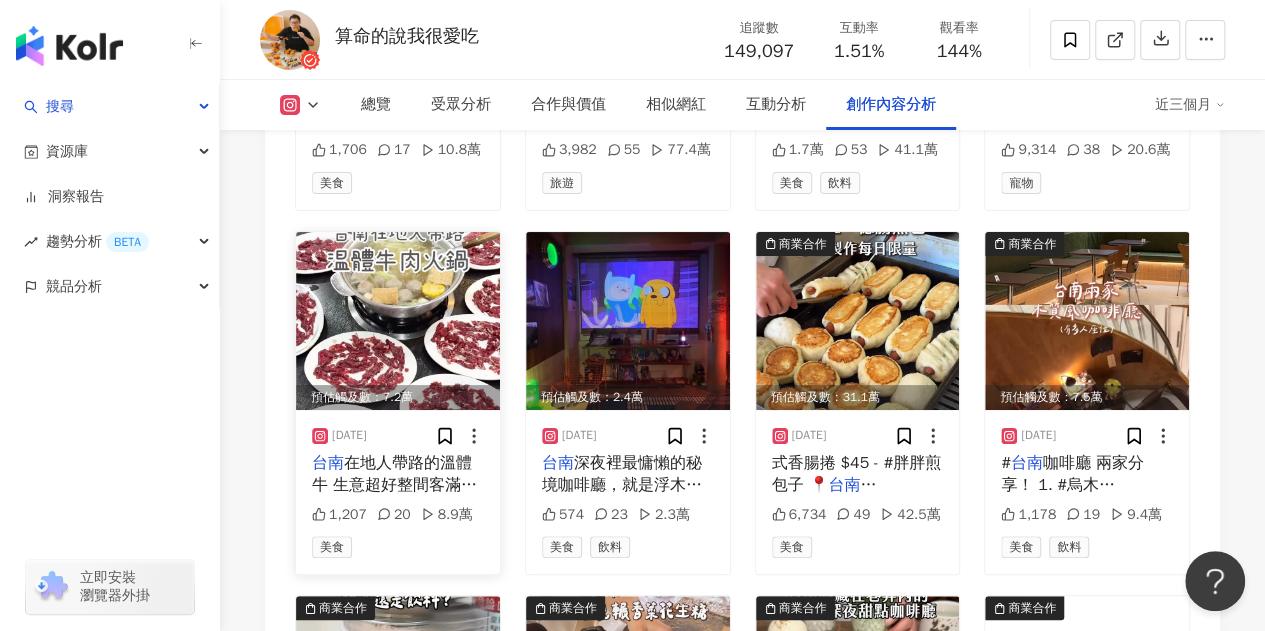click at bounding box center [398, 321] 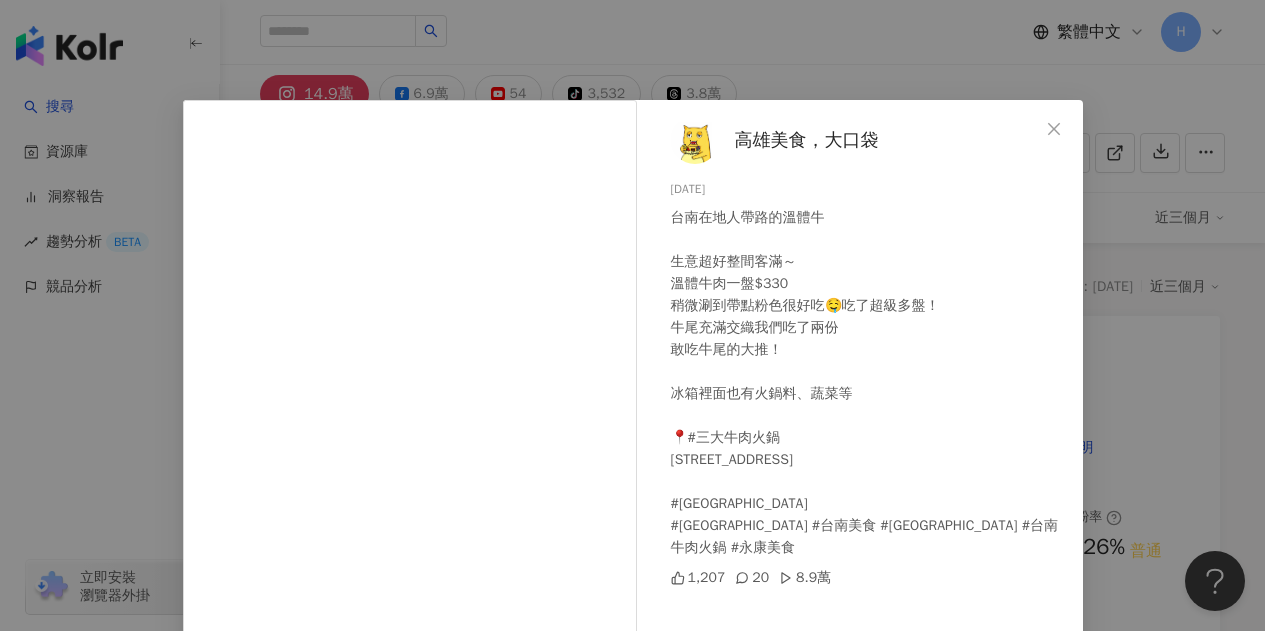 scroll, scrollTop: 7440, scrollLeft: 0, axis: vertical 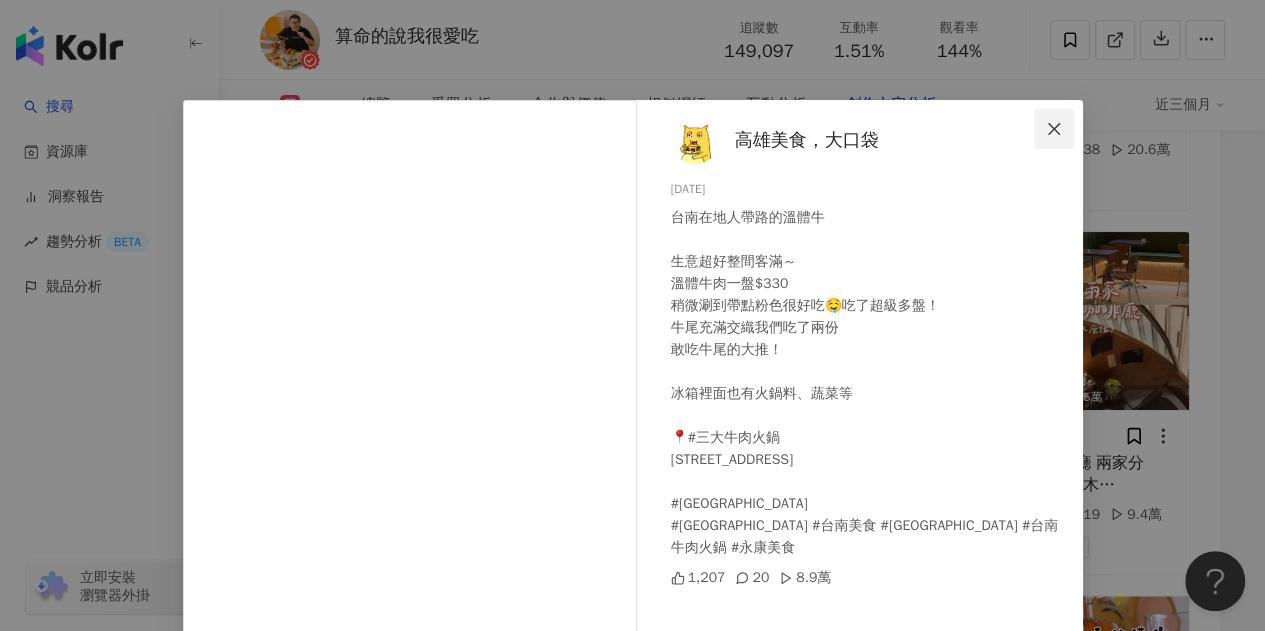 click 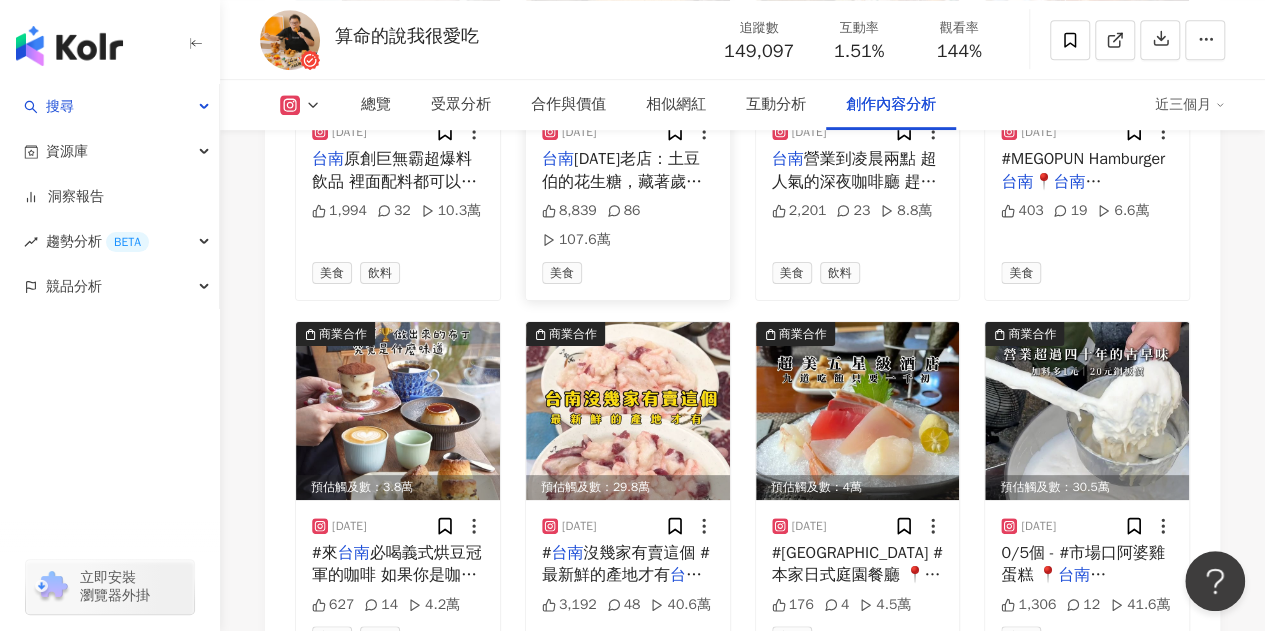 scroll, scrollTop: 8140, scrollLeft: 0, axis: vertical 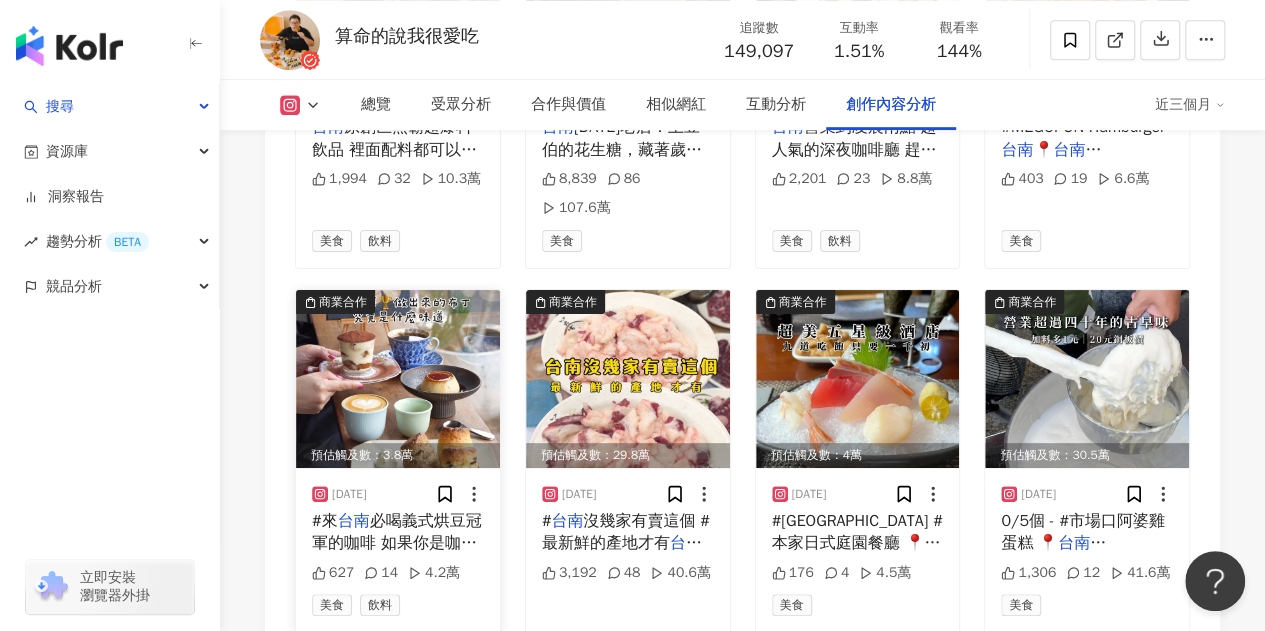 click at bounding box center [398, 379] 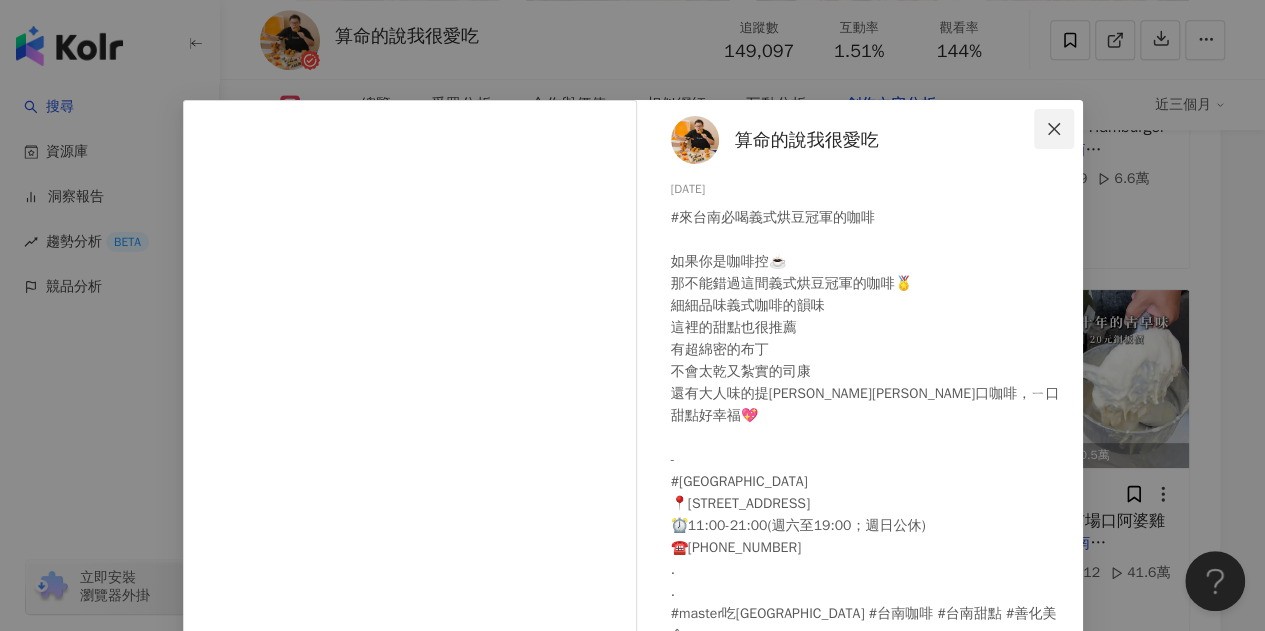 click at bounding box center [1054, 129] 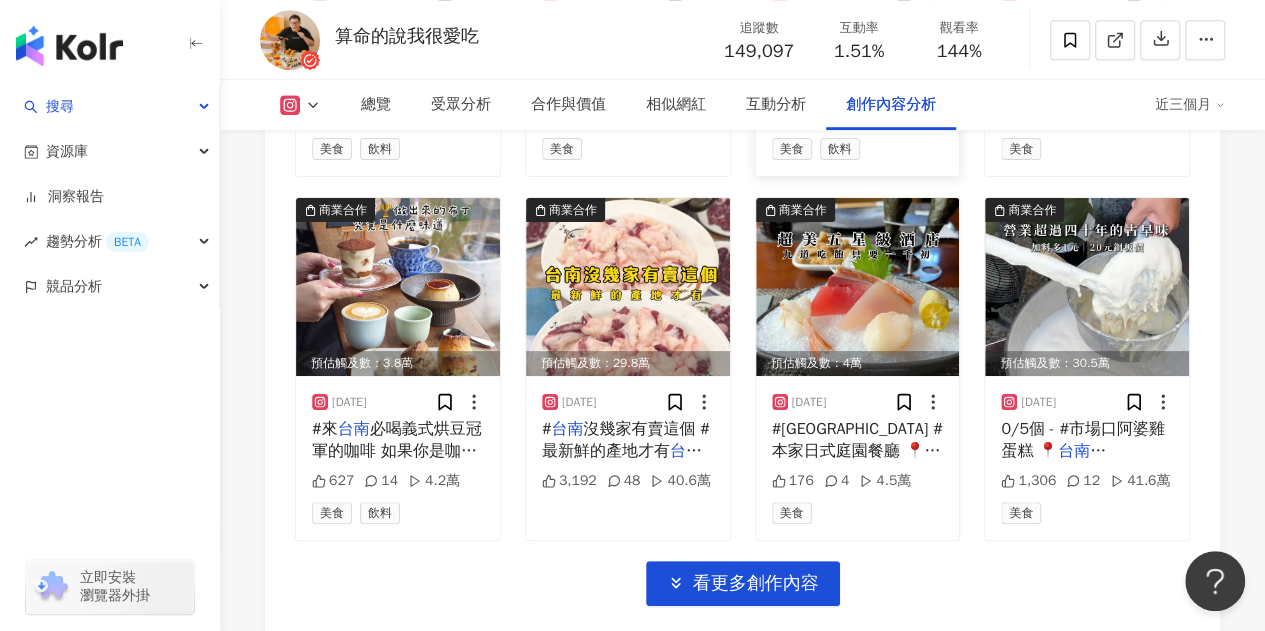scroll, scrollTop: 8340, scrollLeft: 0, axis: vertical 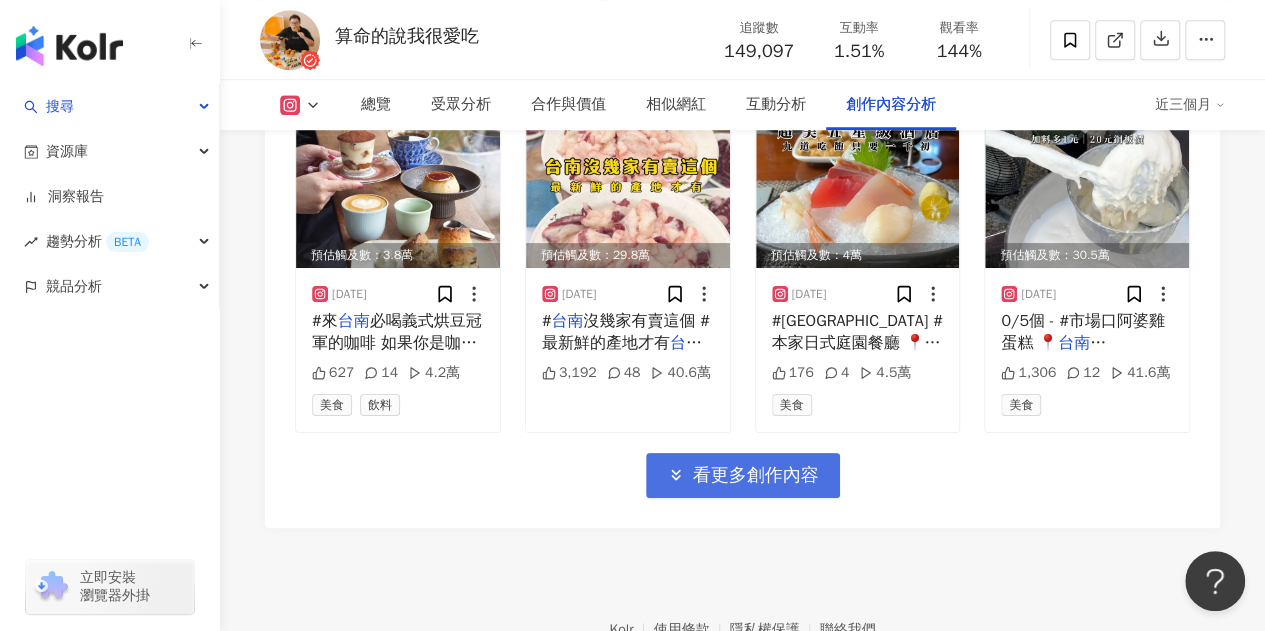 click on "看更多創作內容" at bounding box center [756, 476] 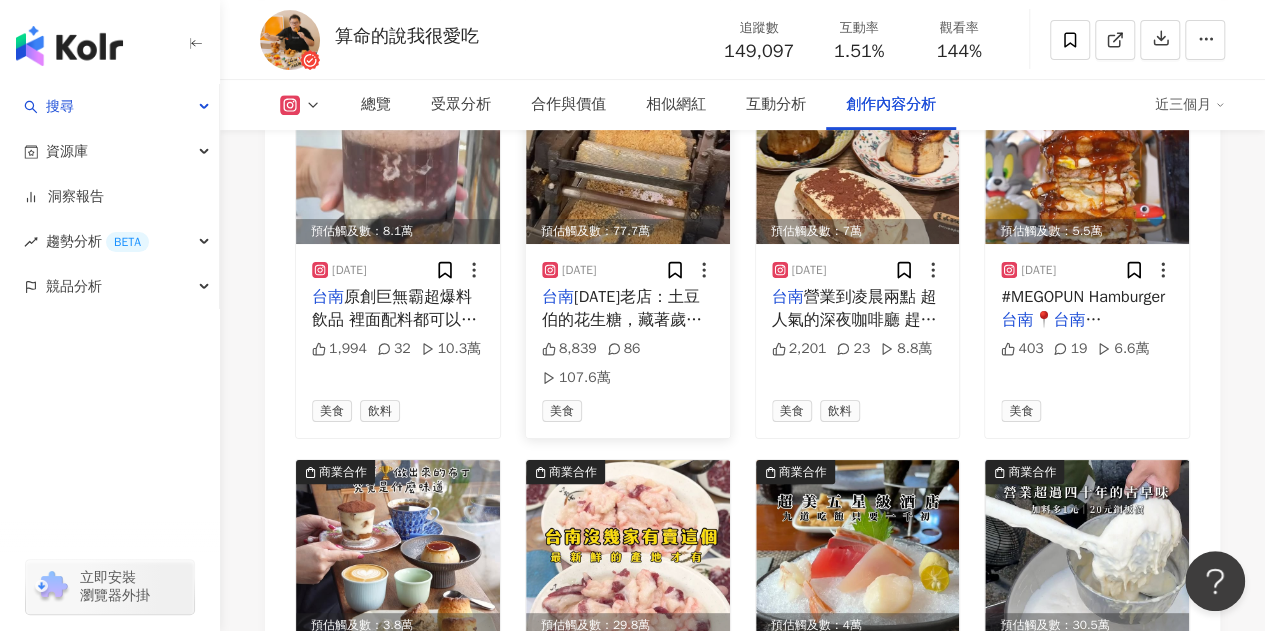 scroll, scrollTop: 7940, scrollLeft: 0, axis: vertical 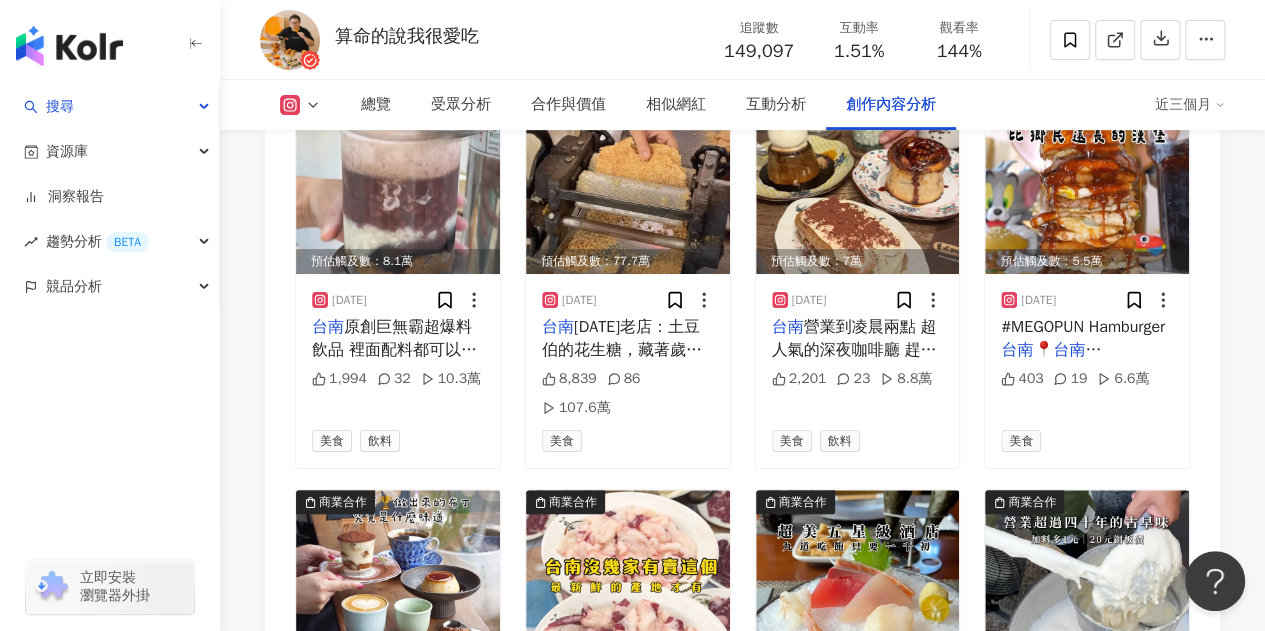 click on "總覽 最後更新日期：2025/7/28 近三個月 Instagram 網紅基本資料 性別   男 主要語言   繁體中文 83.4% 網紅類型 飲料 · 美食 社群簡介 算命的說我很愛吃· 台北美食.桃園 新竹 台中 宜蘭美食PAN-JENHAO | master_food_diary https://www.instagram.com/master_food_diary/ 算命的說我很愛吃🙋🏻‍♂️
吃我想吃，說我想說
Jul.  🇺🇸🇯🇵
Aug 🇯🇵
Sep 🇹🇭
Nov. 🇫🇷
相關合作可以私訊Line:@ masterfood
更多詳細介紹⬇️ ⬇️ ⬇️ 看更多 Instagram 數據總覽 87 K-Score :   良好 近期一到三個月發文頻率正常，且漲粉率與互動率高。 查看說明 追蹤數   149,097 互動率   1.51% 良好 觀看率   144% 優秀 漲粉率   0.26% 普通 受眾主要性別   女性 76.7% 受眾主要年齡   25-34 歲 50% 商業合作內容覆蓋比例   64.3% AI Instagram 成效等級三大指標 互動率 1.51% 良好 同等級網紅的互動率中位數為  0.74% 觀看率 144% 優秀 1.2% 漲粉率 ：" at bounding box center (742, -3417) 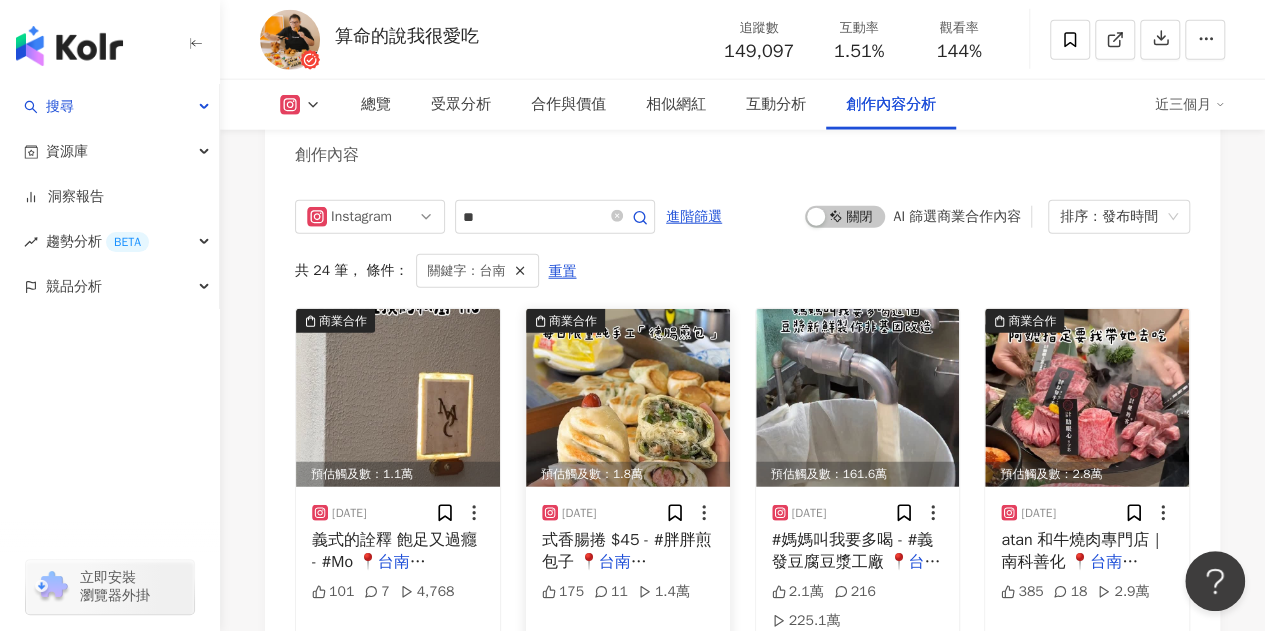 scroll, scrollTop: 6340, scrollLeft: 0, axis: vertical 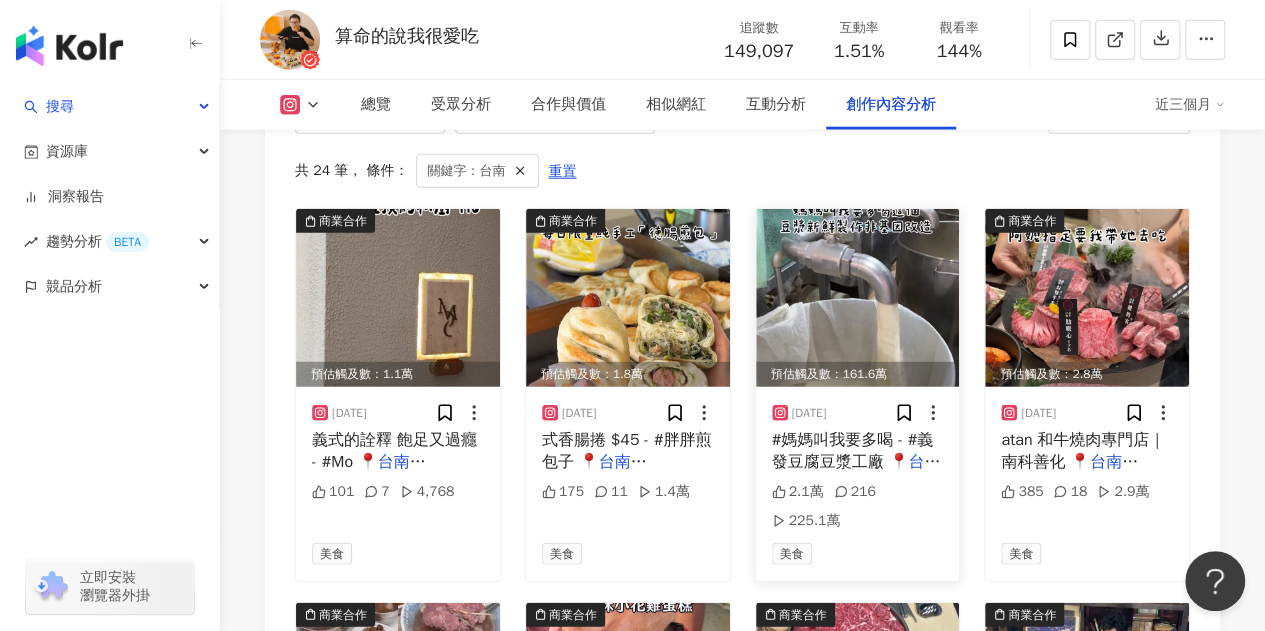 click at bounding box center (858, 298) 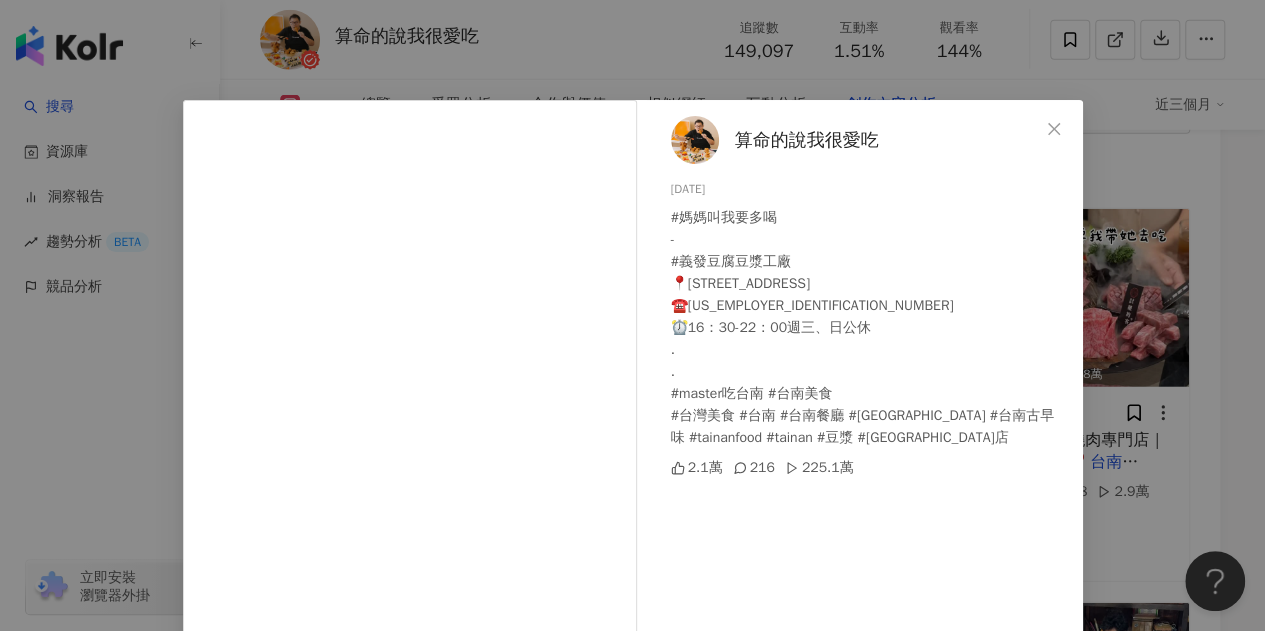 click 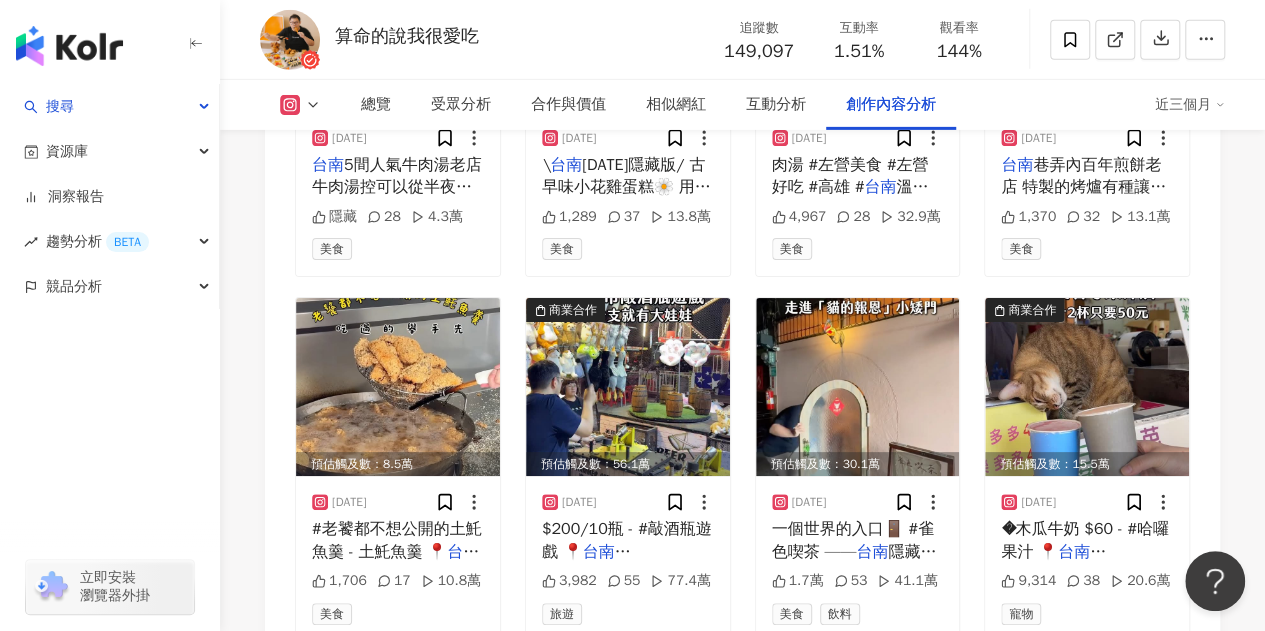 scroll, scrollTop: 7040, scrollLeft: 0, axis: vertical 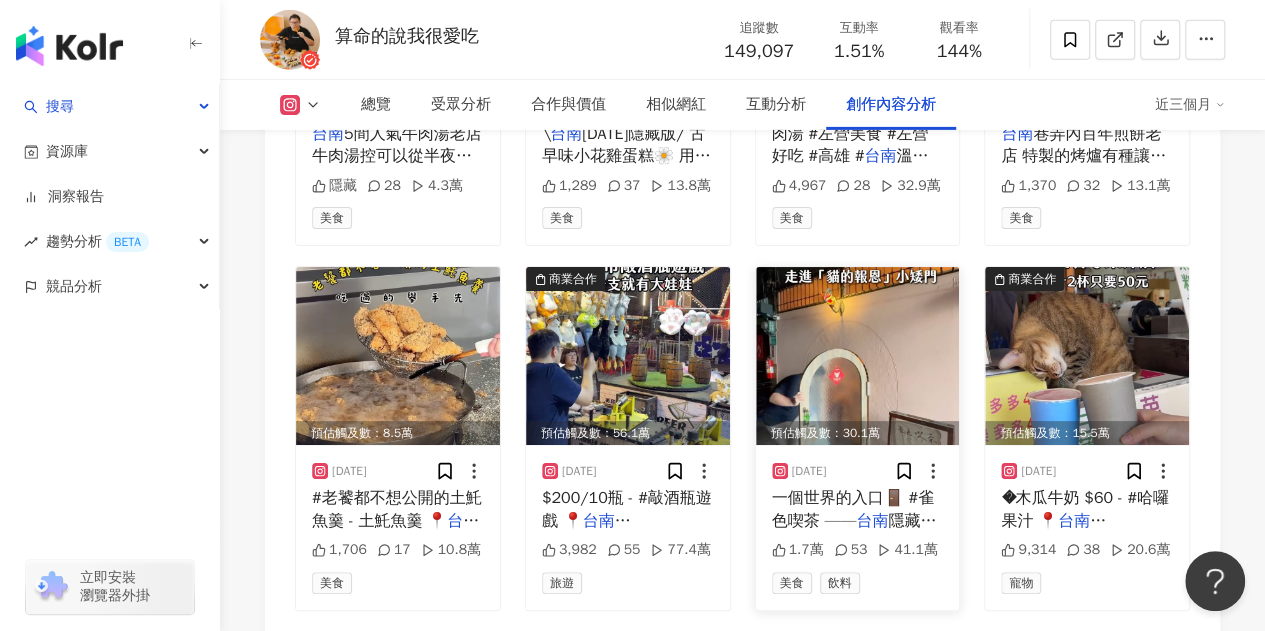 click at bounding box center [858, 356] 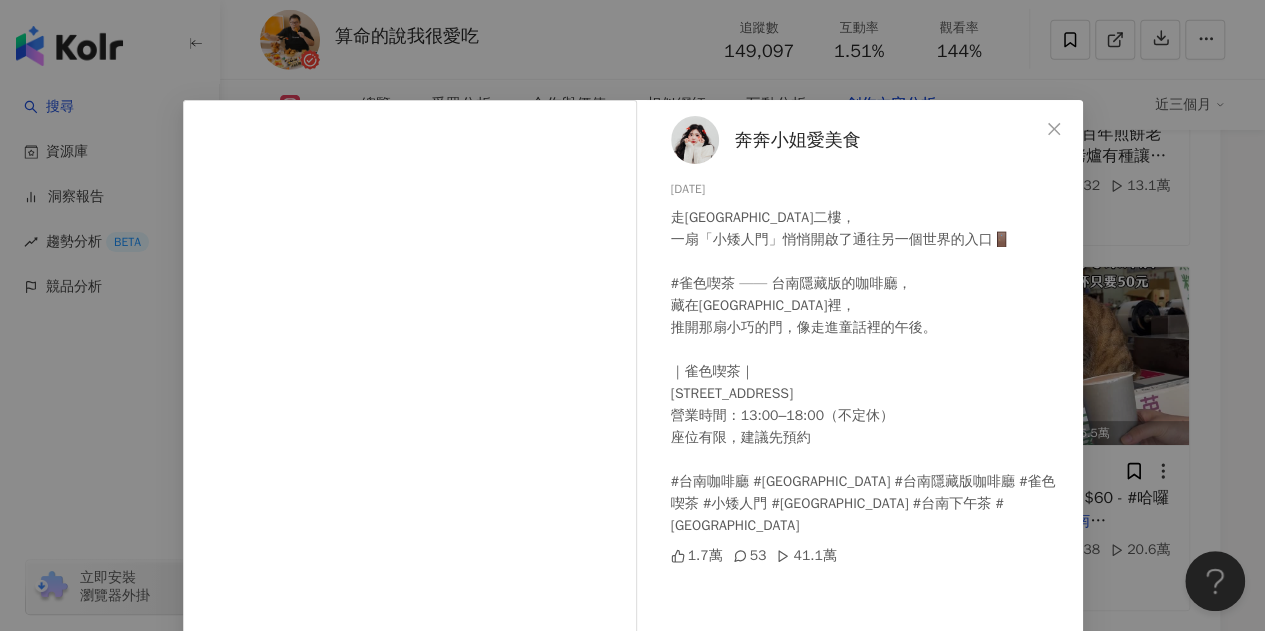 click 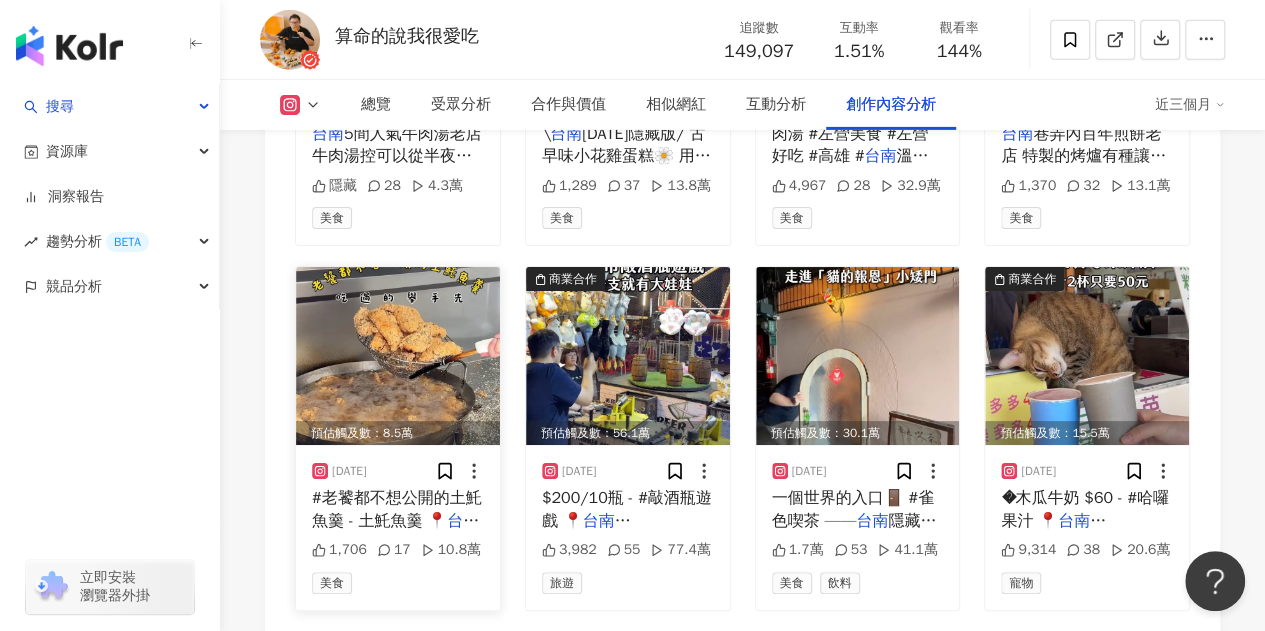 click at bounding box center (398, 356) 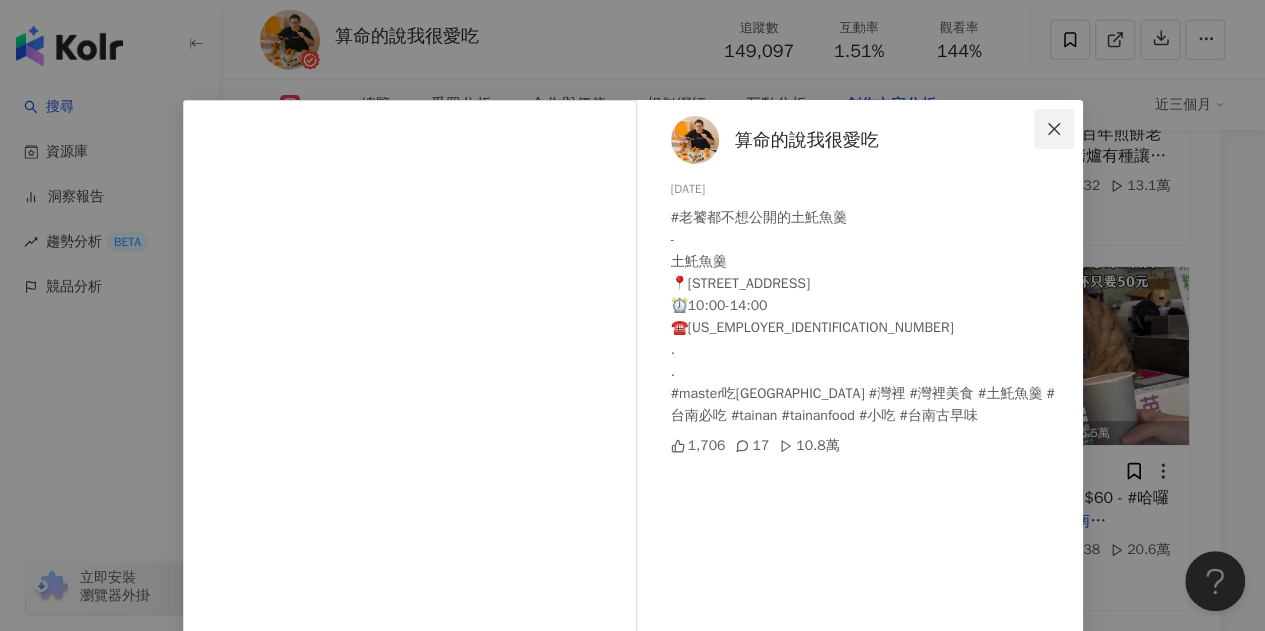 click at bounding box center (1054, 129) 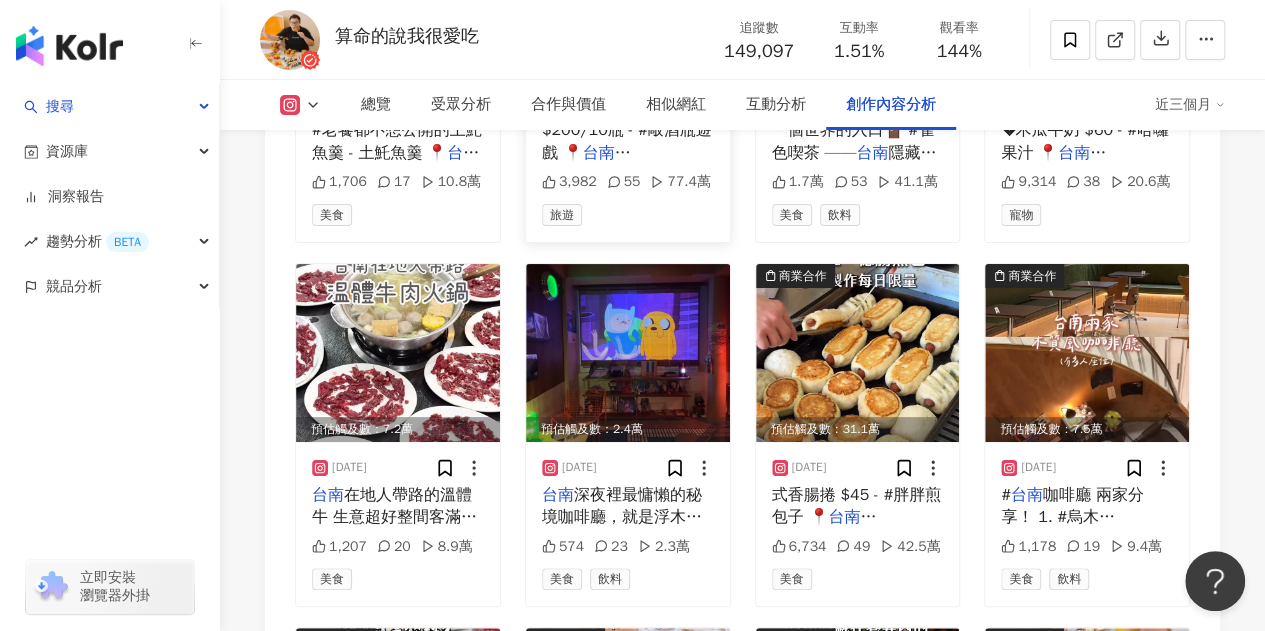 scroll, scrollTop: 7440, scrollLeft: 0, axis: vertical 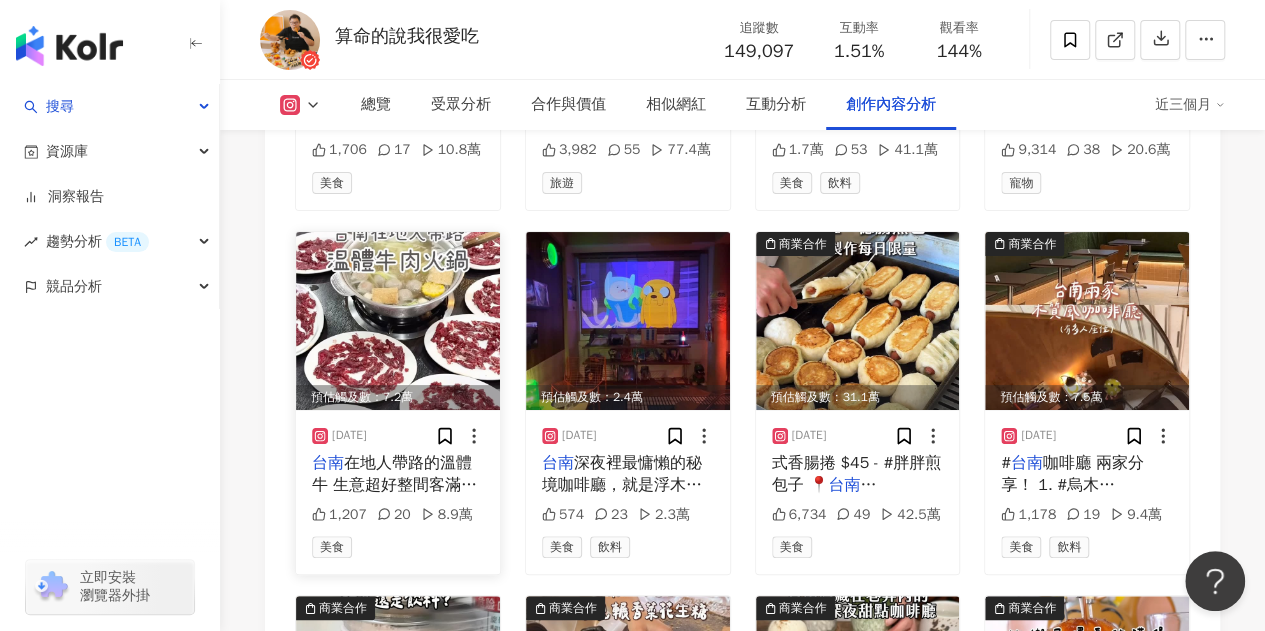 click at bounding box center [398, 321] 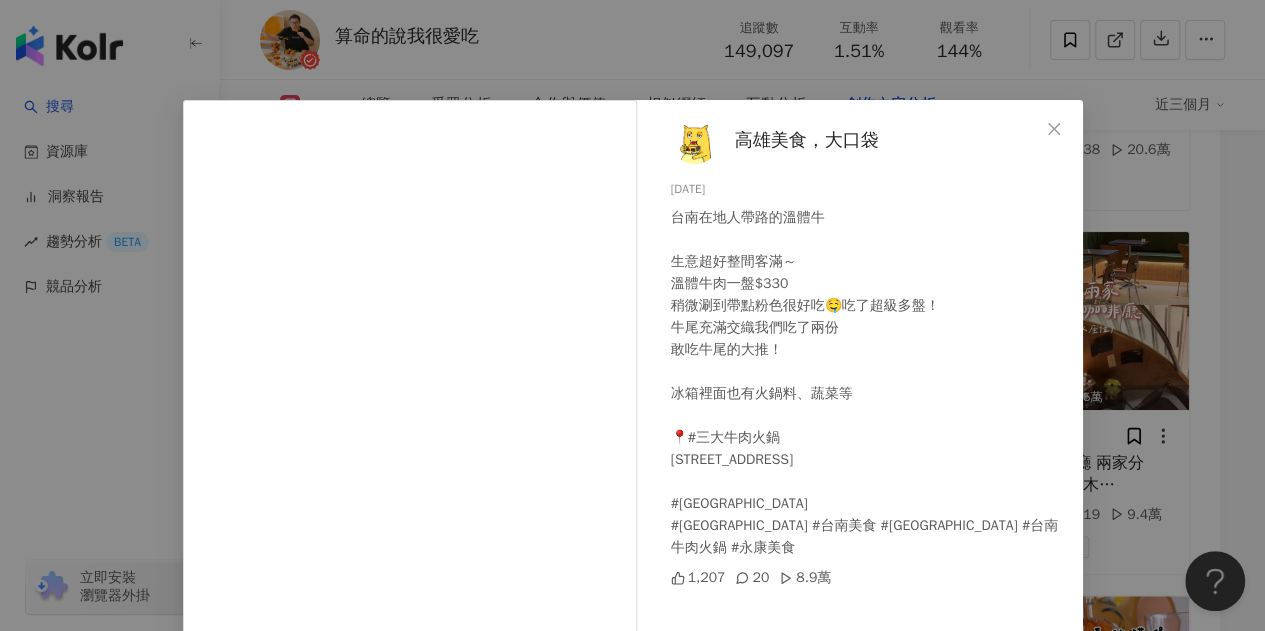 click on "高雄美食，大口袋 2025/4/23 台南在地人帶路的溫體牛
生意超好整間客滿～
溫體牛肉一盤$330
稍微涮到帶點粉色很好吃🤤吃了超級多盤！
牛尾充滿交織我們吃了兩份
敢吃牛尾的大推！
冰箱裡面也有火鍋料、蔬菜等
📍#三大牛肉火鍋
台南市永康區國光三街3號
#台南大口袋
#台南火鍋 #台南美食 #台南溫體牛 #台南牛肉火鍋 #永康美食 1,207 20 8.9萬" at bounding box center (865, 458) 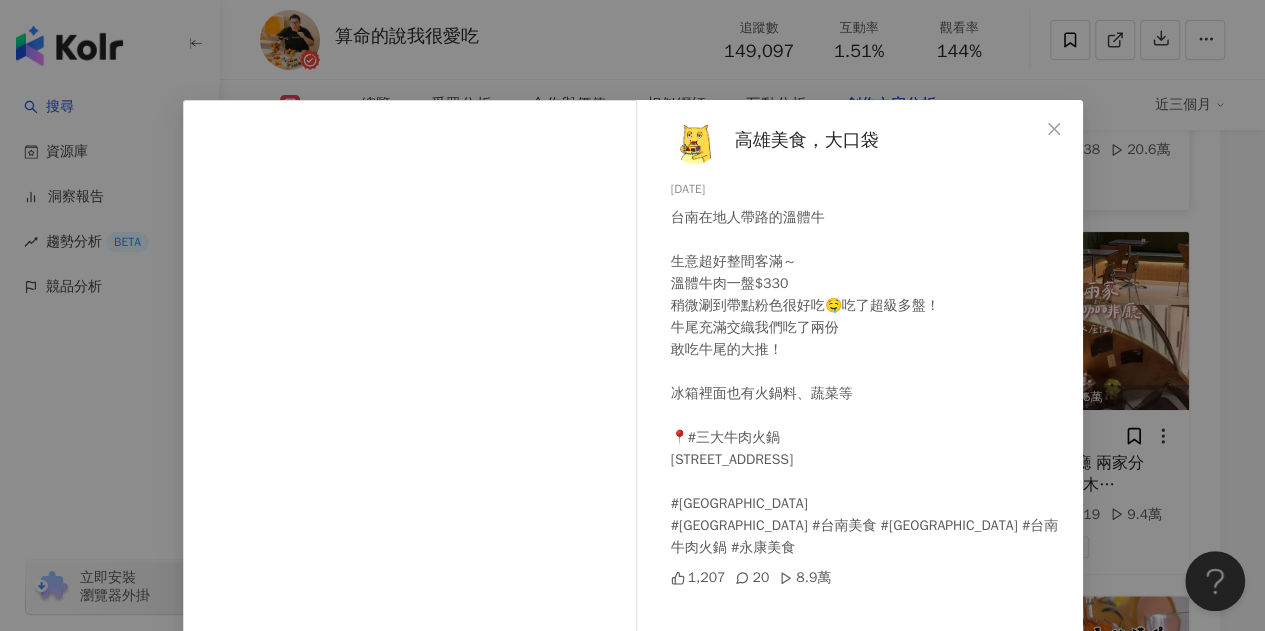 click 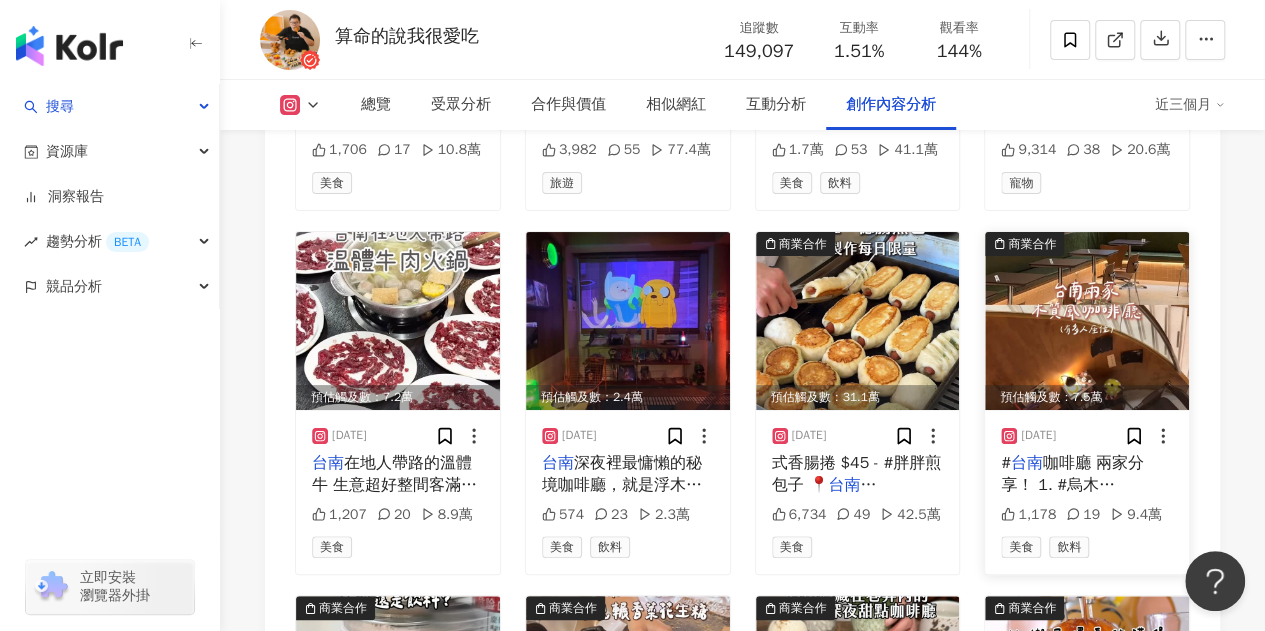 click at bounding box center (1087, 321) 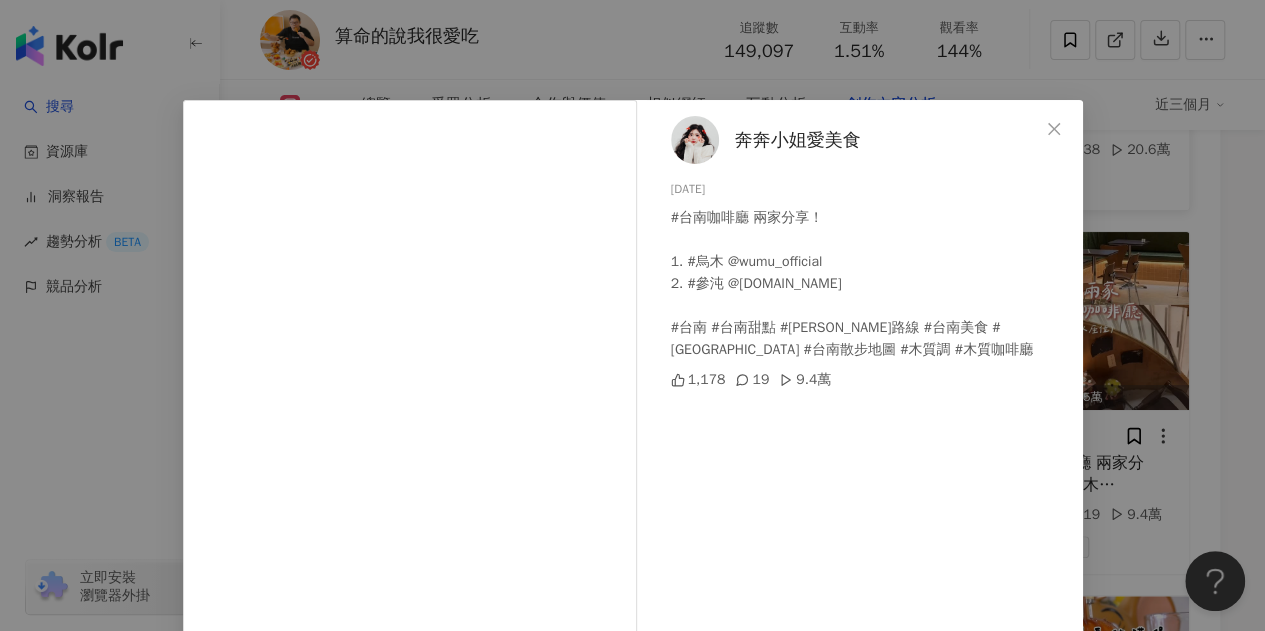 click 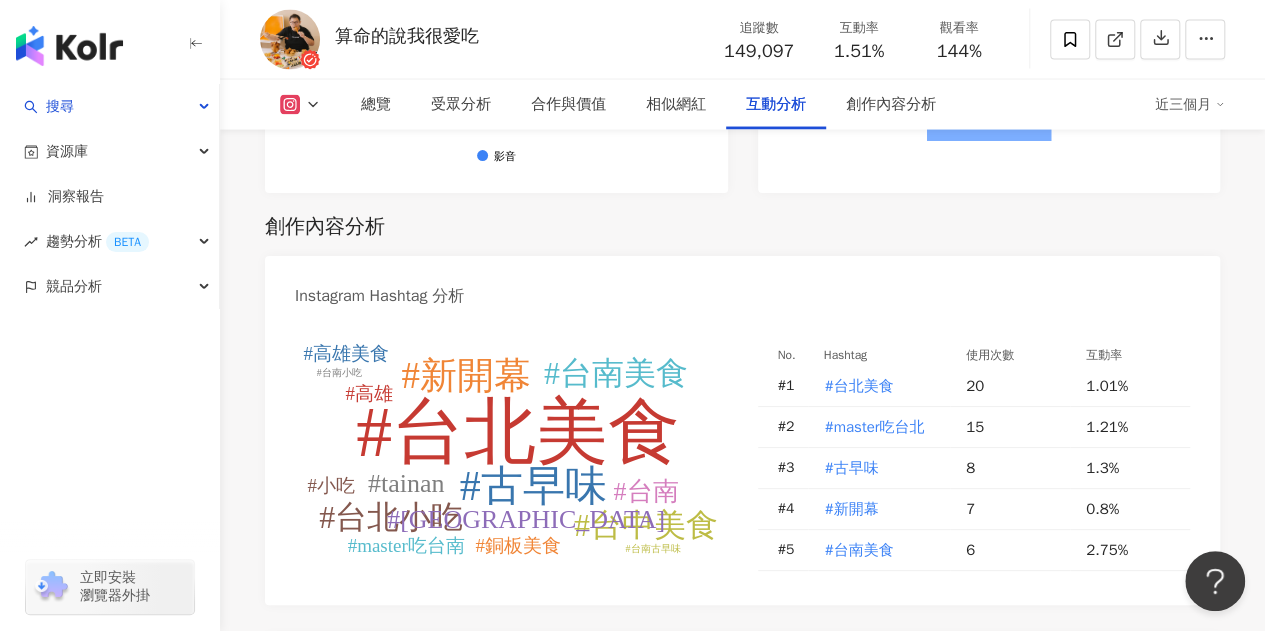 scroll, scrollTop: 6070, scrollLeft: 0, axis: vertical 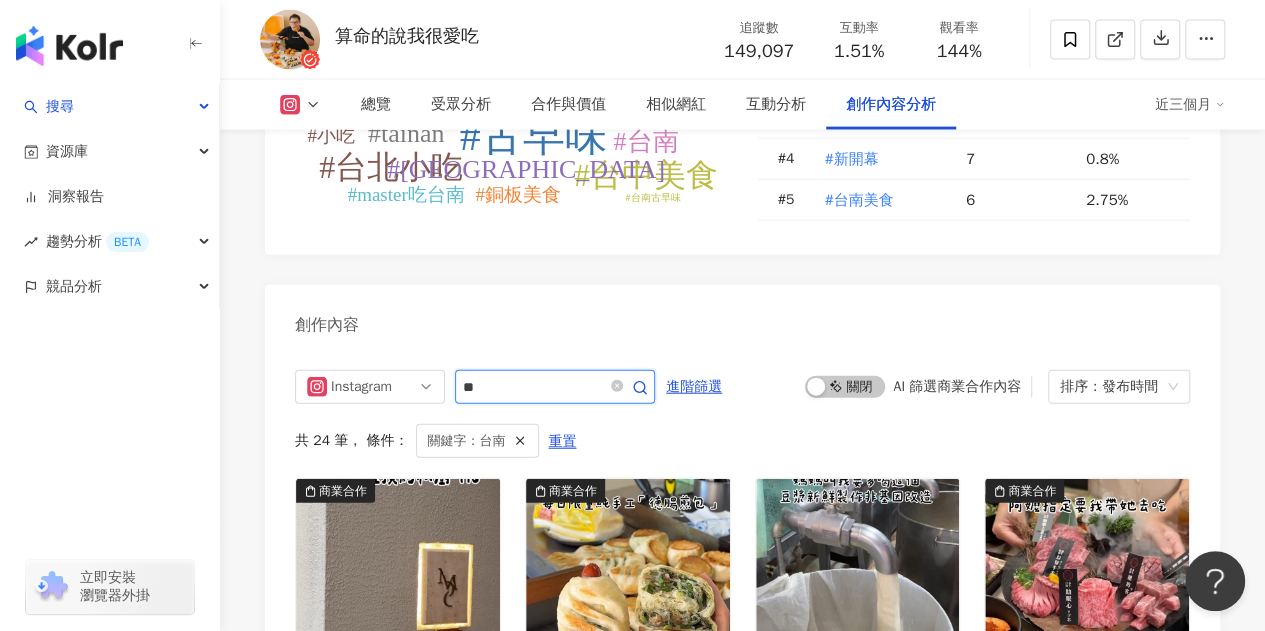 click on "**" at bounding box center (533, 387) 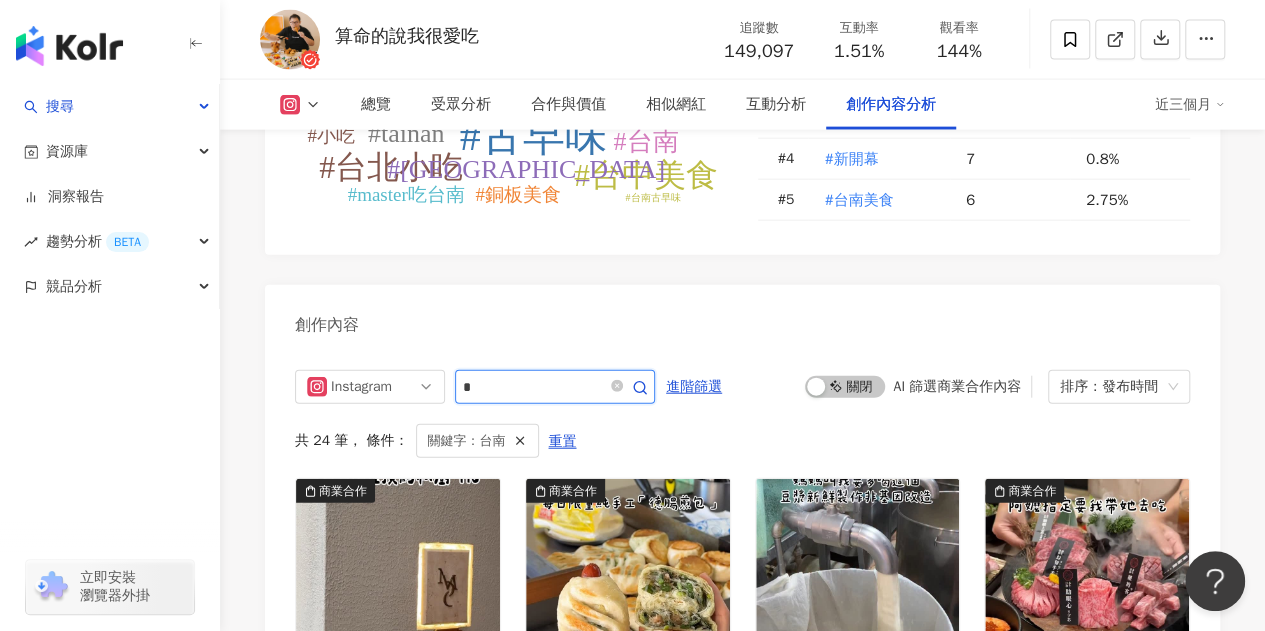 scroll, scrollTop: 6240, scrollLeft: 0, axis: vertical 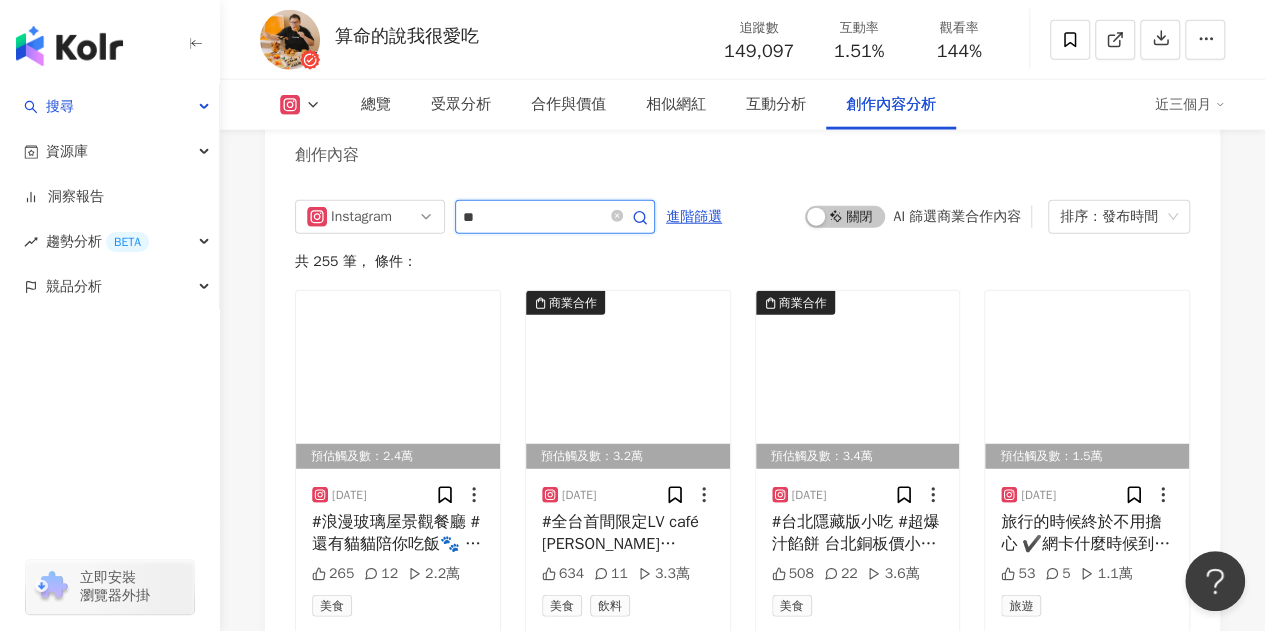 type on "*" 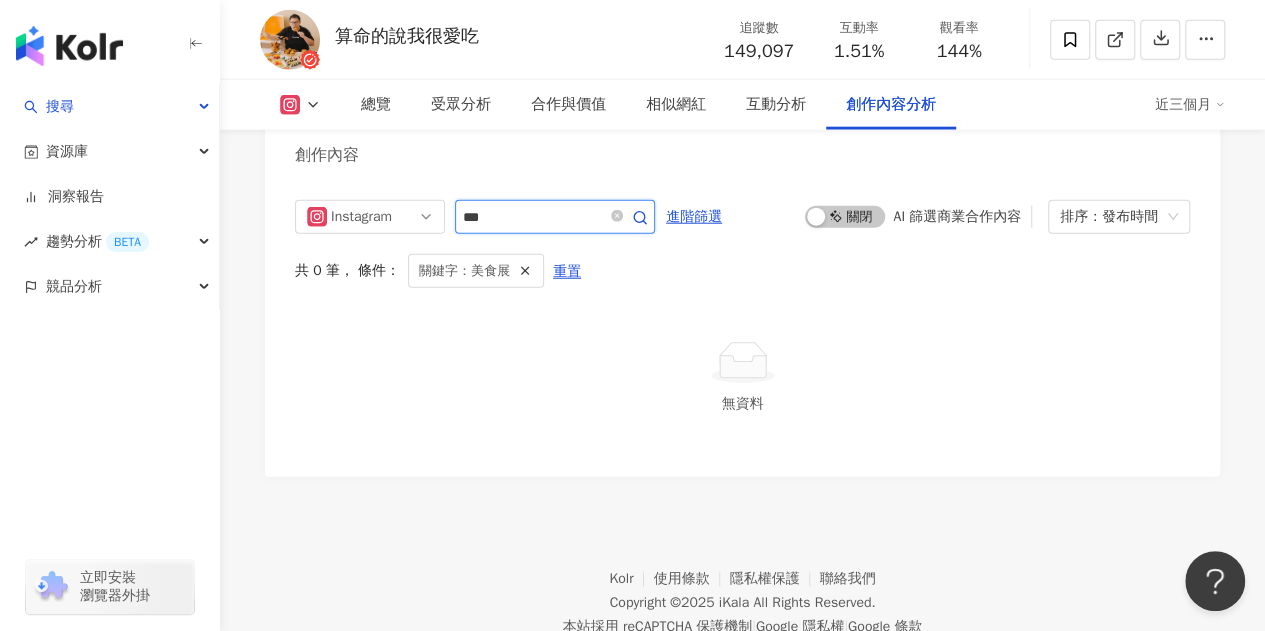 click on "***" at bounding box center (533, 217) 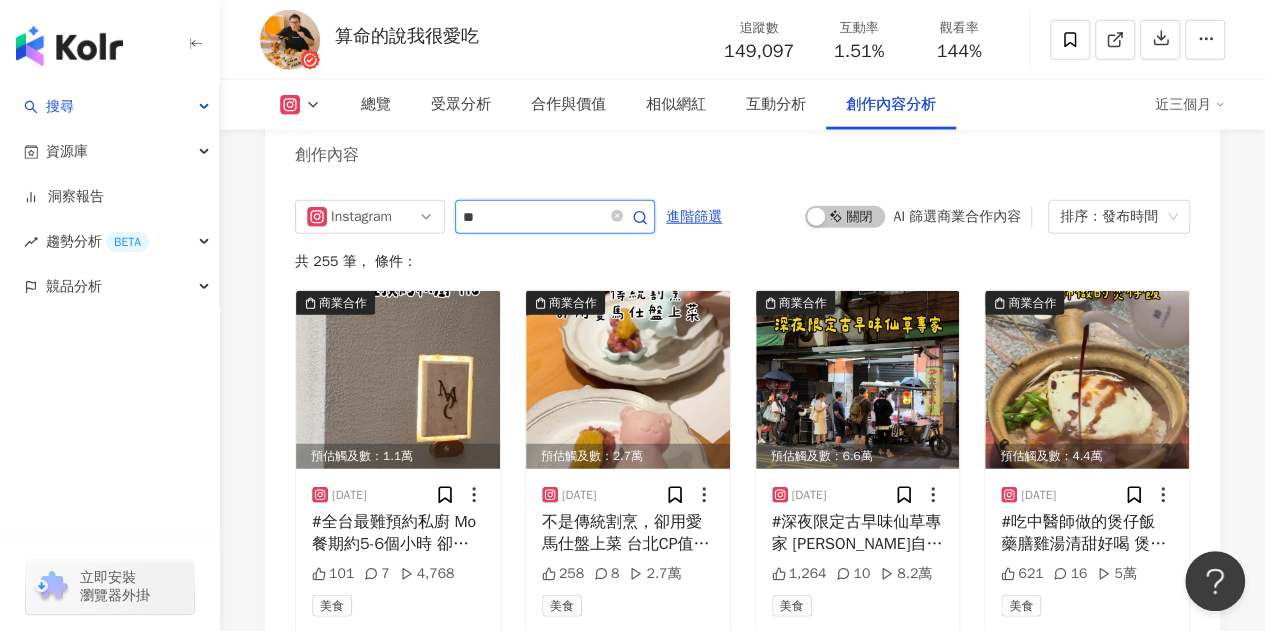 type on "*" 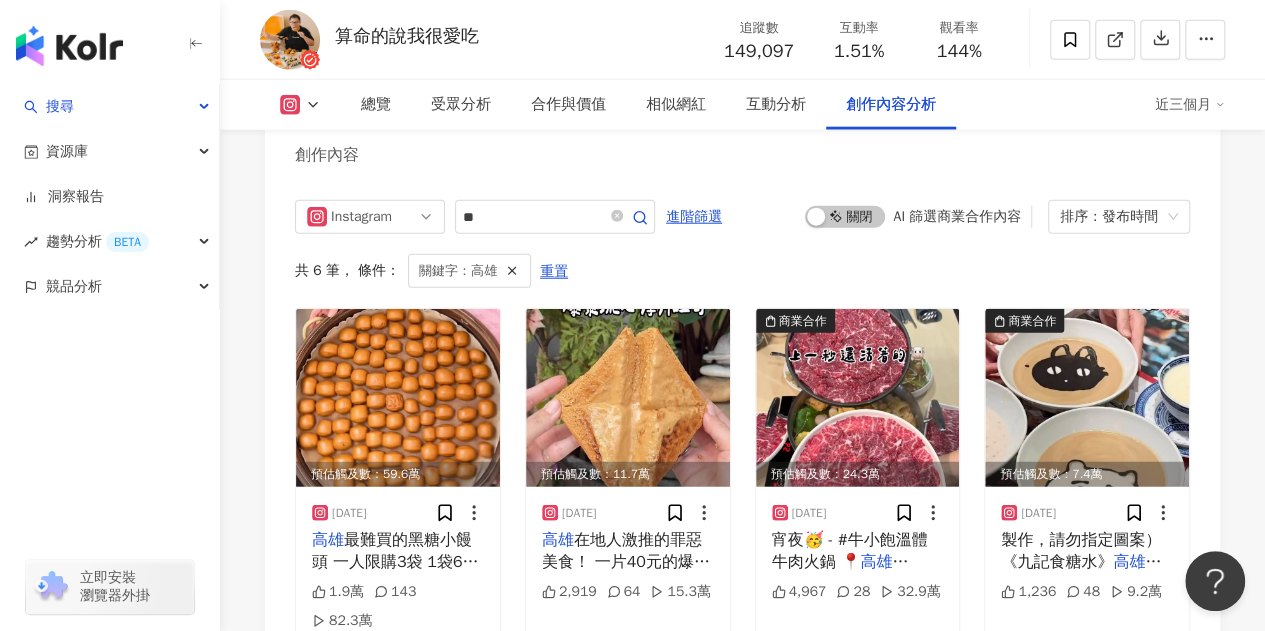 click on "Instagram ** 進階篩選 啟動 關閉 AI 篩選商業合作內容 排序：發布時間 共 6 筆 ，   條件： 關鍵字：高雄 重置 預估觸及數：59.6萬 2025/5/27 高雄 最難買的黑糖小饅頭
一人限購3袋 1袋60元
Q彈鬆軟 黑糖香氣十足 甜而不膩
如果剛好有要去附近再買就可以了
《吉連手工包子》
高雄 市前鎮區公正路175號（鄰近旺來昌）
週一至週五 10:30–19:00，週六、日休息
電話：07-713-1900
# 高雄  # 高雄 美食 # 高雄 小吃 #銅板美食 #前鎮美食
#kaohsiung #kaohsiungfood 1.9萬 143 82.3萬 美食 預估觸及數：11.7萬 2025/5/19 高雄 在地人激推的罪惡美食！
一片40元的爆漿流心厚片你吃過了嗎？🔥
在這裡厚片吐司直接晉升招牌主角！
一撕開就爆漿流心 外酥內濕潤
每一口都是 高雄 在地人的療癒日常
《禪悅茶亭》
高雄 市左營區辛亥路293號
⏰ 建議趁熱吃，流心才會最邪惡🤤～
# 高雄  # 高雄 美食 # 高雄 64" at bounding box center (742, 628) 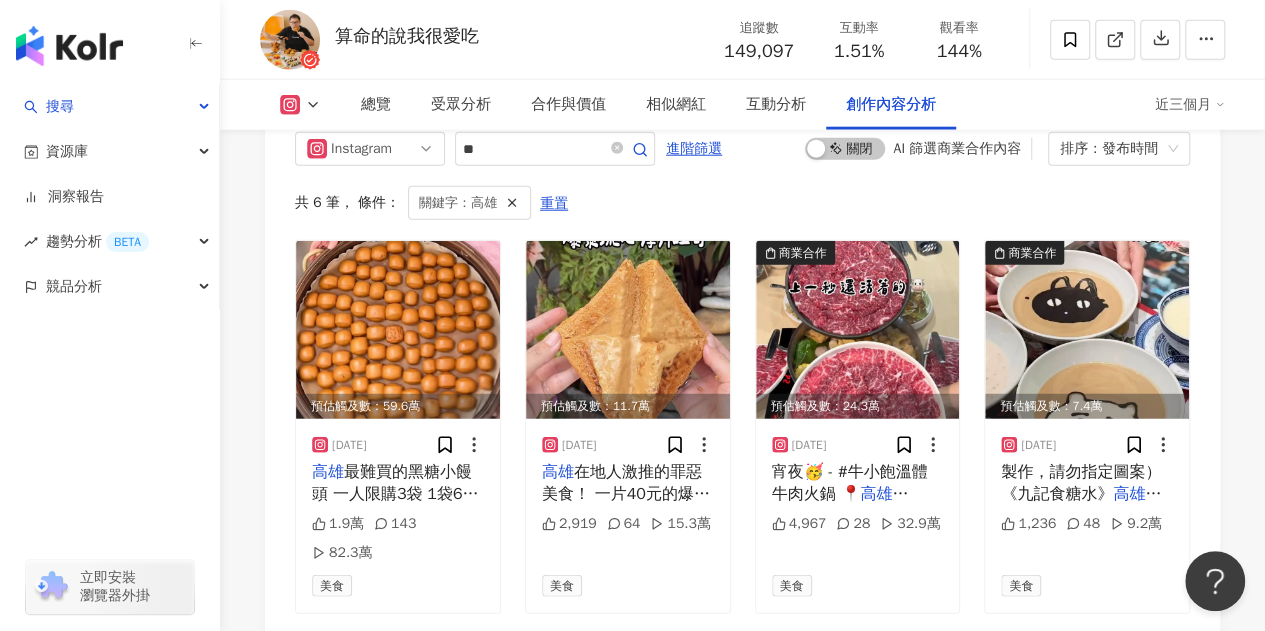 scroll, scrollTop: 6340, scrollLeft: 0, axis: vertical 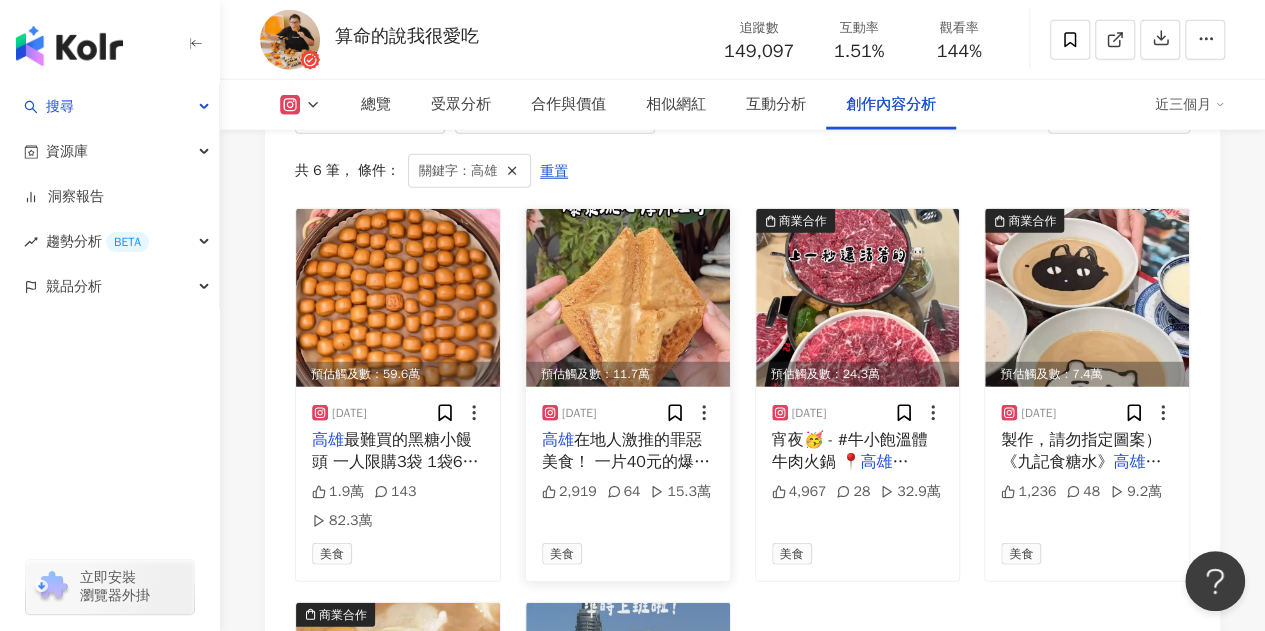 click at bounding box center (628, 298) 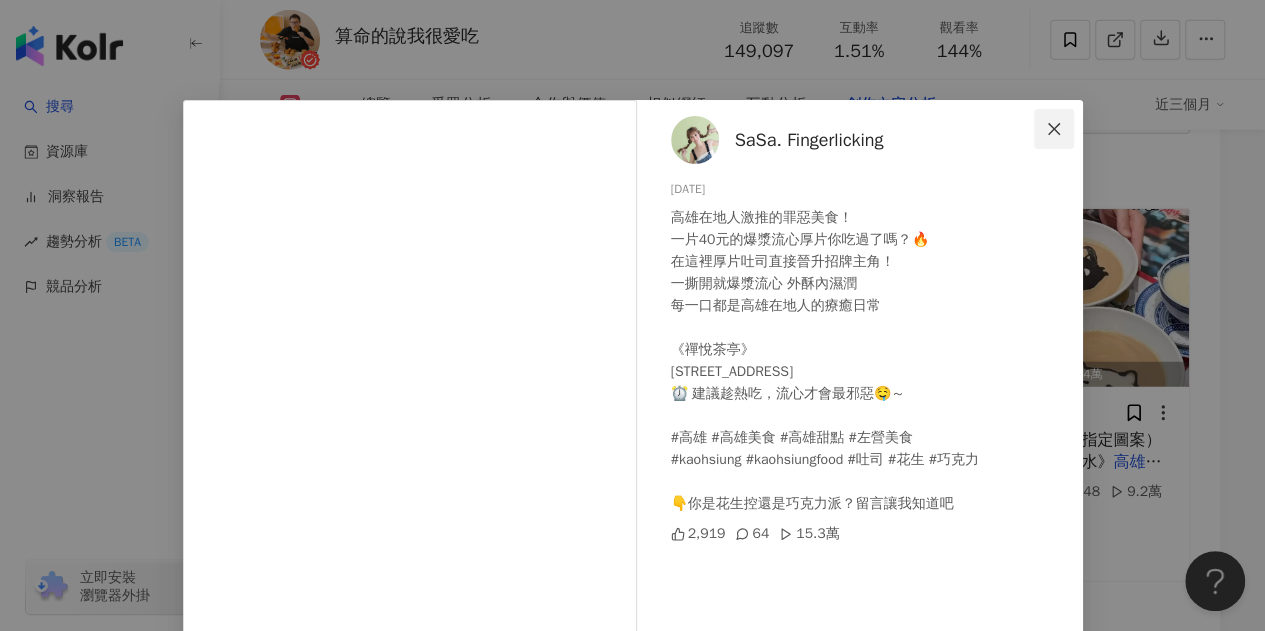 click 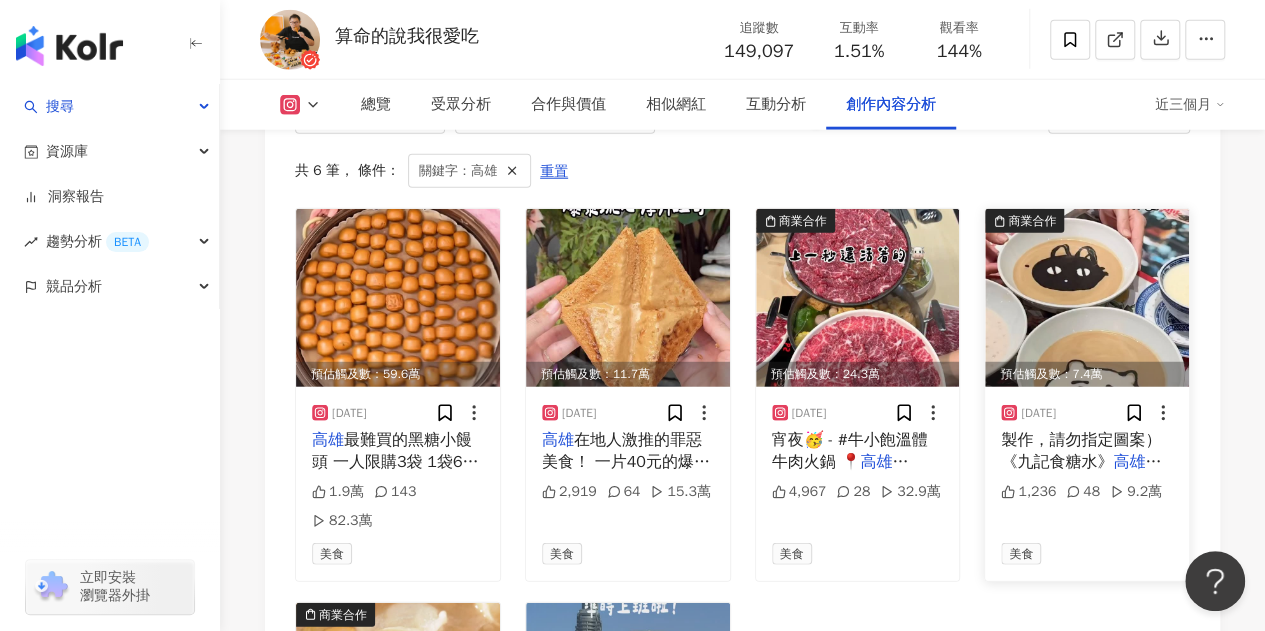 click at bounding box center [1087, 298] 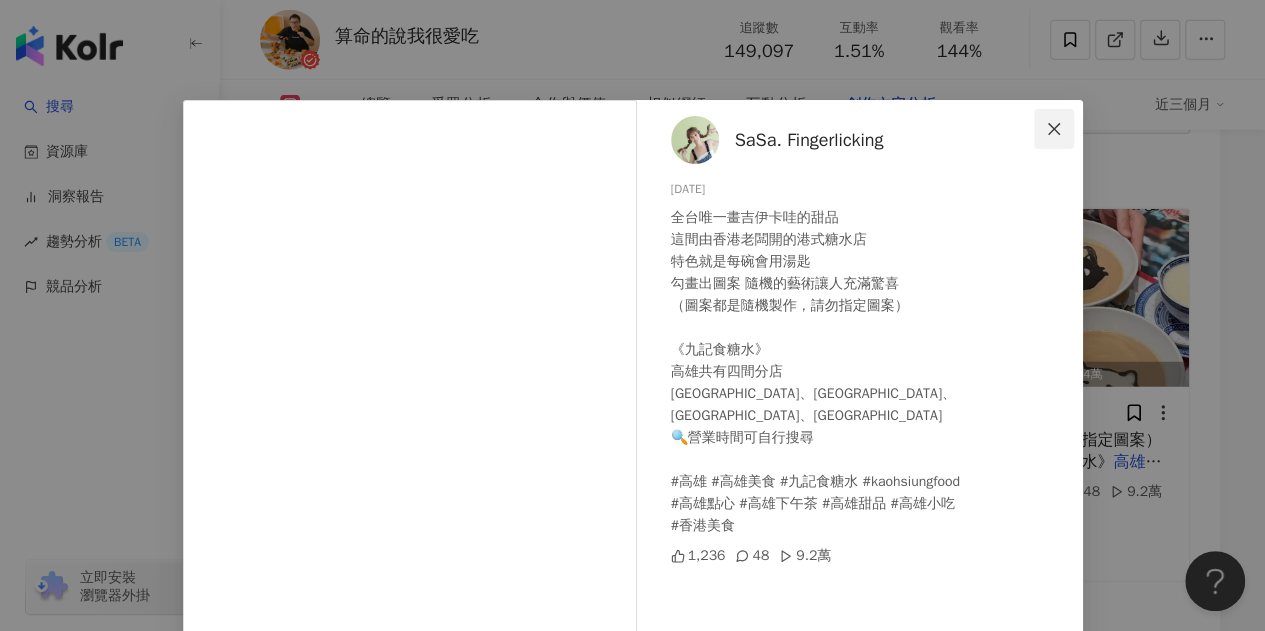 click 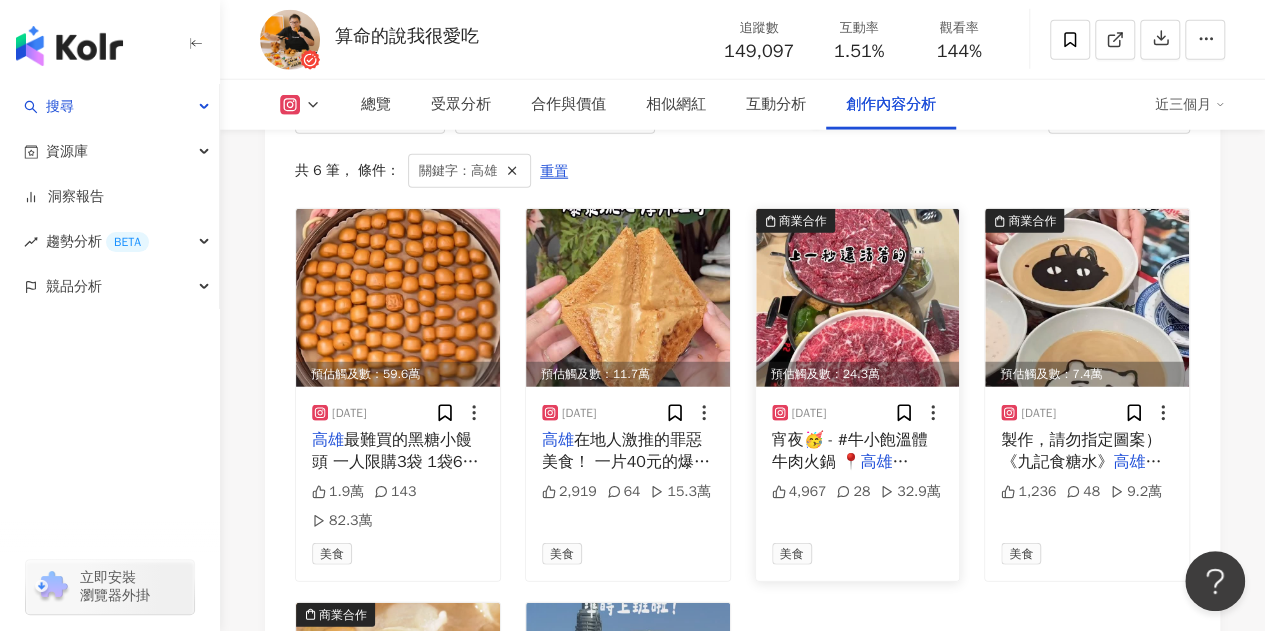 click at bounding box center [858, 298] 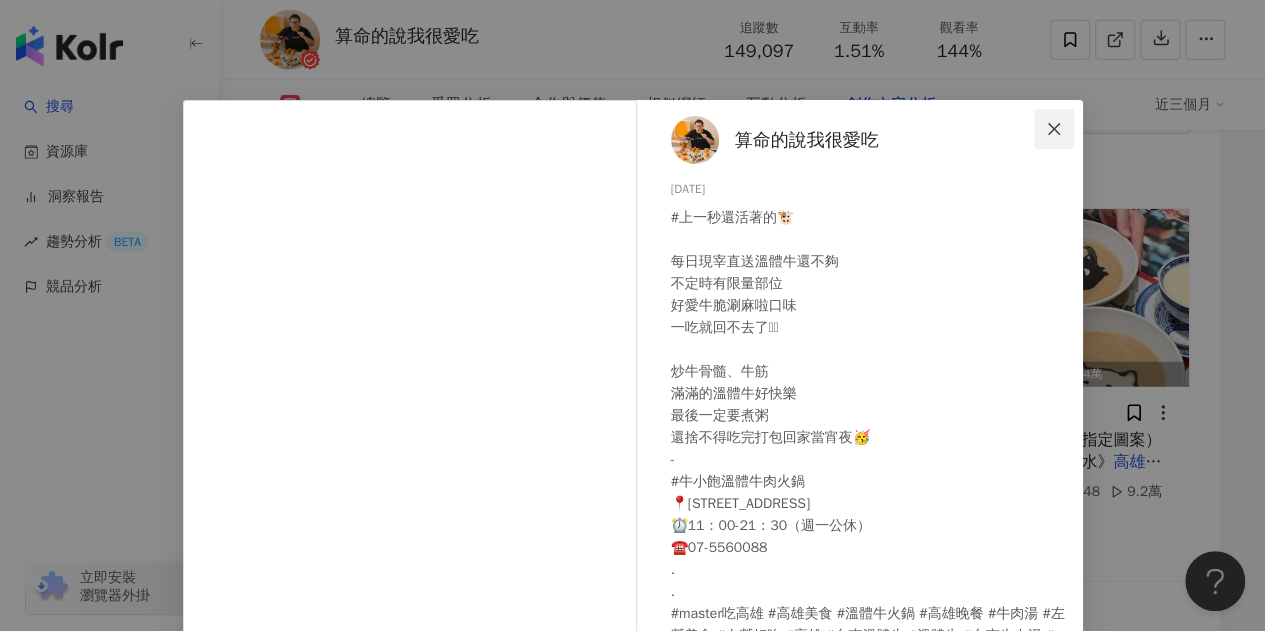 click at bounding box center [1054, 129] 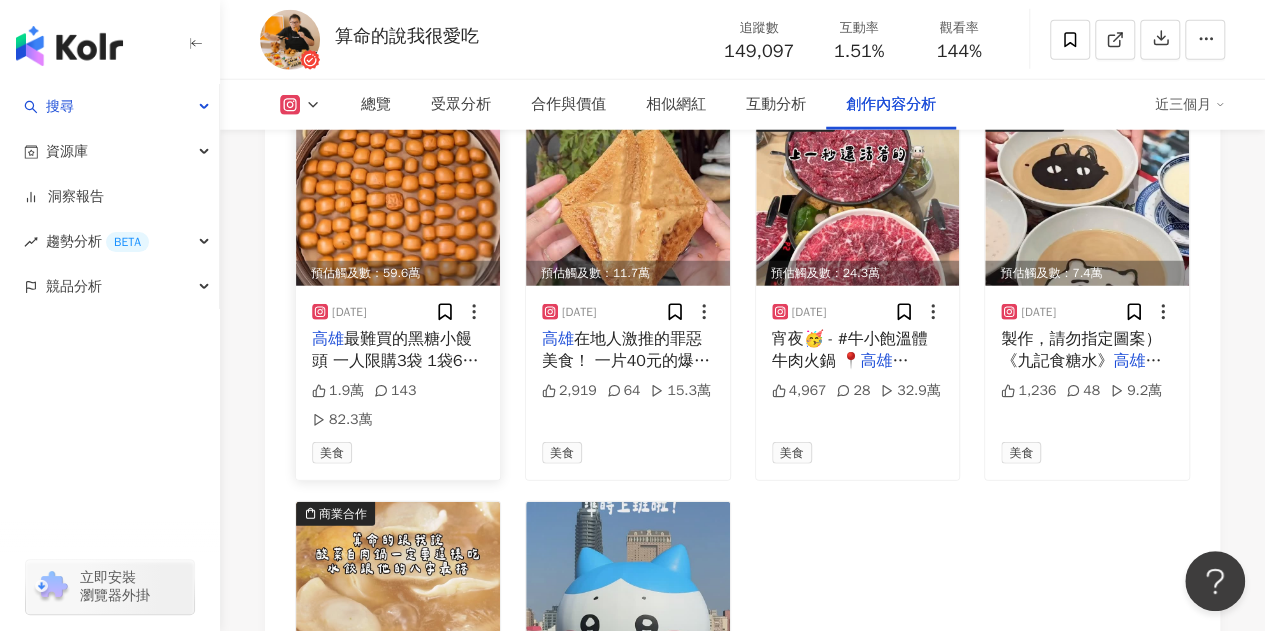 scroll, scrollTop: 6640, scrollLeft: 0, axis: vertical 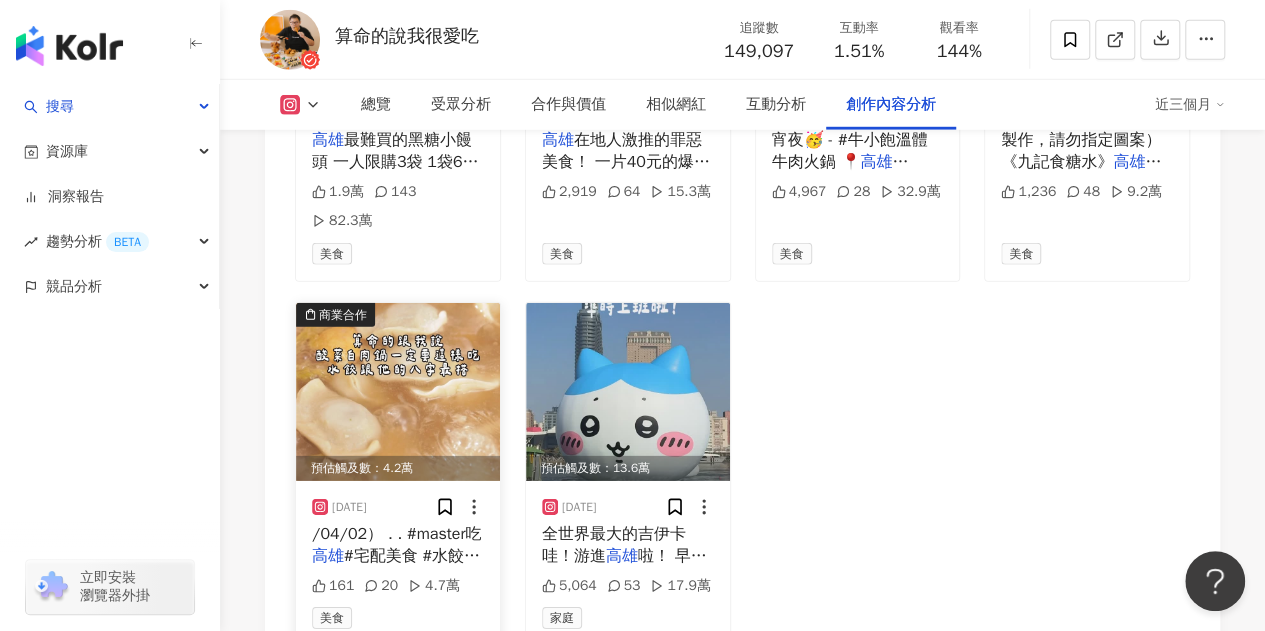 click at bounding box center [398, 392] 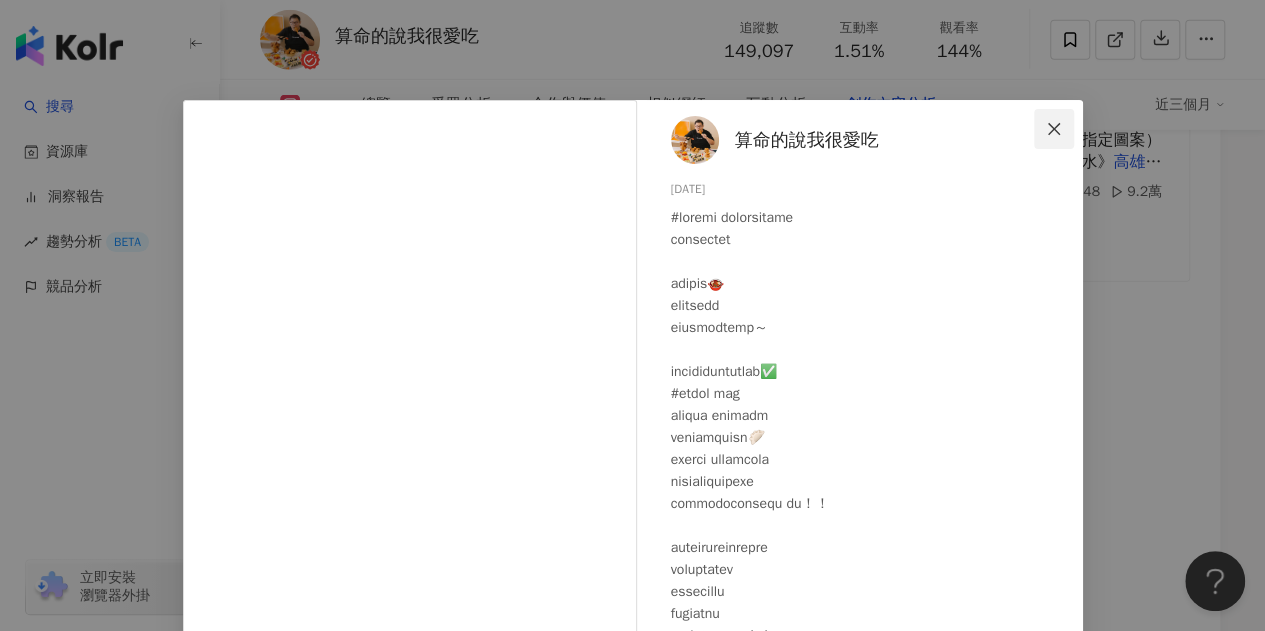 click at bounding box center [1054, 129] 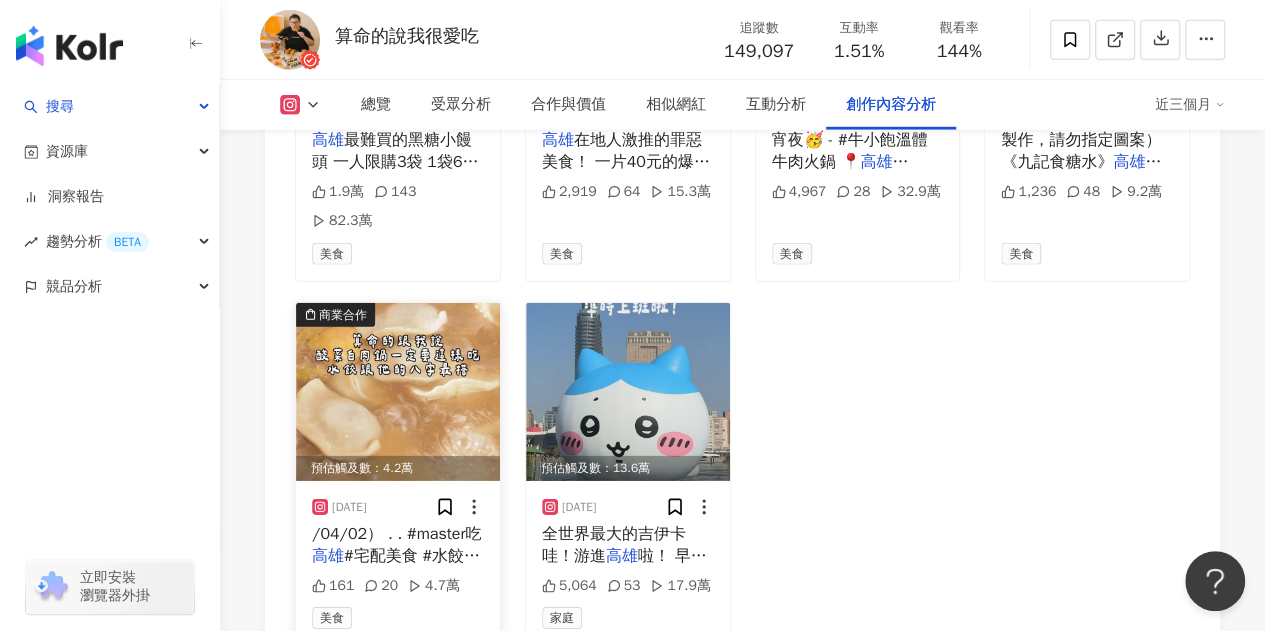 scroll, scrollTop: 6740, scrollLeft: 0, axis: vertical 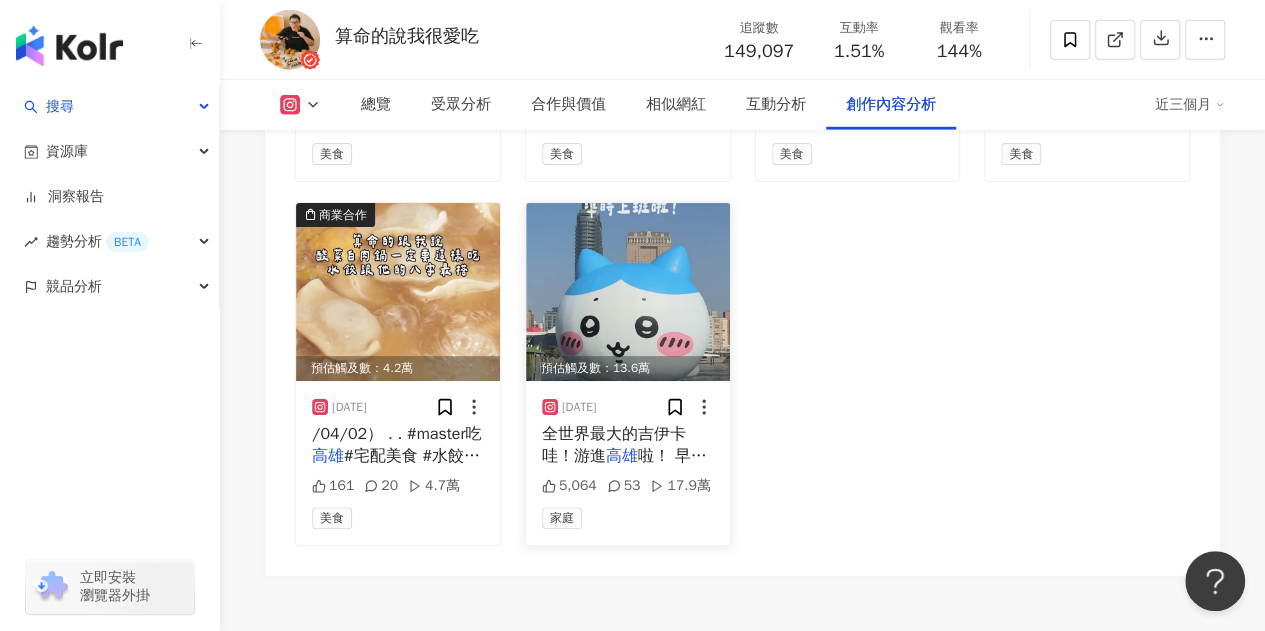 click at bounding box center (628, 292) 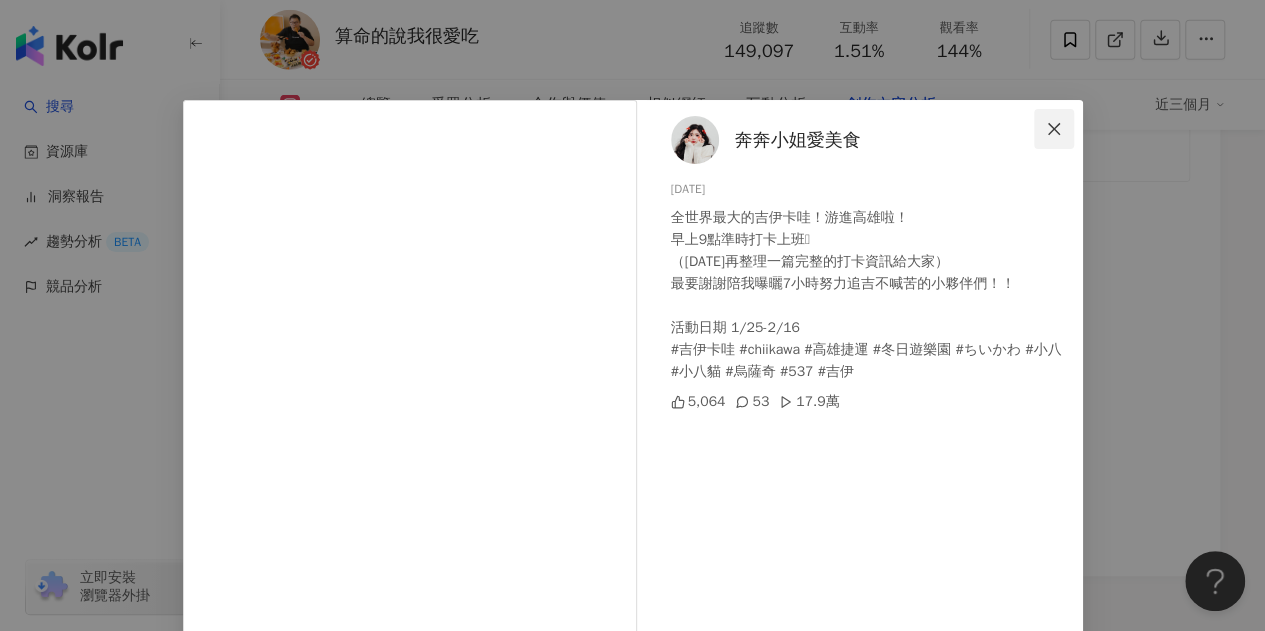 click 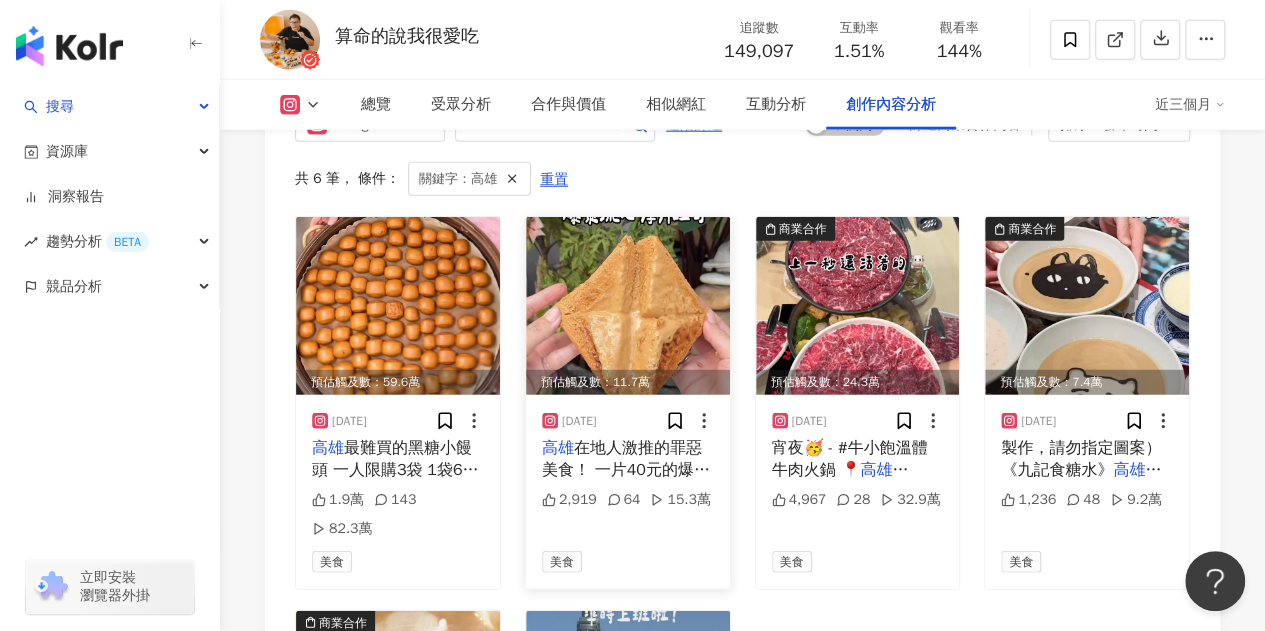 scroll, scrollTop: 6240, scrollLeft: 0, axis: vertical 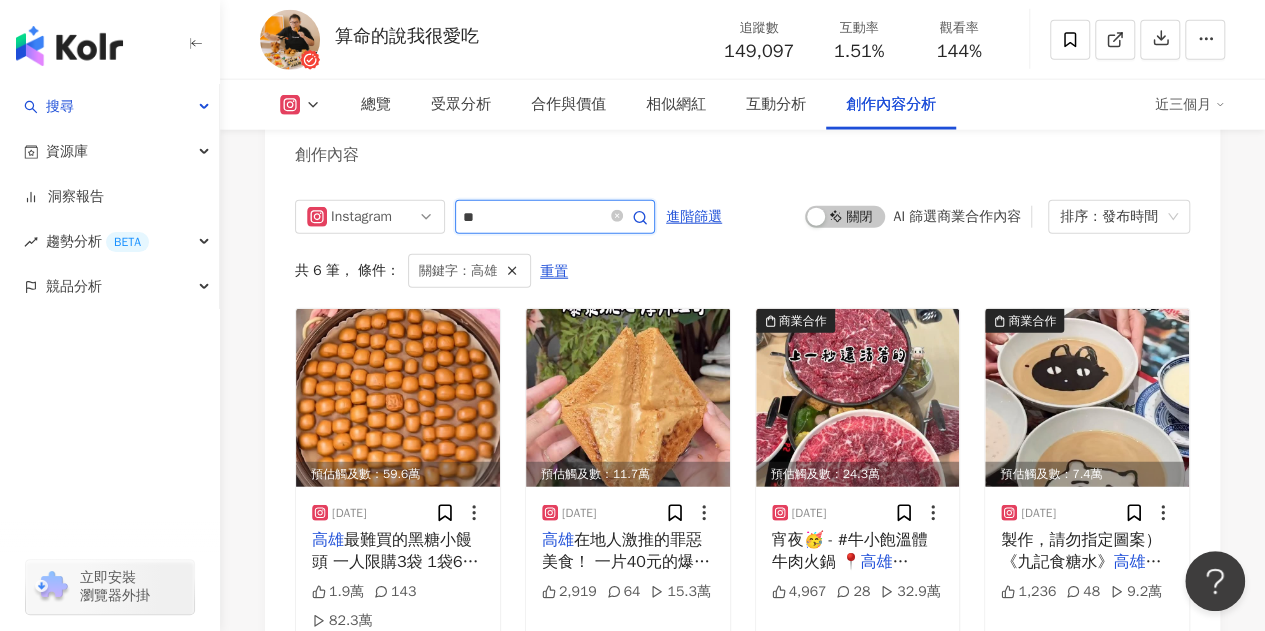 drag, startPoint x: 504, startPoint y: 227, endPoint x: 455, endPoint y: 226, distance: 49.010204 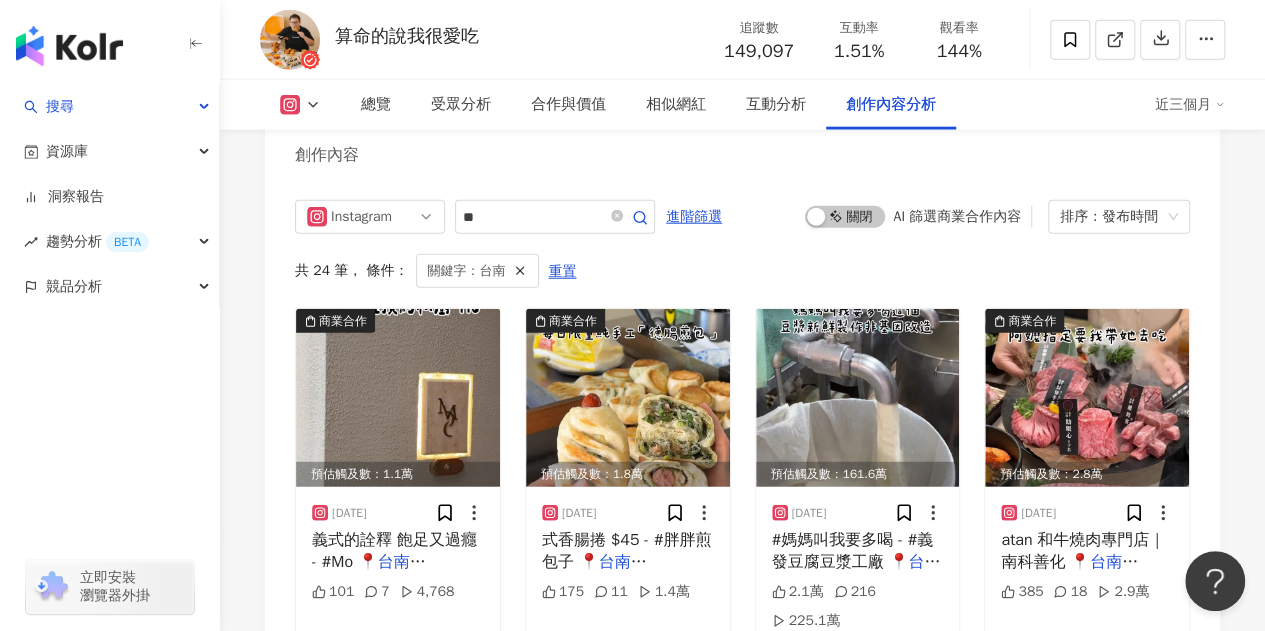 click on "總覽 最後更新日期：2025/7/28 近三個月 Instagram 網紅基本資料 性別   男 主要語言   繁體中文 83.4% 網紅類型 飲料 · 美食 社群簡介 算命的說我很愛吃· 台北美食.桃園 新竹 台中 宜蘭美食PAN-JENHAO | master_food_diary https://www.instagram.com/master_food_diary/ 算命的說我很愛吃🙋🏻‍♂️
吃我想吃，說我想說
Jul.  🇺🇸🇯🇵
Aug 🇯🇵
Sep 🇹🇭
Nov. 🇫🇷
相關合作可以私訊Line:@ masterfood
更多詳細介紹⬇️ ⬇️ ⬇️ 看更多 Instagram 數據總覽 87 K-Score :   良好 近期一到三個月發文頻率正常，且漲粉率與互動率高。 查看說明 追蹤數   149,097 互動率   1.51% 良好 觀看率   144% 優秀 漲粉率   0.26% 普通 受眾主要性別   女性 76.7% 受眾主要年齡   25-34 歲 50% 商業合作內容覆蓋比例   64.3% AI Instagram 成效等級三大指標 互動率 1.51% 良好 同等級網紅的互動率中位數為  0.74% 觀看率 144% 優秀 1.2% 漲粉率 ：" at bounding box center (742, -2246) 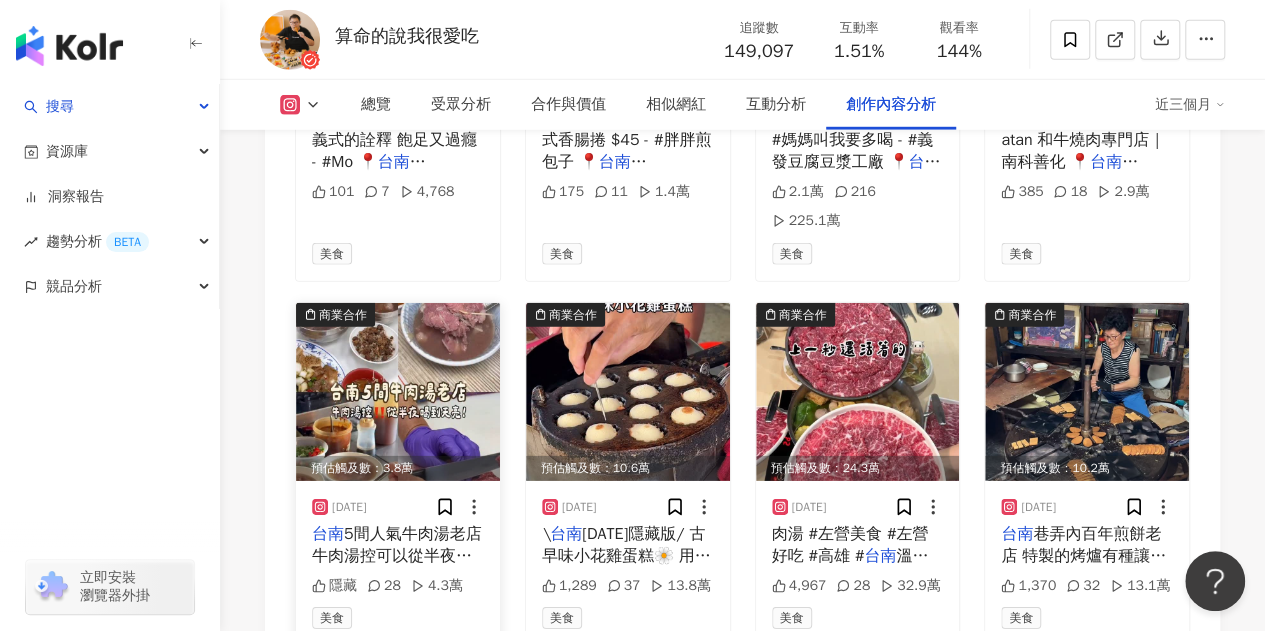 scroll, scrollTop: 6740, scrollLeft: 0, axis: vertical 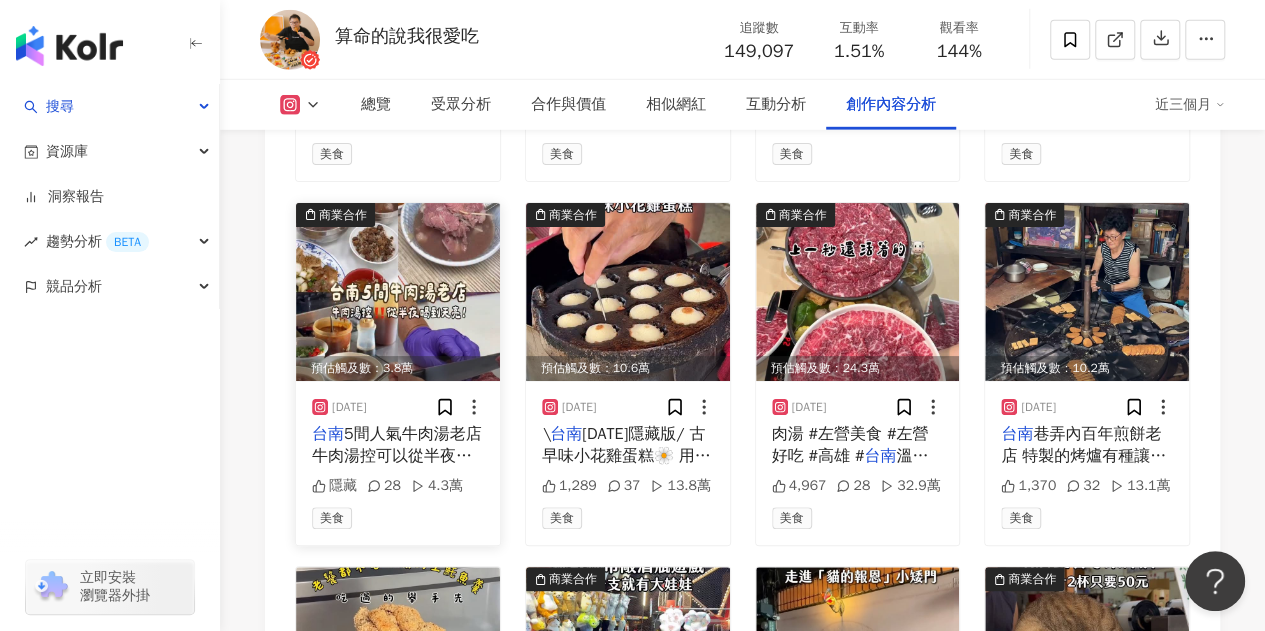 click at bounding box center (398, 292) 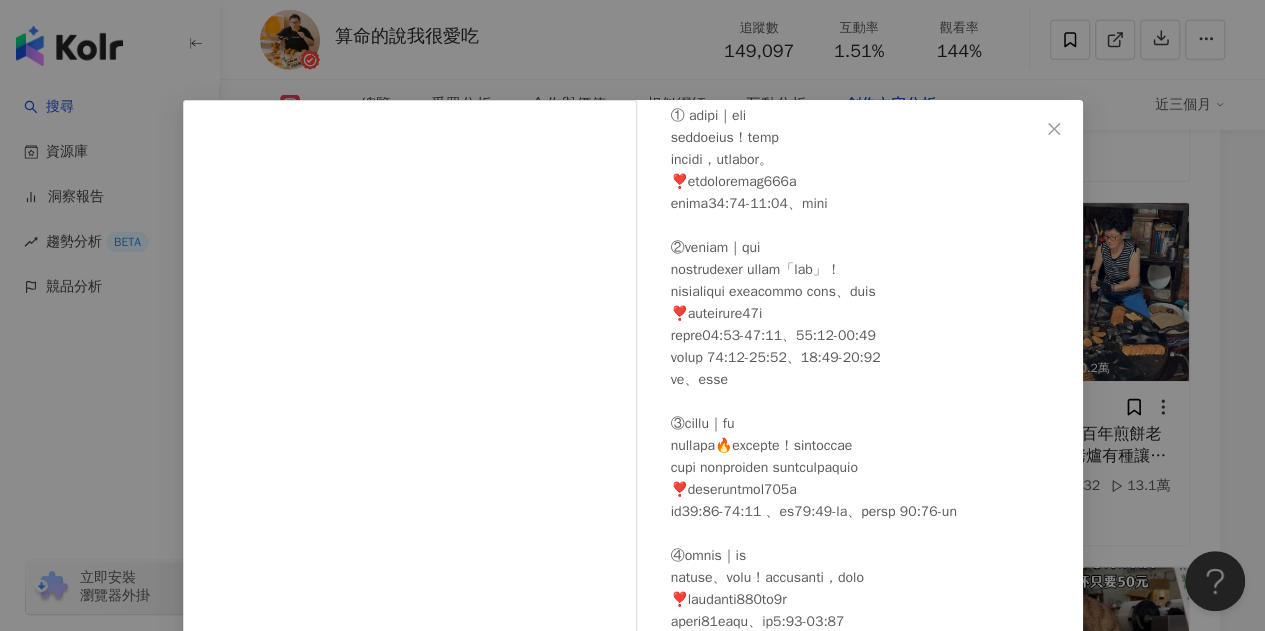 scroll, scrollTop: 200, scrollLeft: 0, axis: vertical 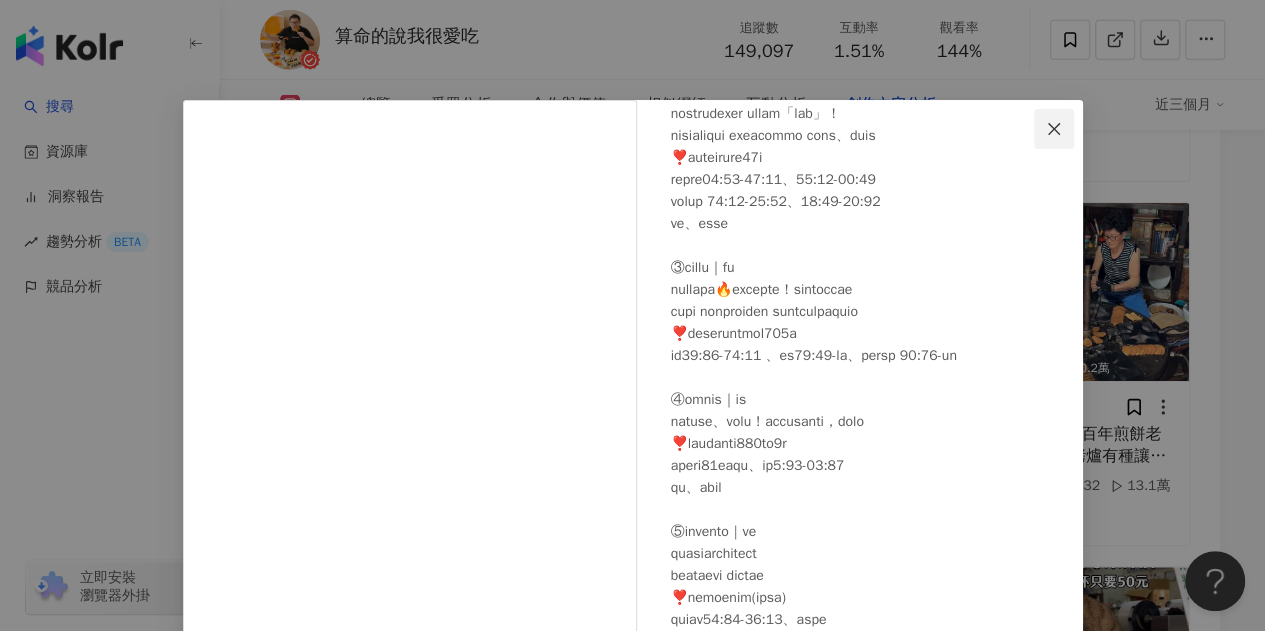 click 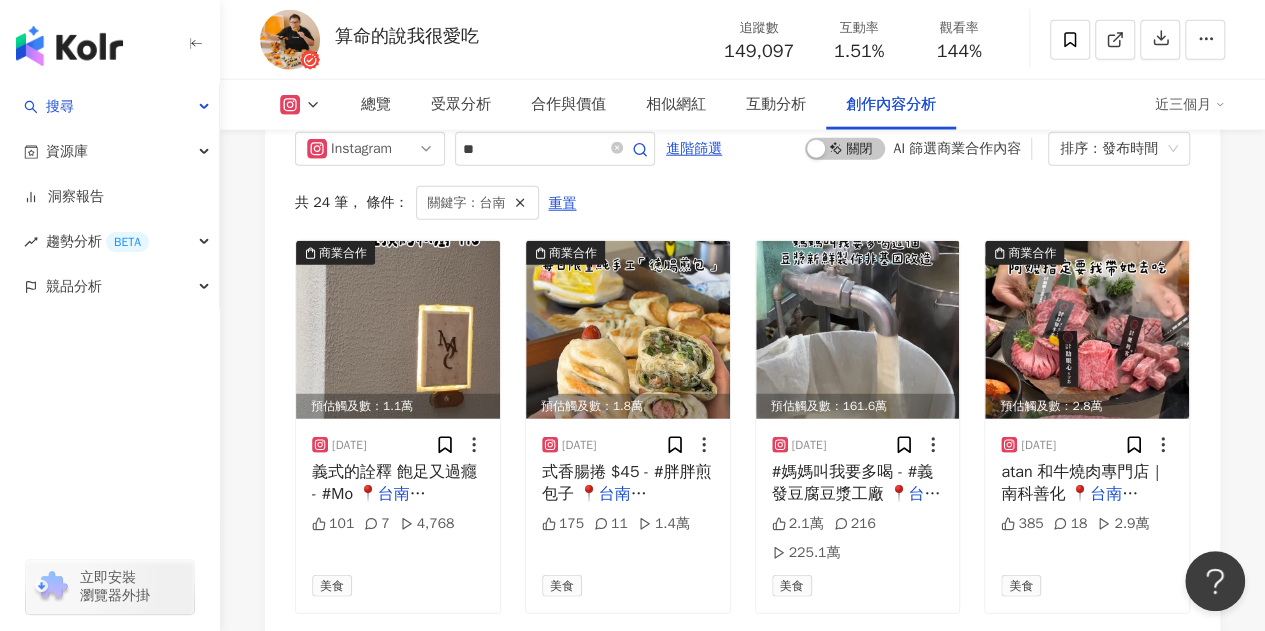 scroll, scrollTop: 6340, scrollLeft: 0, axis: vertical 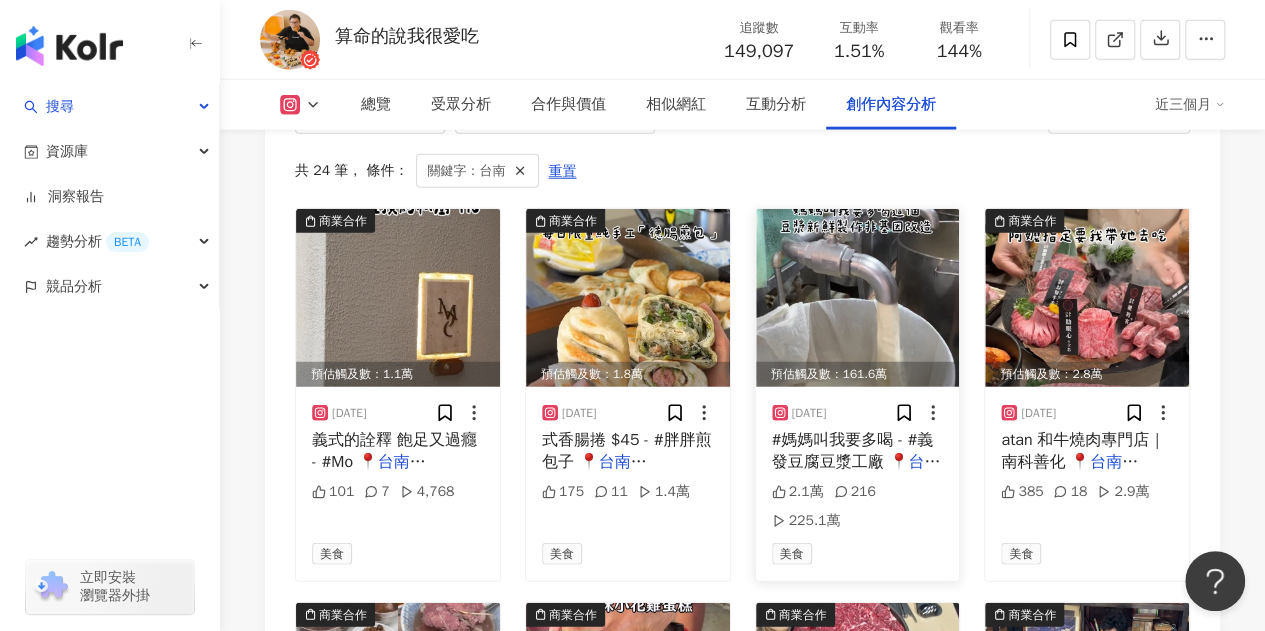 click at bounding box center (858, 298) 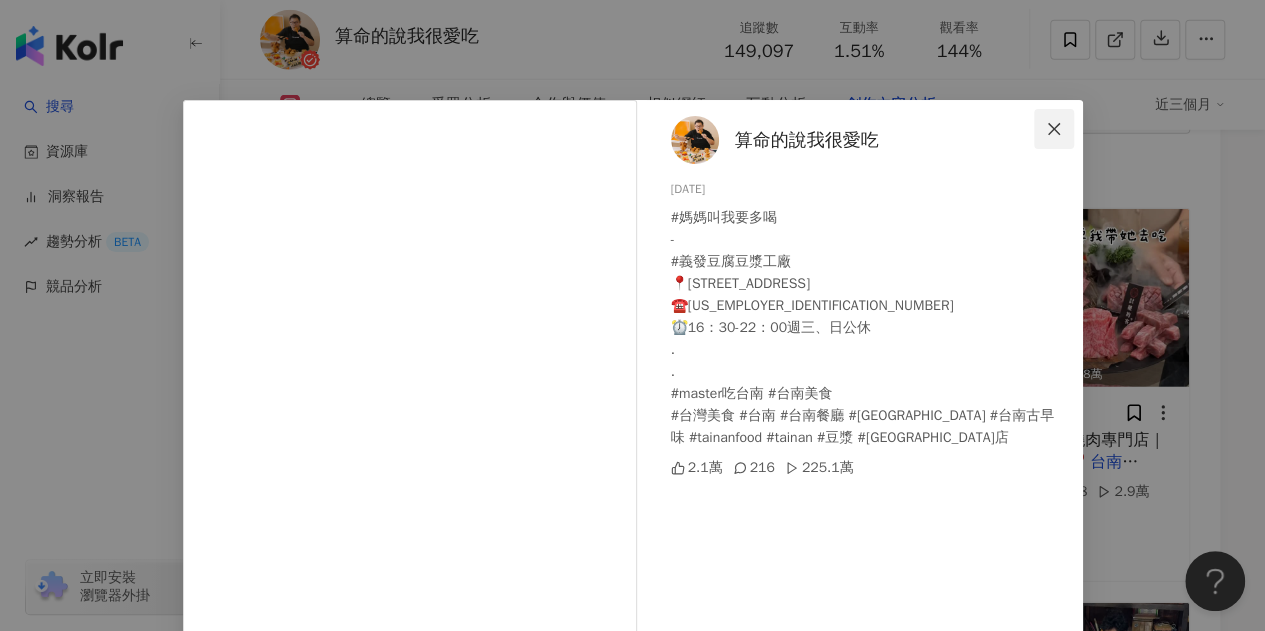 click 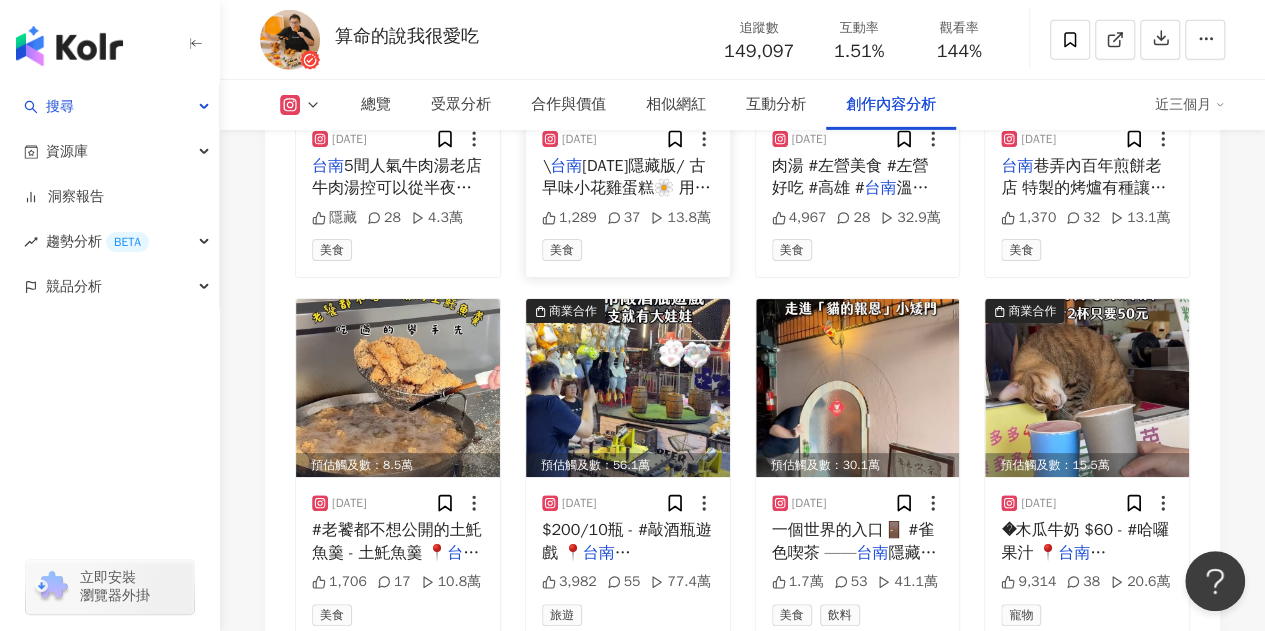 scroll, scrollTop: 7040, scrollLeft: 0, axis: vertical 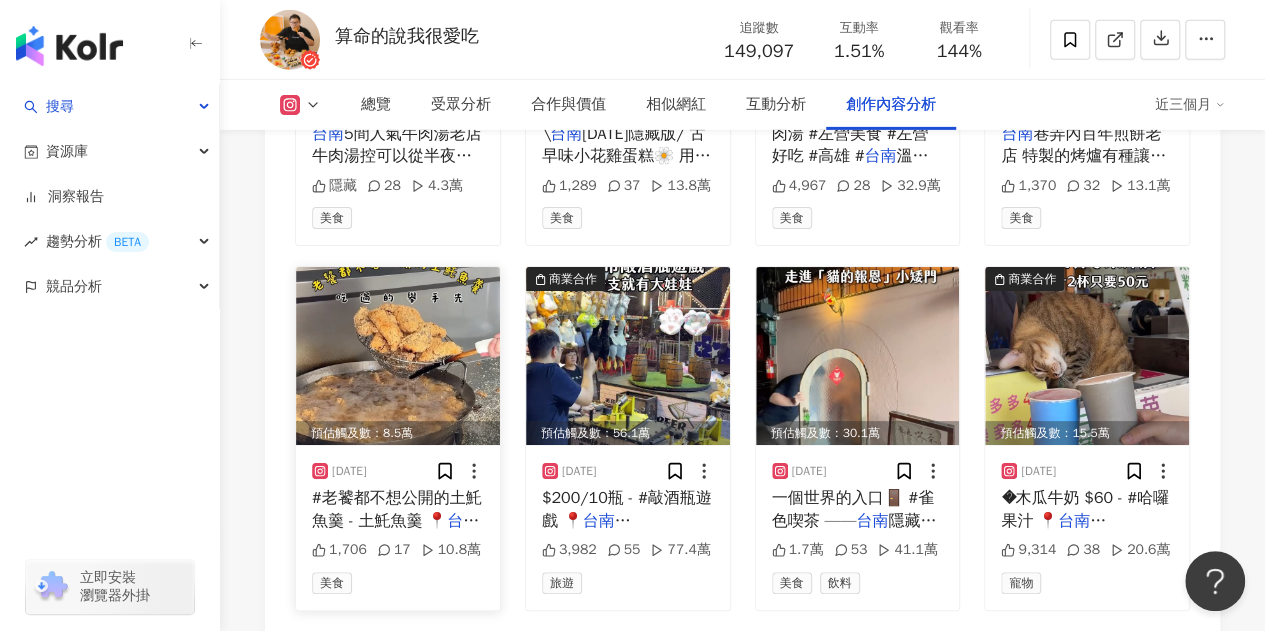 click at bounding box center [398, 356] 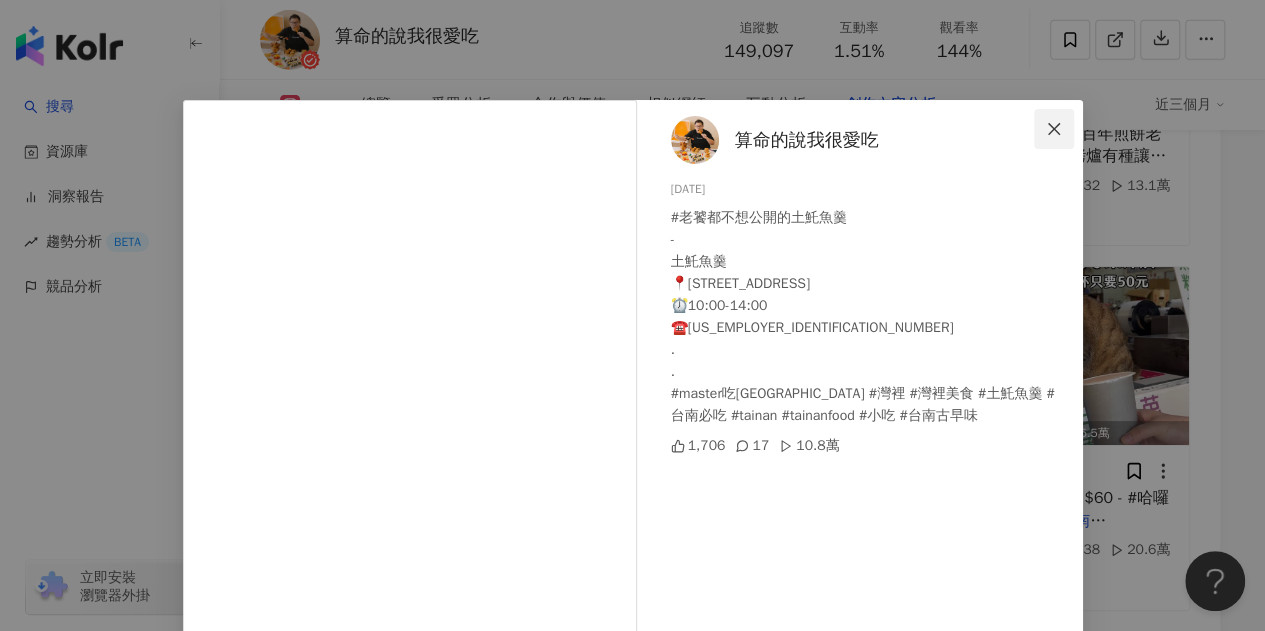 click at bounding box center [1054, 129] 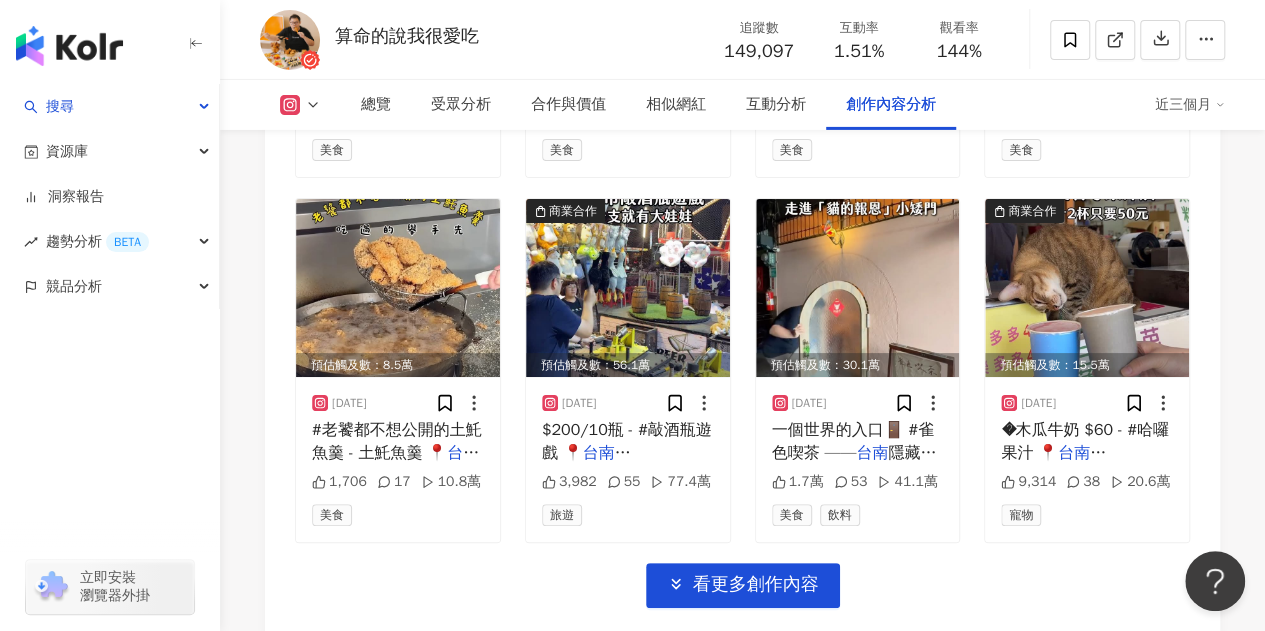 scroll, scrollTop: 7140, scrollLeft: 0, axis: vertical 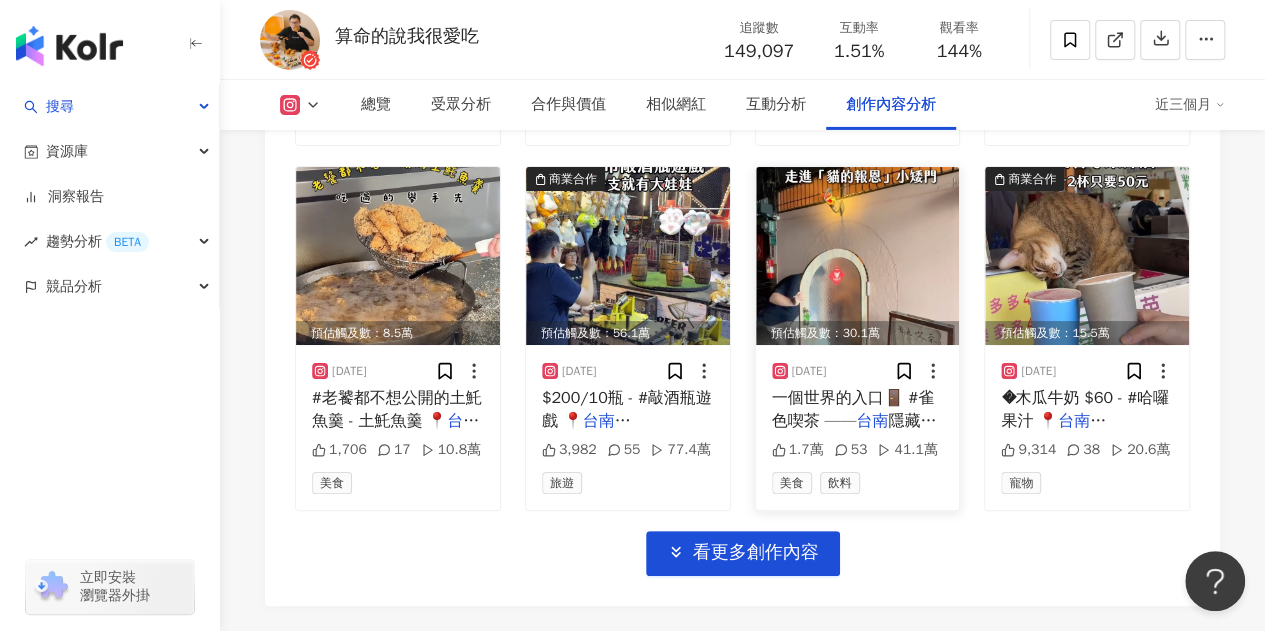 click at bounding box center (858, 256) 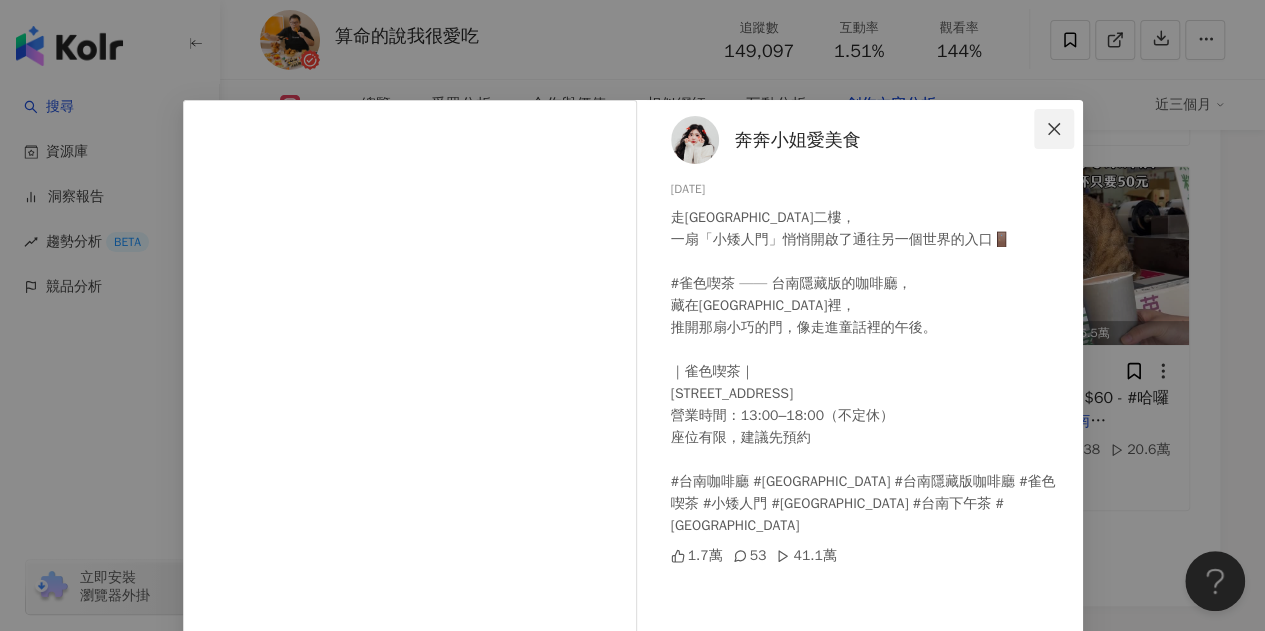 click at bounding box center [1054, 129] 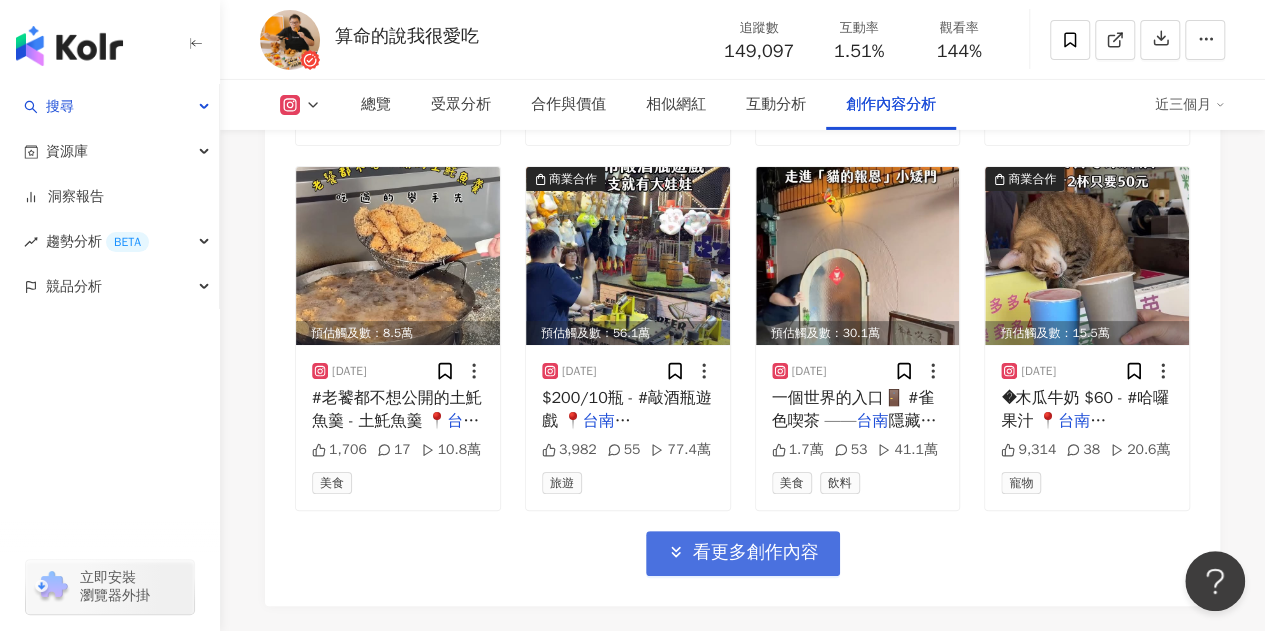 click on "看更多創作內容" at bounding box center [756, 553] 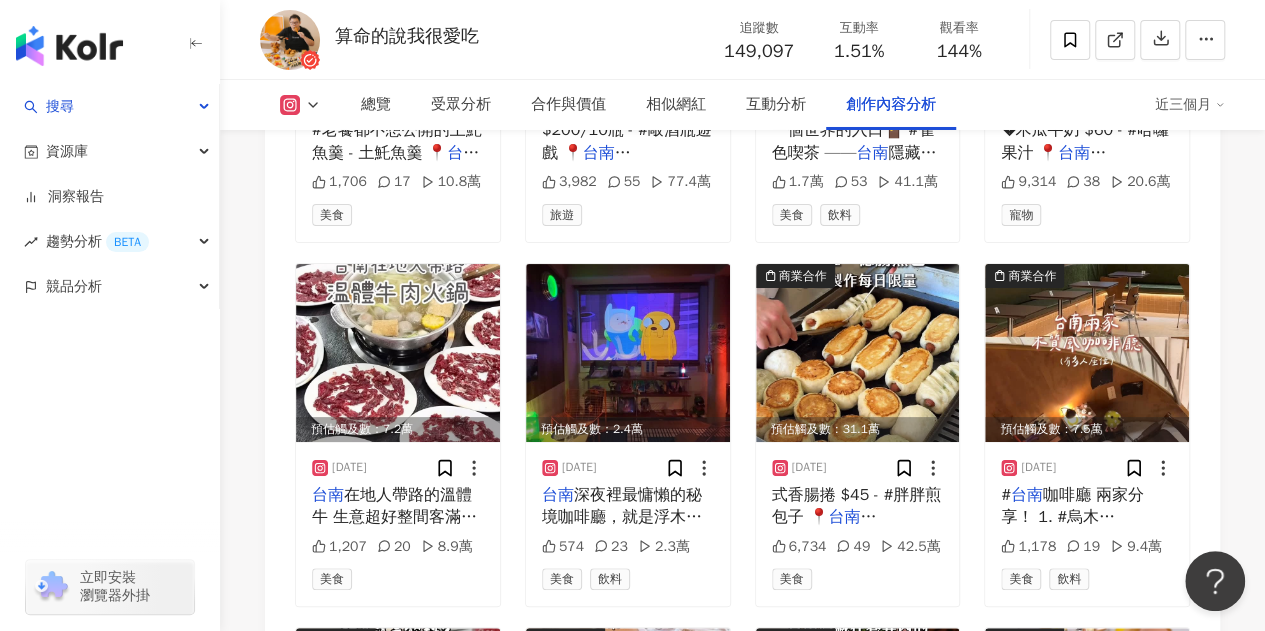 scroll, scrollTop: 7440, scrollLeft: 0, axis: vertical 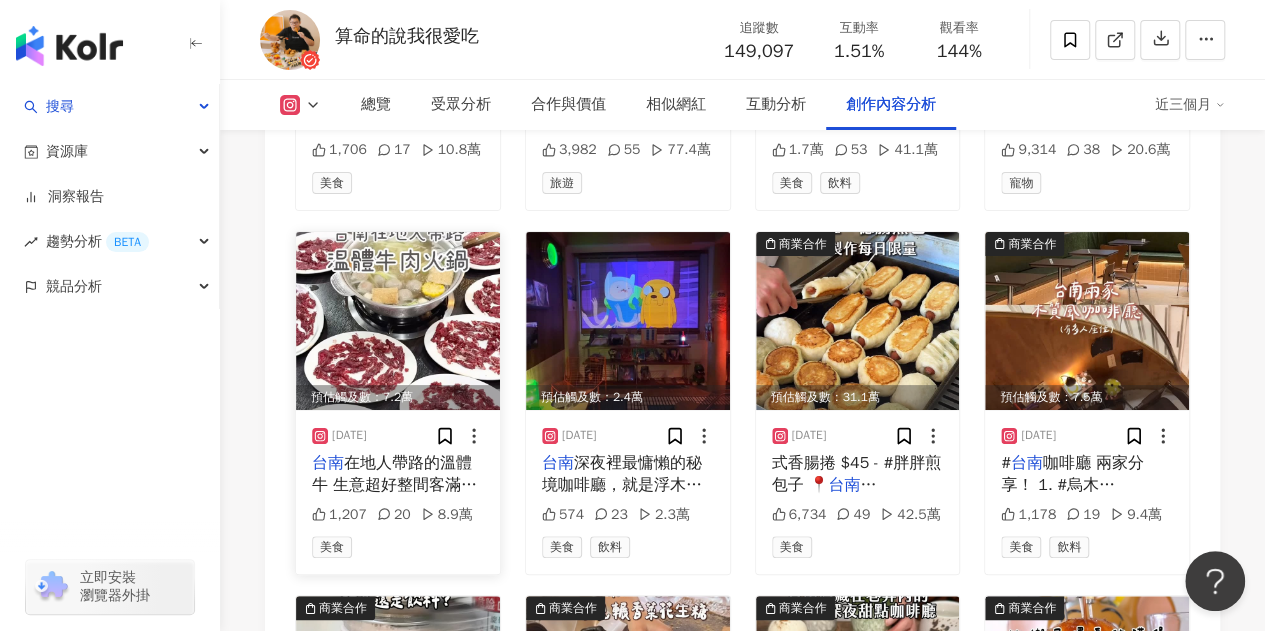click at bounding box center [398, 321] 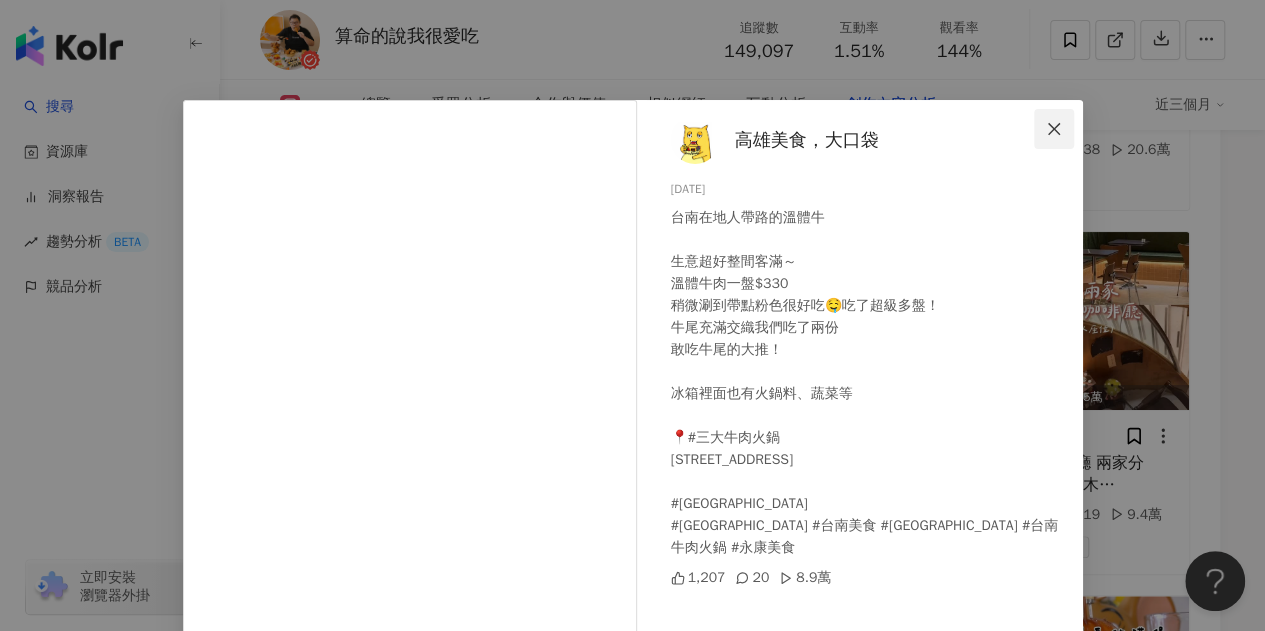 click 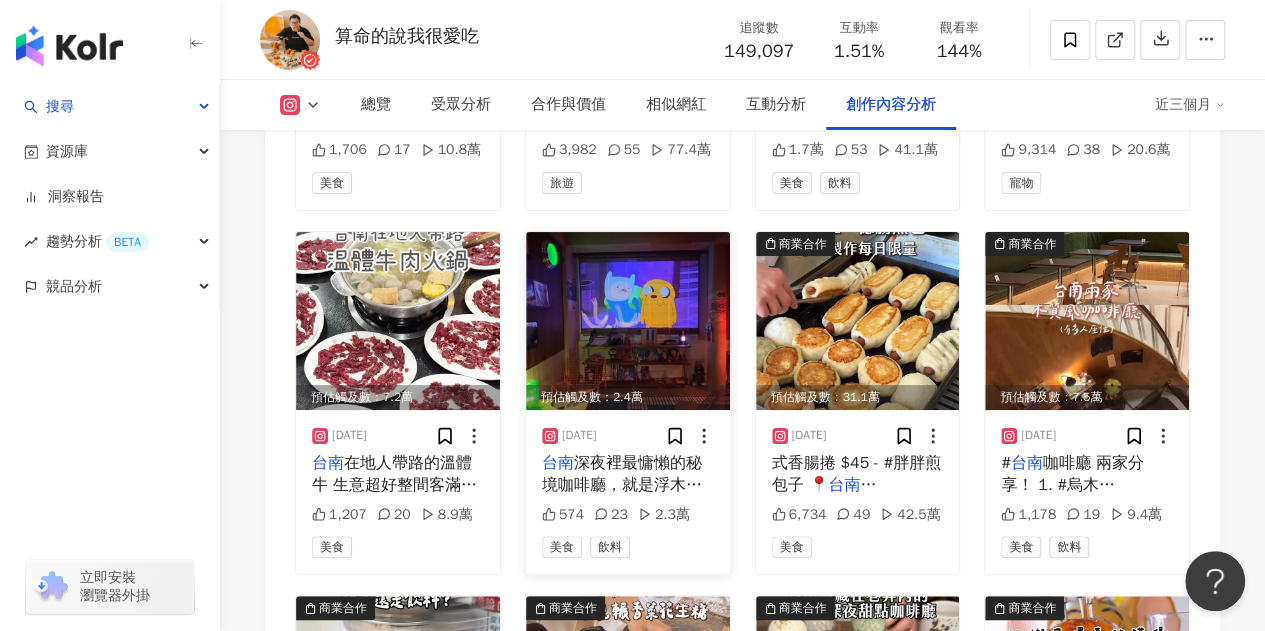 click at bounding box center (628, 321) 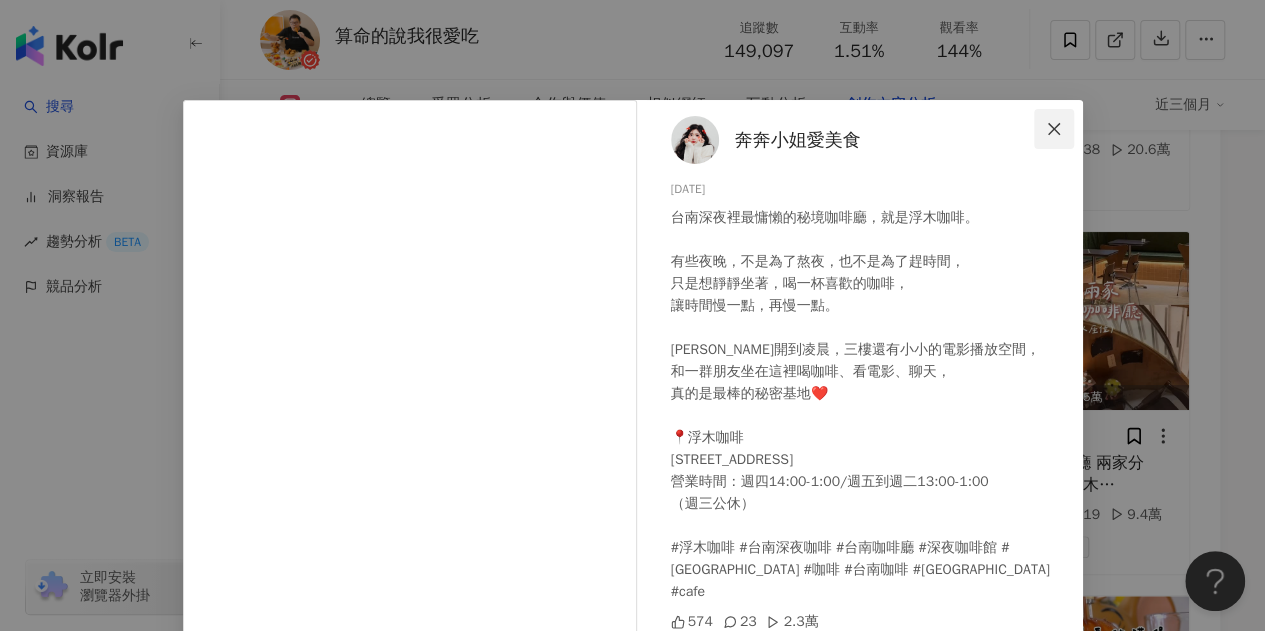 click at bounding box center (1054, 129) 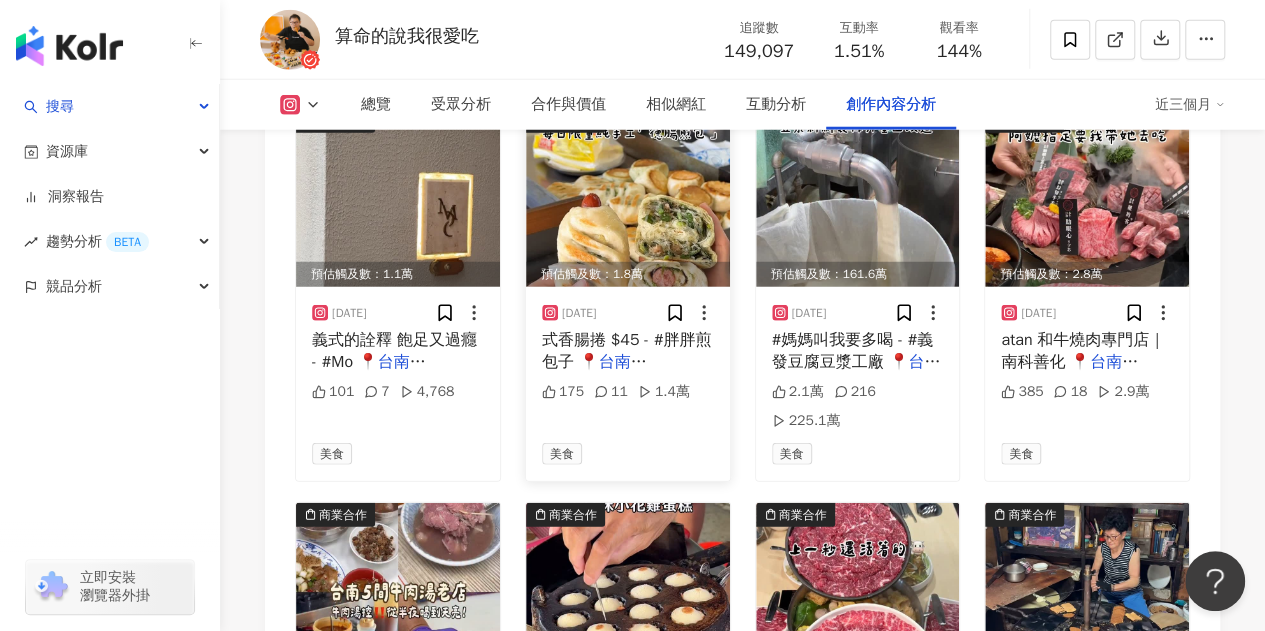 scroll, scrollTop: 6340, scrollLeft: 0, axis: vertical 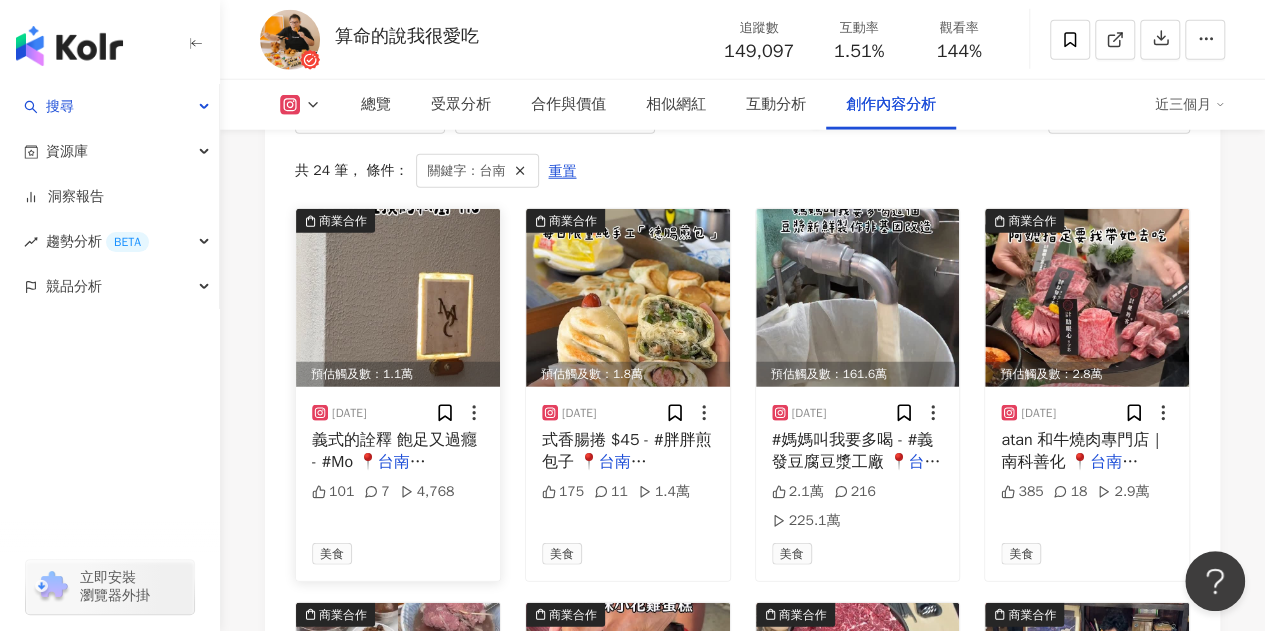 click at bounding box center (398, 298) 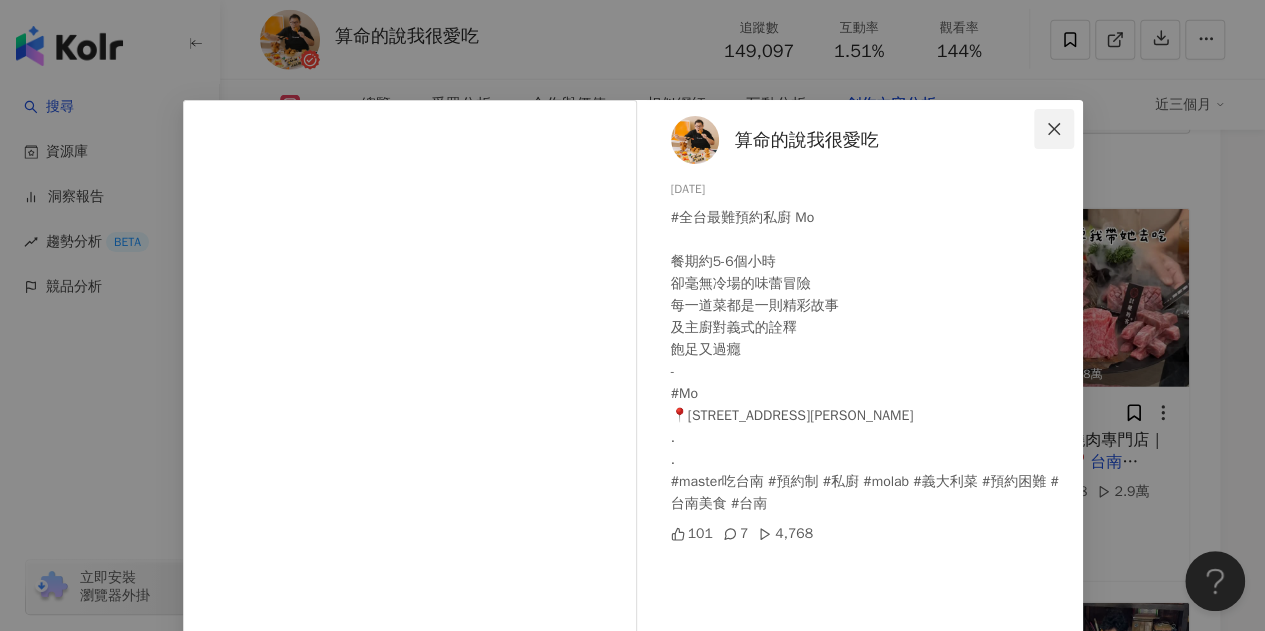 click at bounding box center [1054, 129] 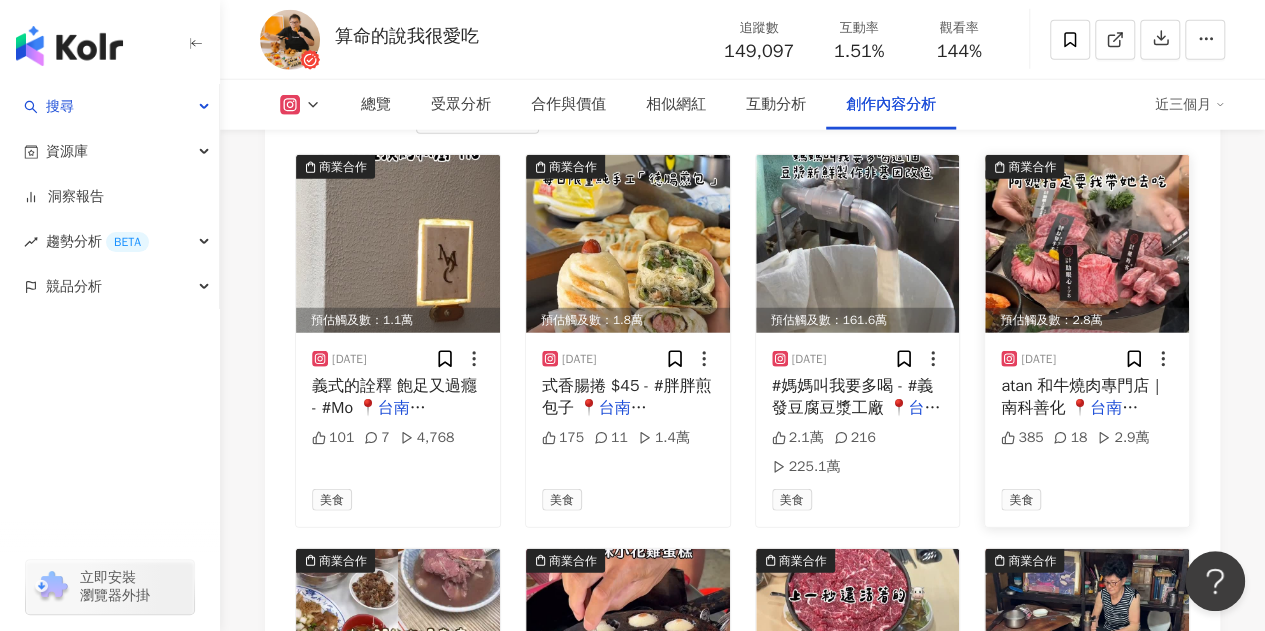 scroll, scrollTop: 6440, scrollLeft: 0, axis: vertical 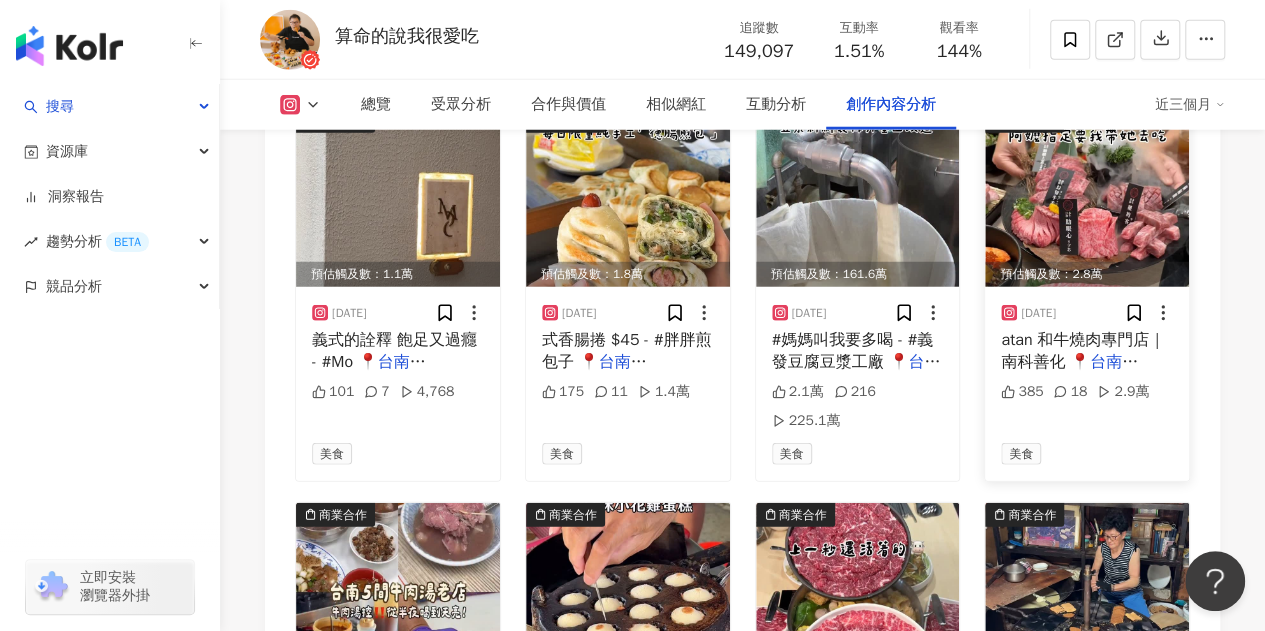 click at bounding box center (1087, 198) 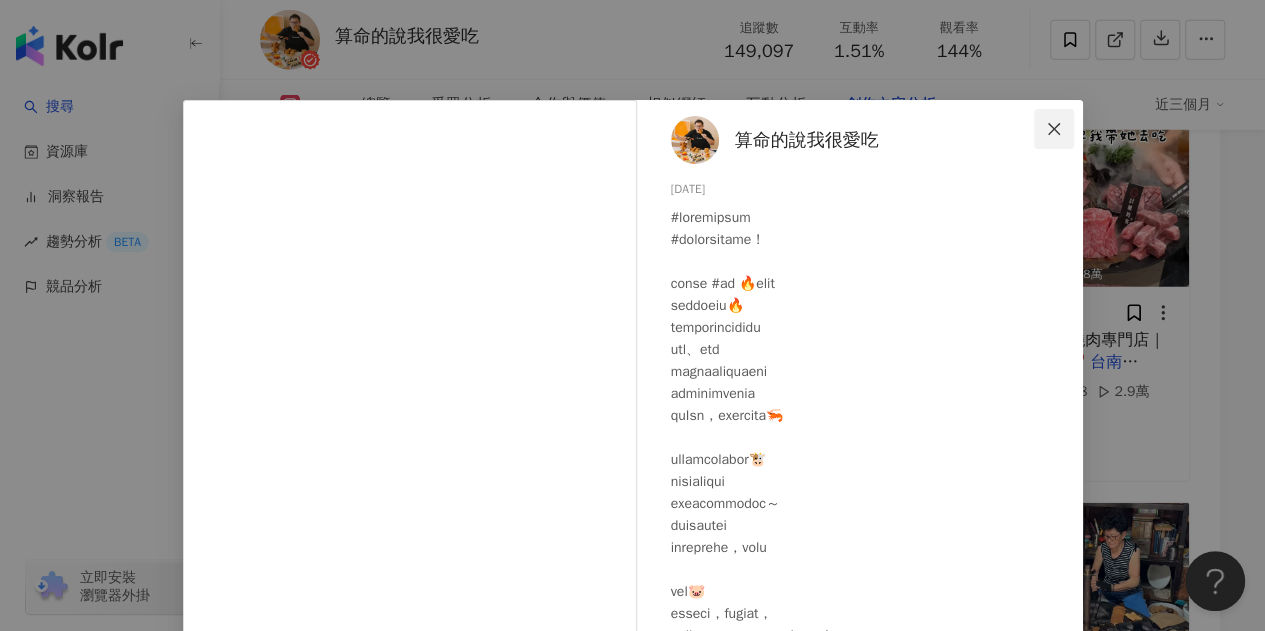 click 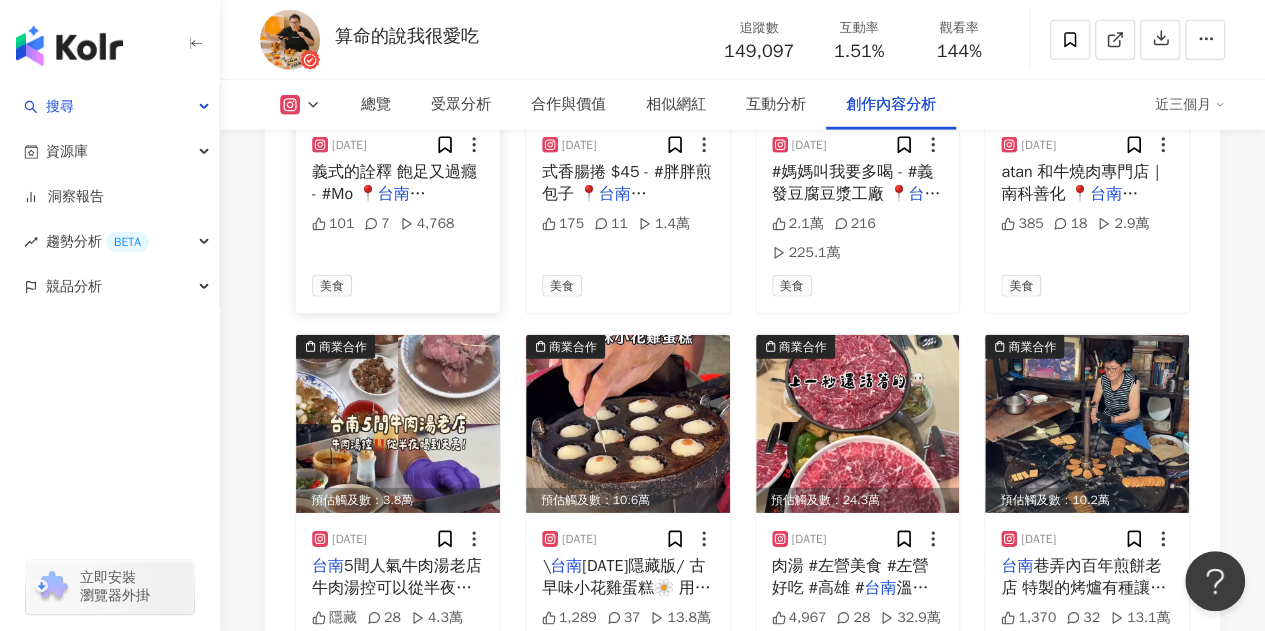 scroll, scrollTop: 6640, scrollLeft: 0, axis: vertical 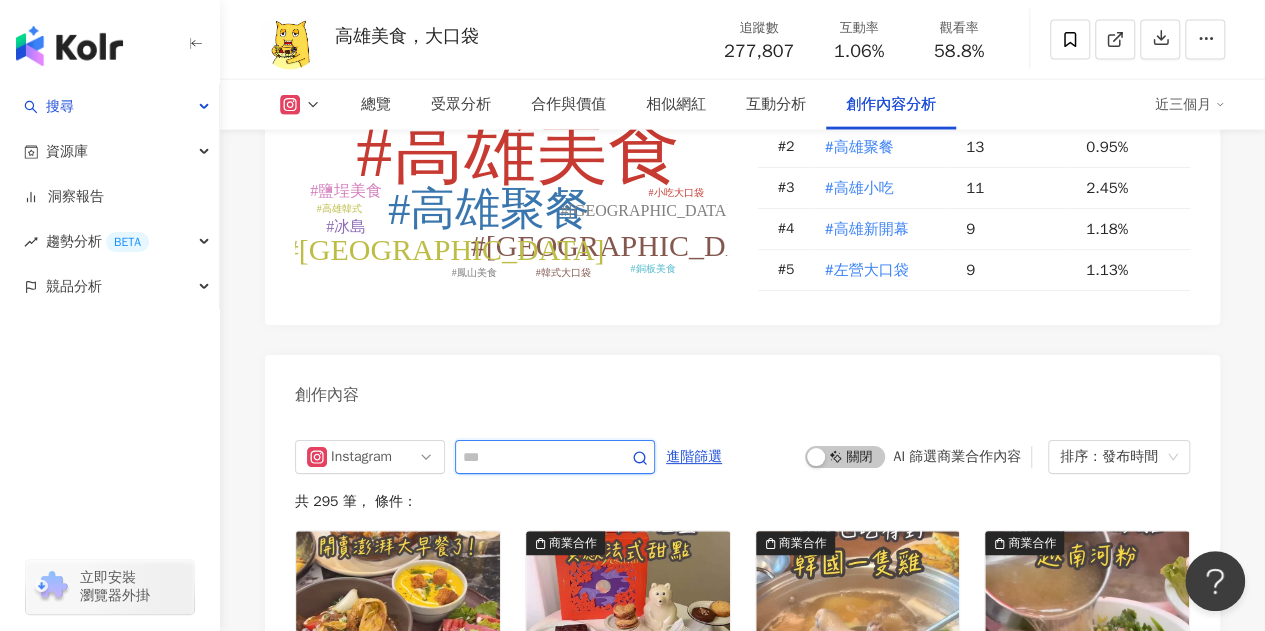 click at bounding box center [533, 457] 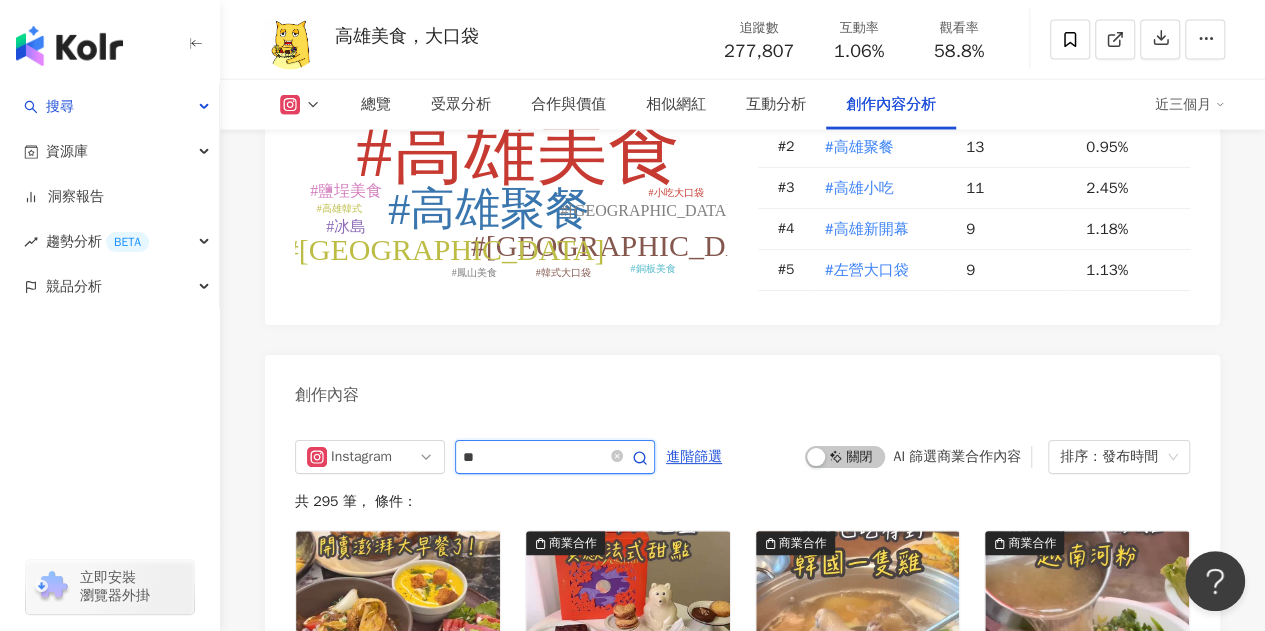 type on "**" 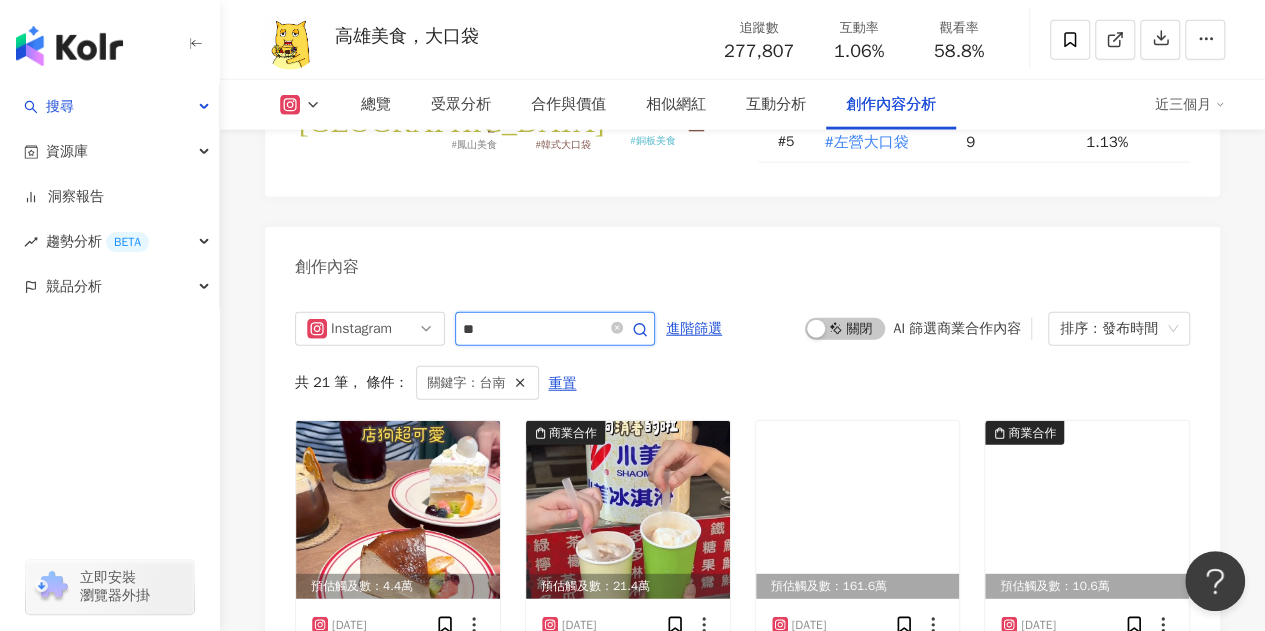 scroll, scrollTop: 6328, scrollLeft: 0, axis: vertical 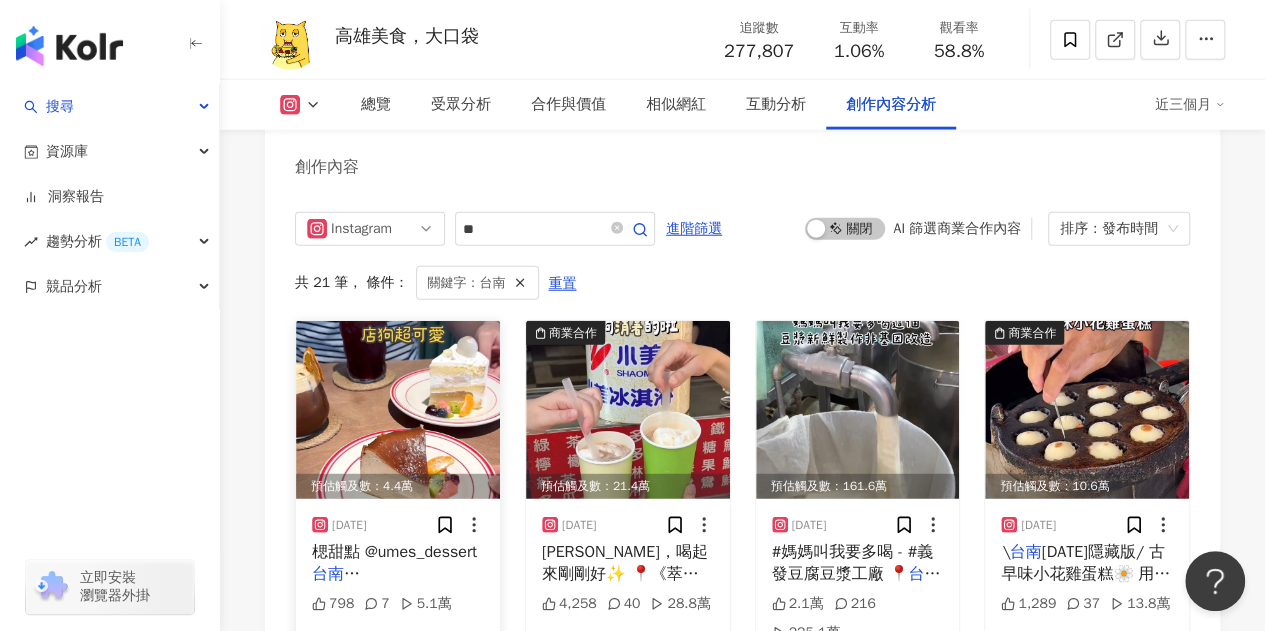 click at bounding box center (398, 410) 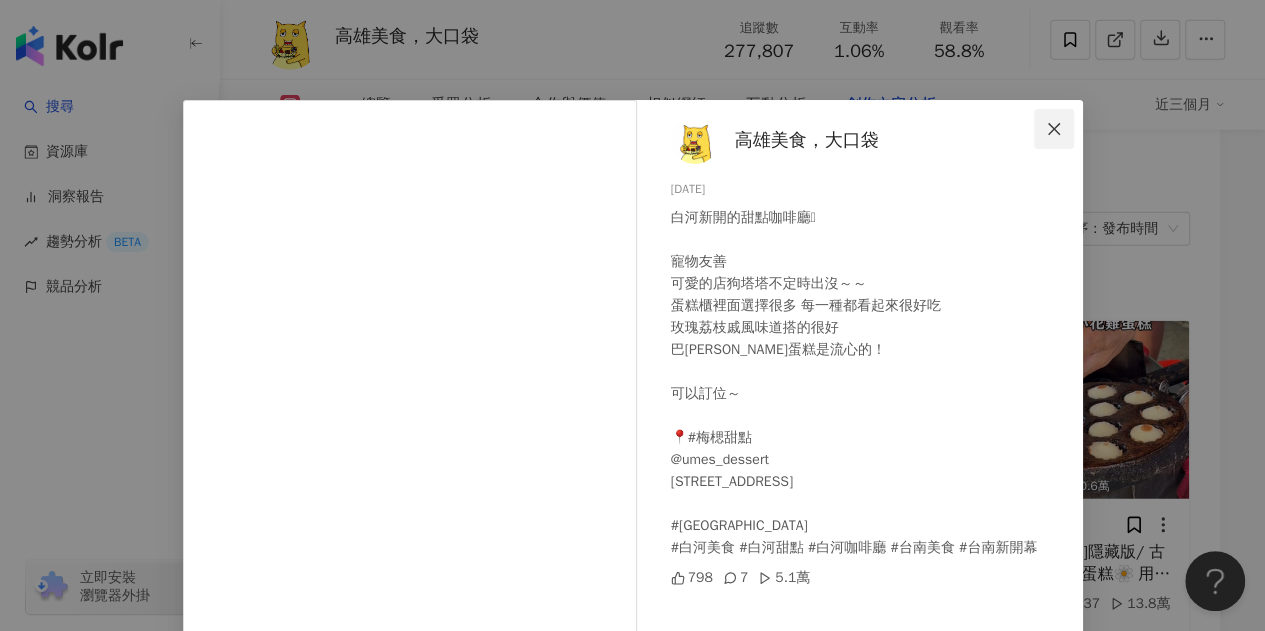 click 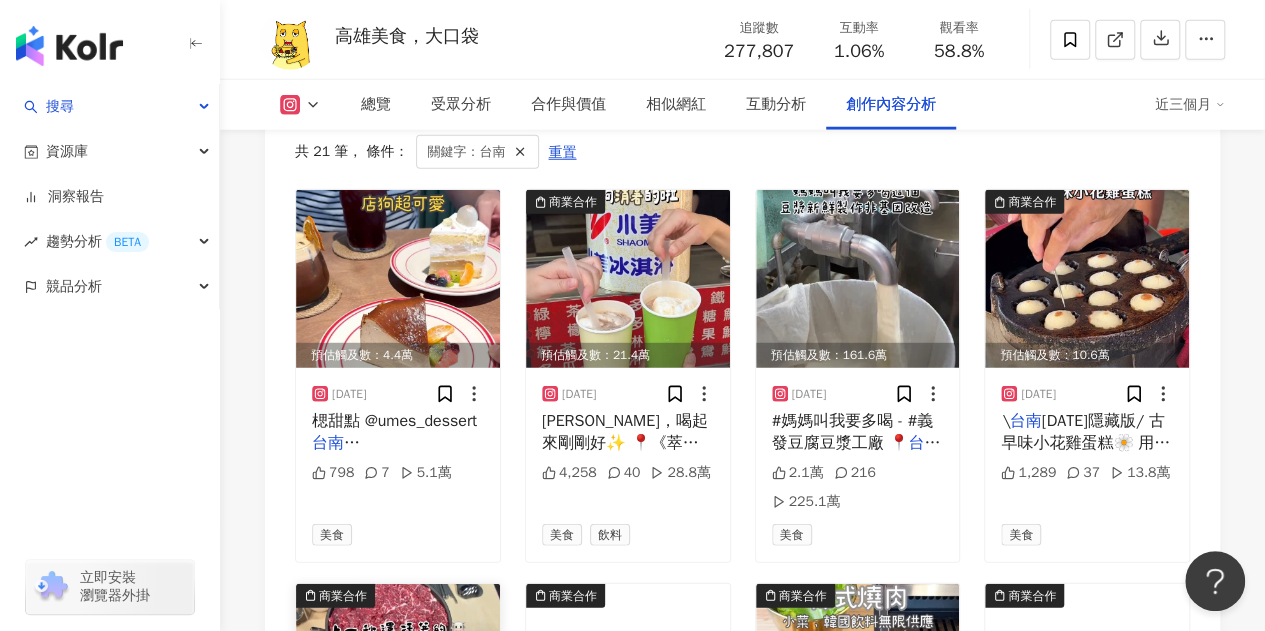scroll, scrollTop: 6428, scrollLeft: 0, axis: vertical 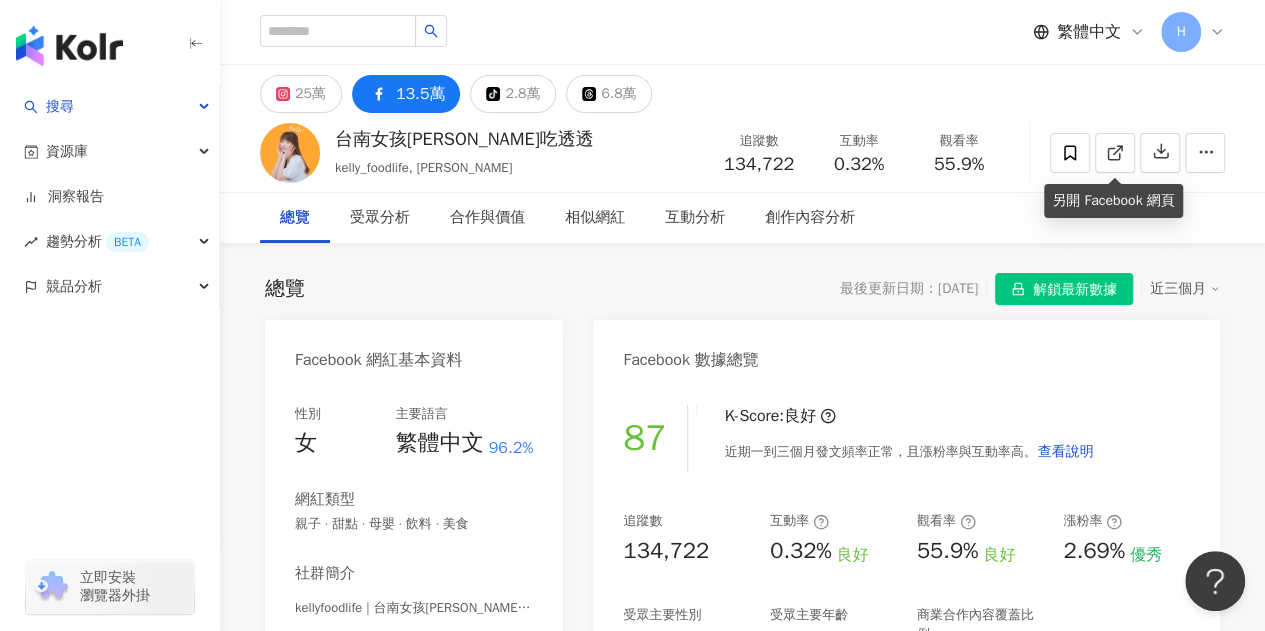 click on "解鎖最新數據" at bounding box center [1075, 290] 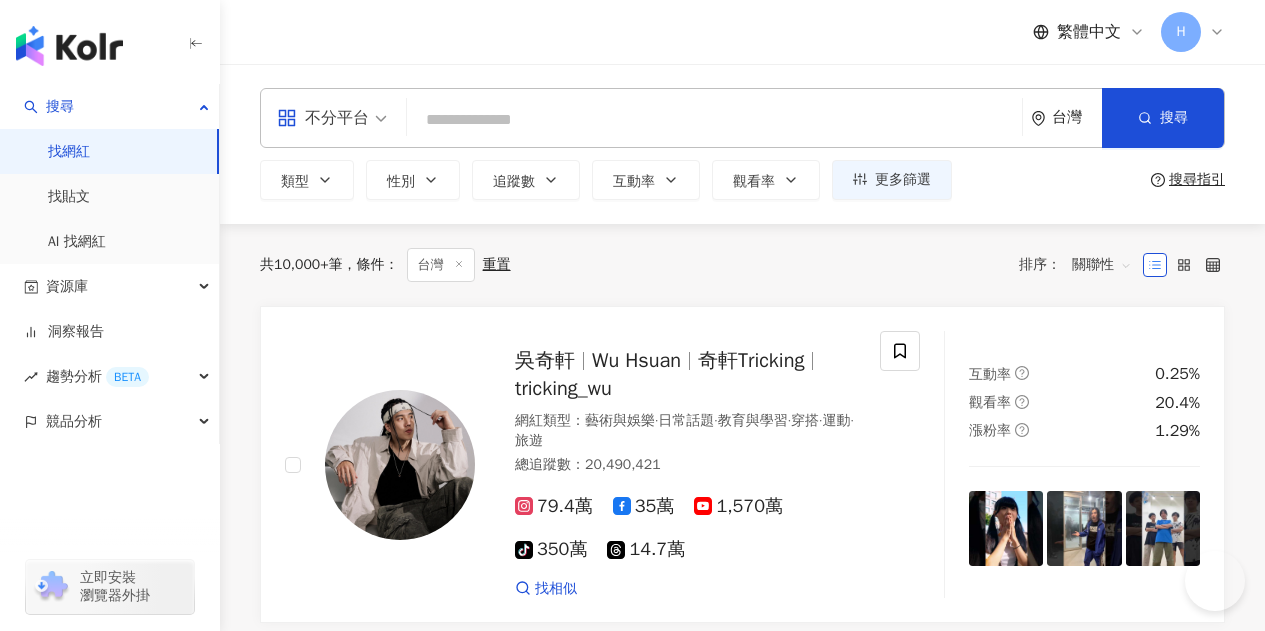 scroll, scrollTop: 0, scrollLeft: 0, axis: both 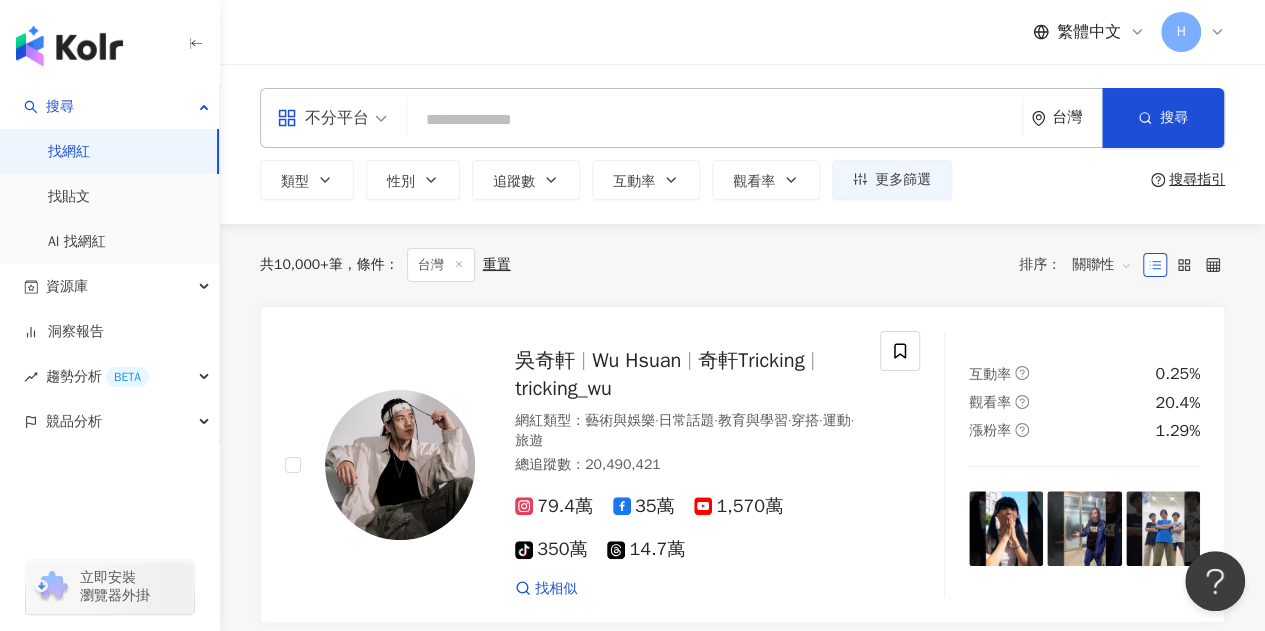 click on "不分平台 台灣 搜尋 5210df89-0a8c-4688-939b-881ba23104f1 高雄美食，大口袋 451,612   追蹤者 搜尋名稱、敘述、貼文含有關鍵字 “ 高雄美食 大口袋｜旅遊分享 ” 的網紅" at bounding box center (742, 118) 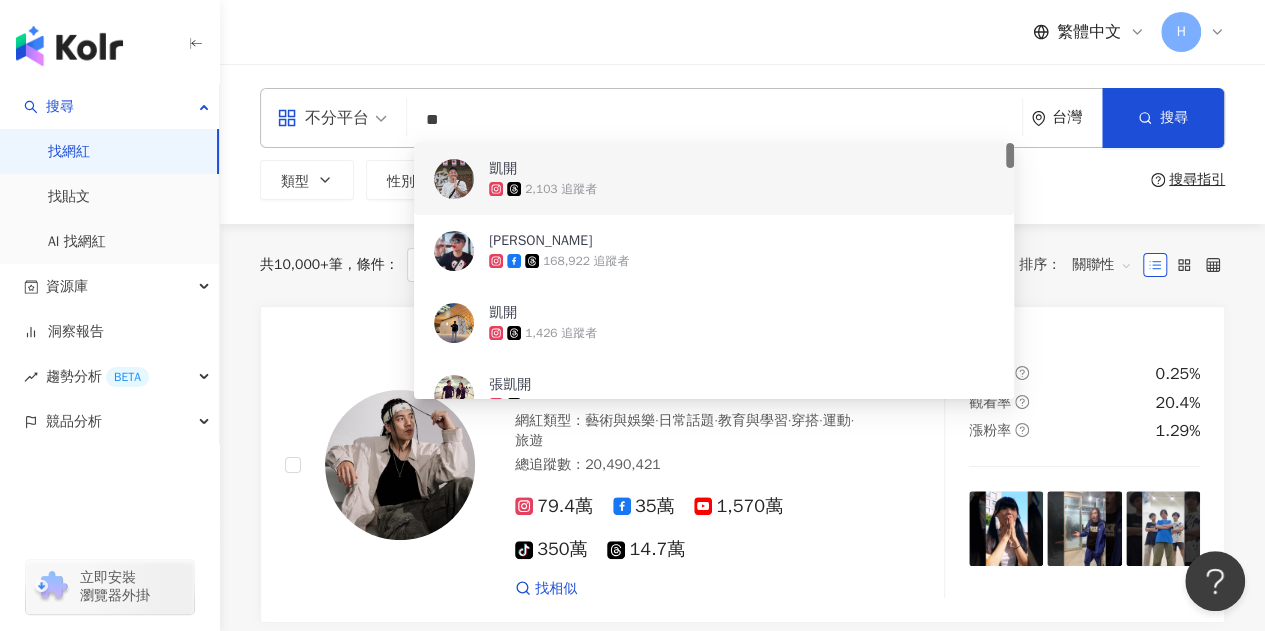 click on "**" at bounding box center (714, 120) 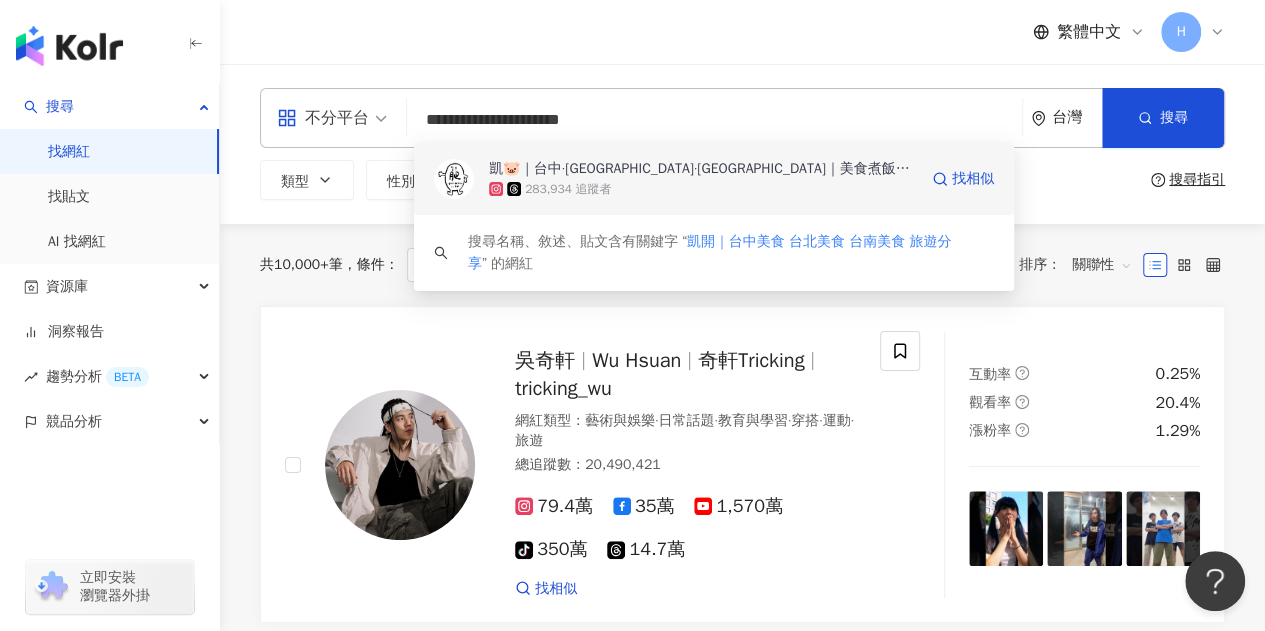 click on "凱🐷｜台中·[GEOGRAPHIC_DATA]·[GEOGRAPHIC_DATA]｜美食煮飯旅遊日常" at bounding box center [703, 169] 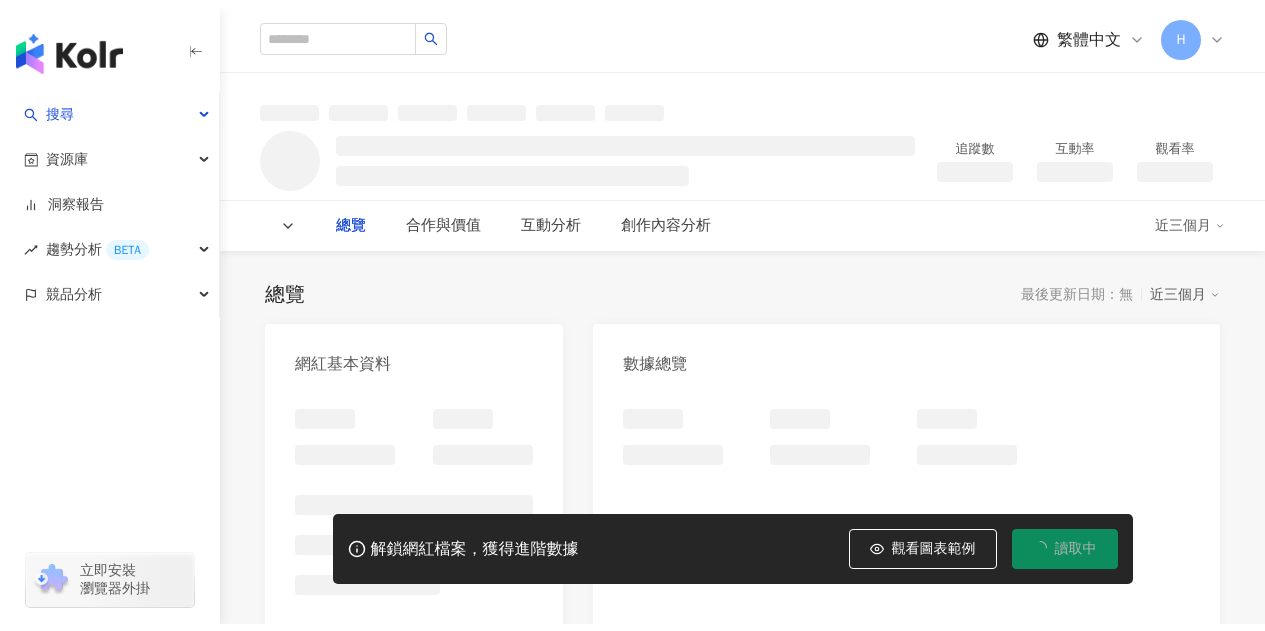 scroll, scrollTop: 0, scrollLeft: 0, axis: both 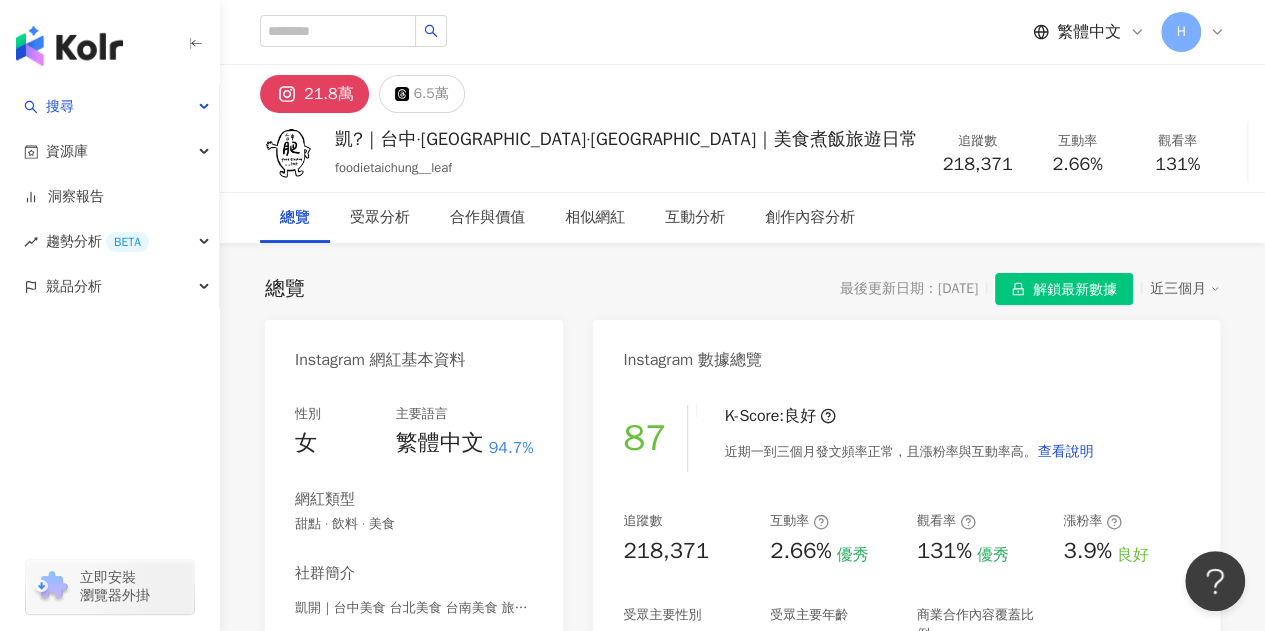 click on "解鎖最新數據" at bounding box center (1075, 290) 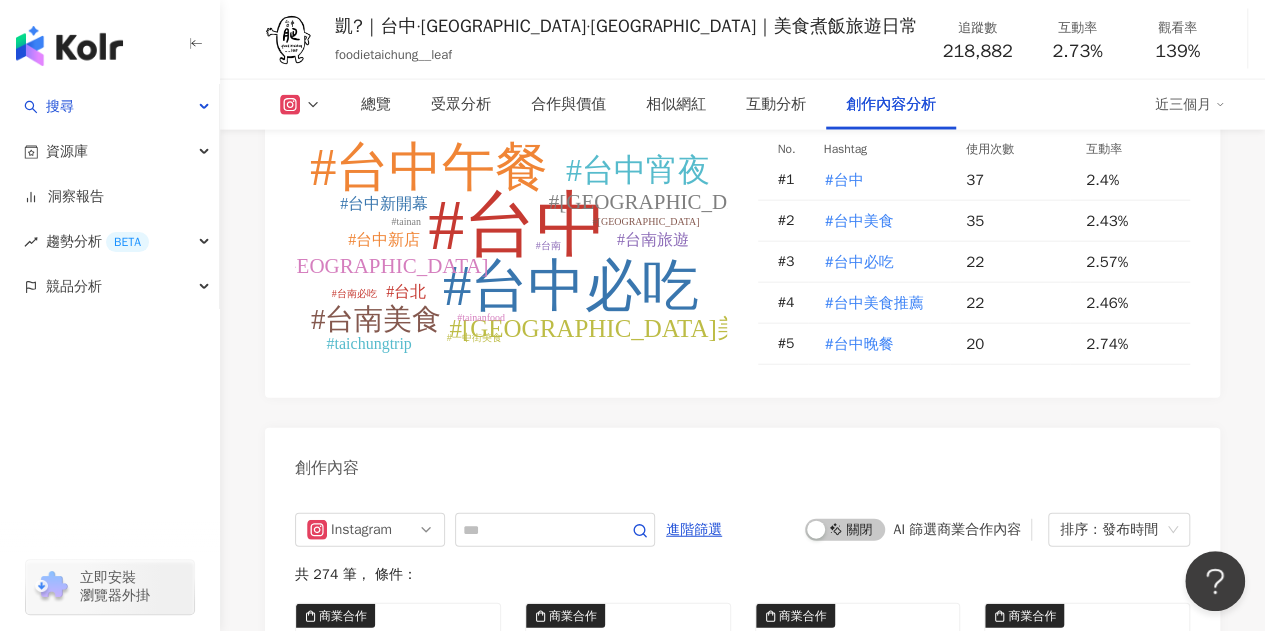scroll, scrollTop: 6100, scrollLeft: 0, axis: vertical 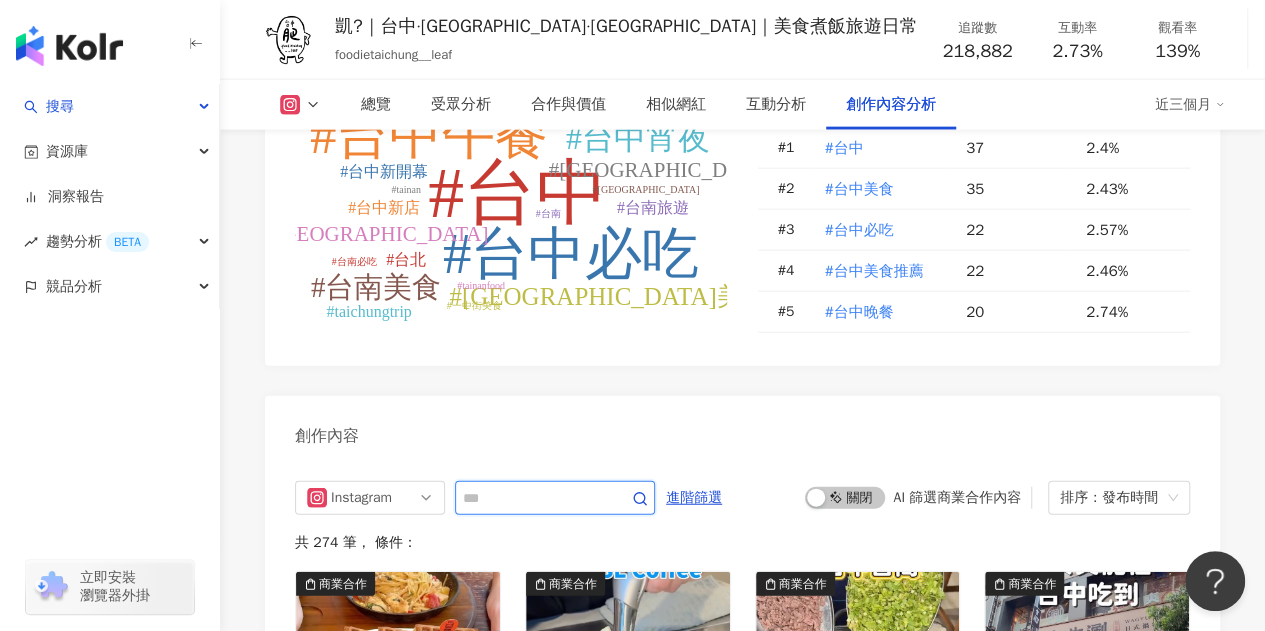 click at bounding box center [533, 498] 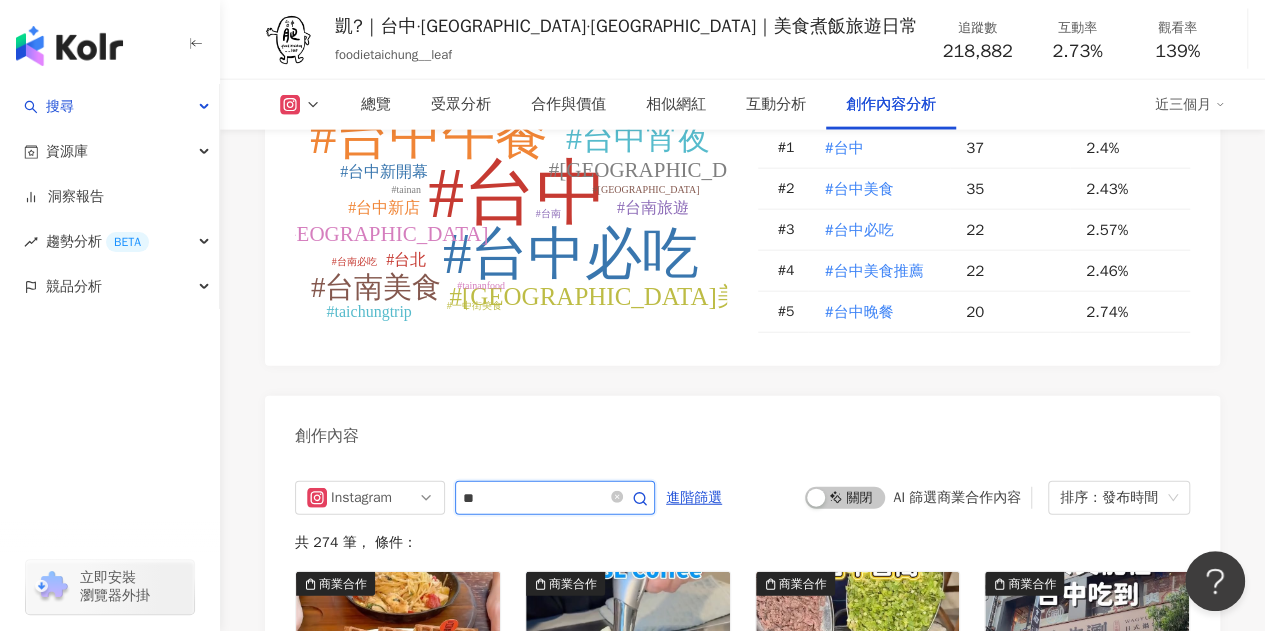 type on "*" 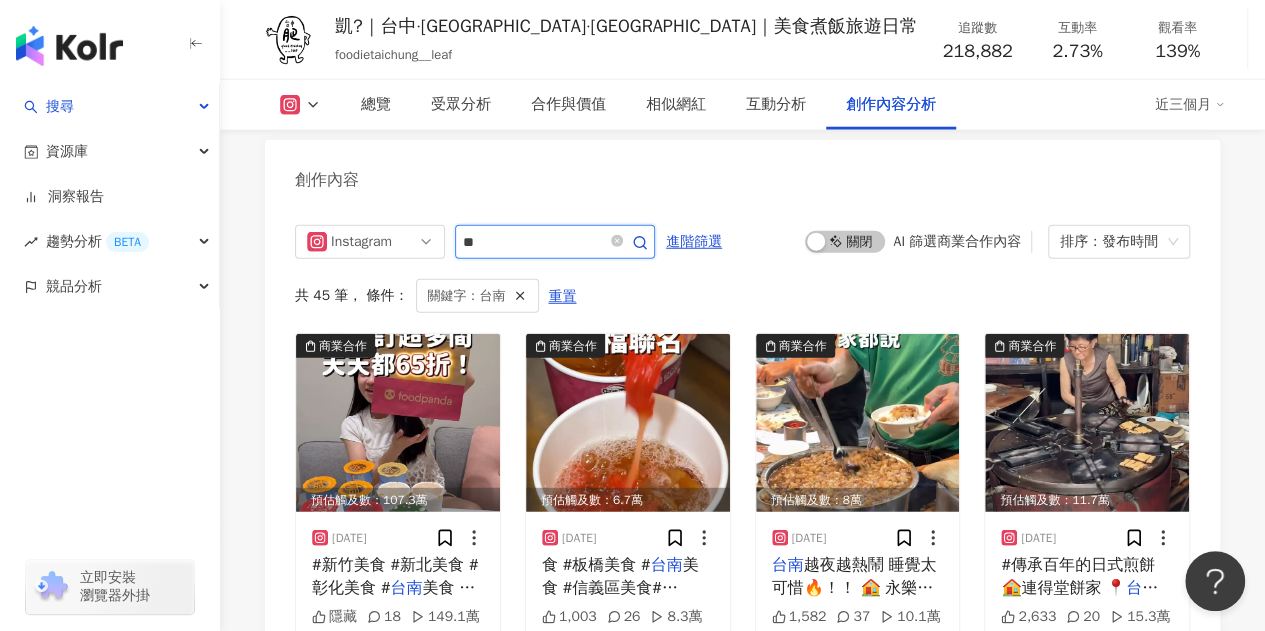 scroll, scrollTop: 6416, scrollLeft: 0, axis: vertical 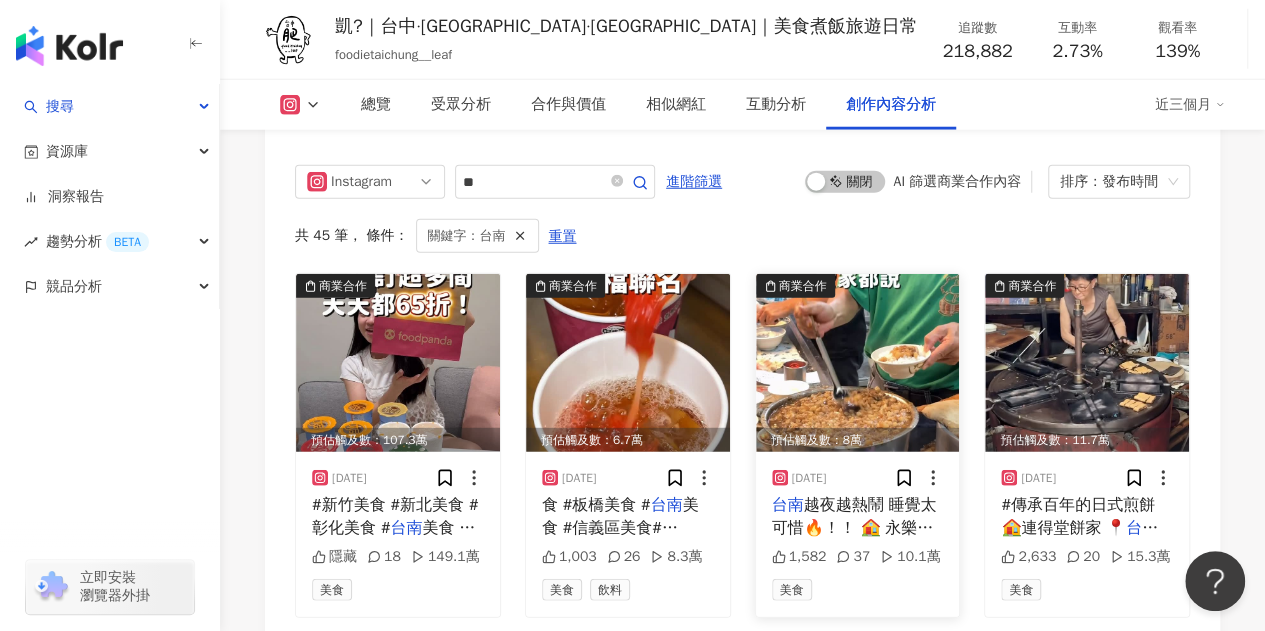 click at bounding box center (858, 363) 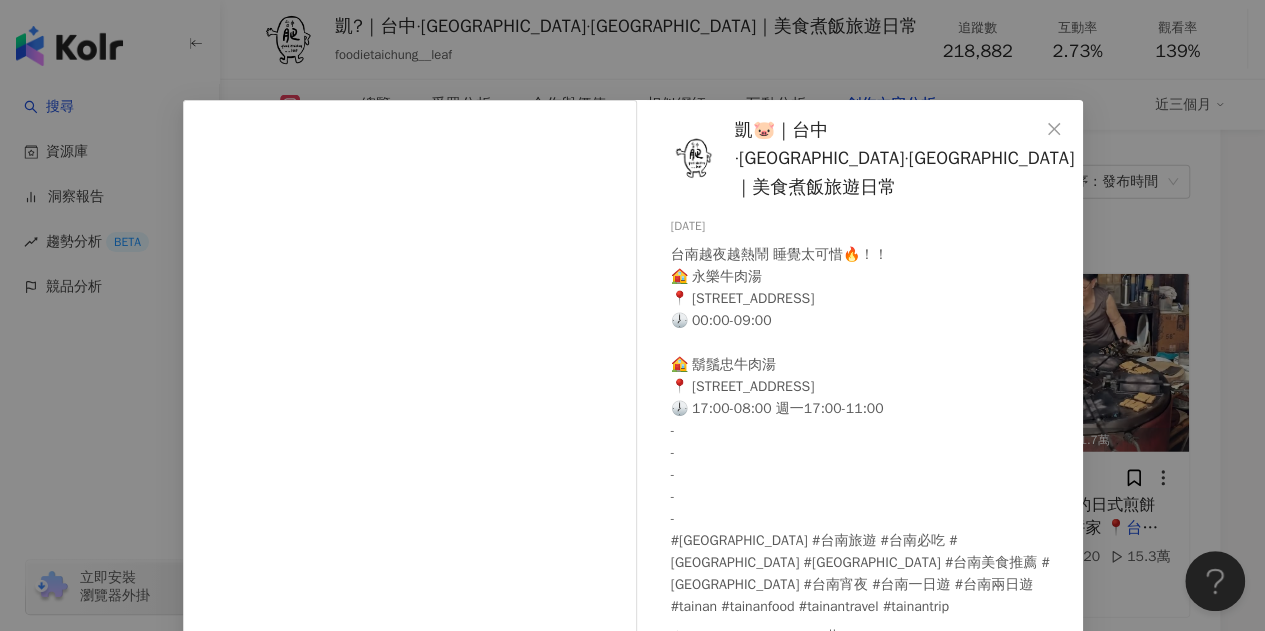 drag, startPoint x: 1035, startPoint y: 134, endPoint x: 984, endPoint y: 165, distance: 59.682495 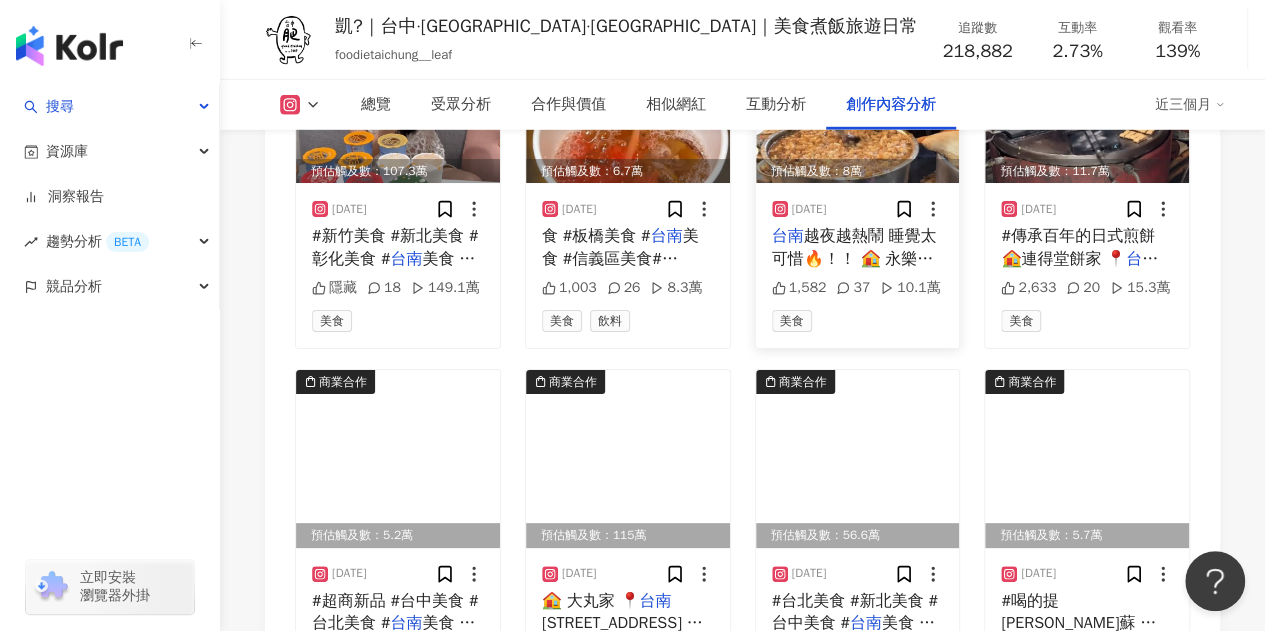 scroll, scrollTop: 6716, scrollLeft: 0, axis: vertical 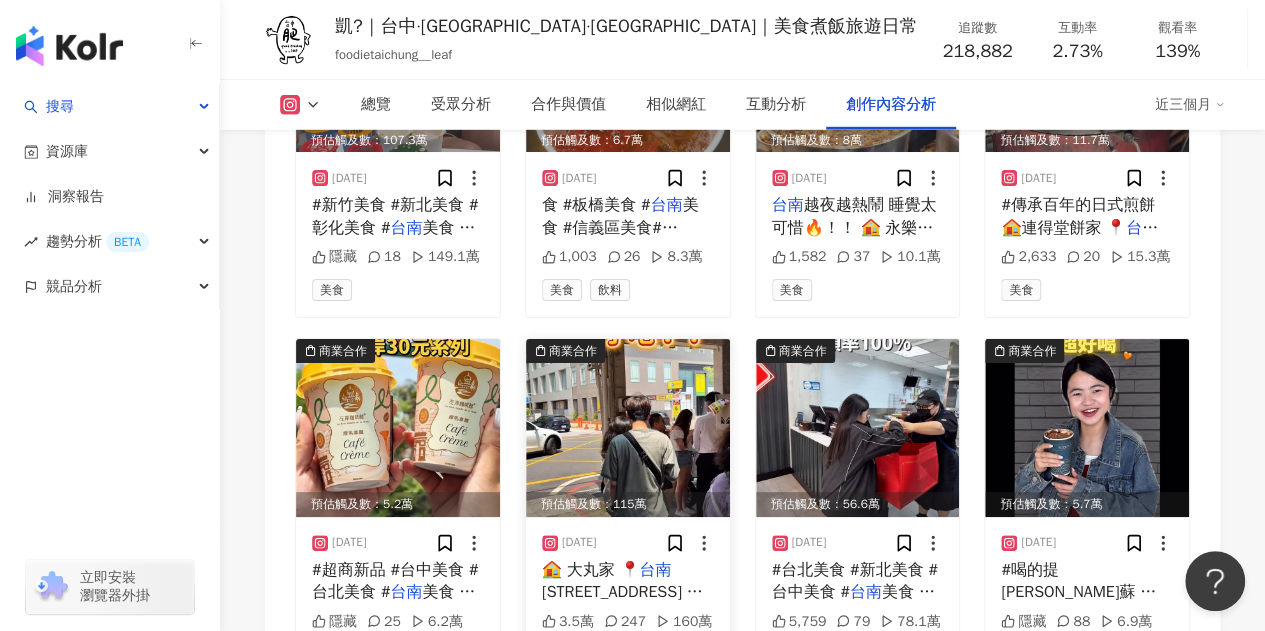 click at bounding box center [628, 428] 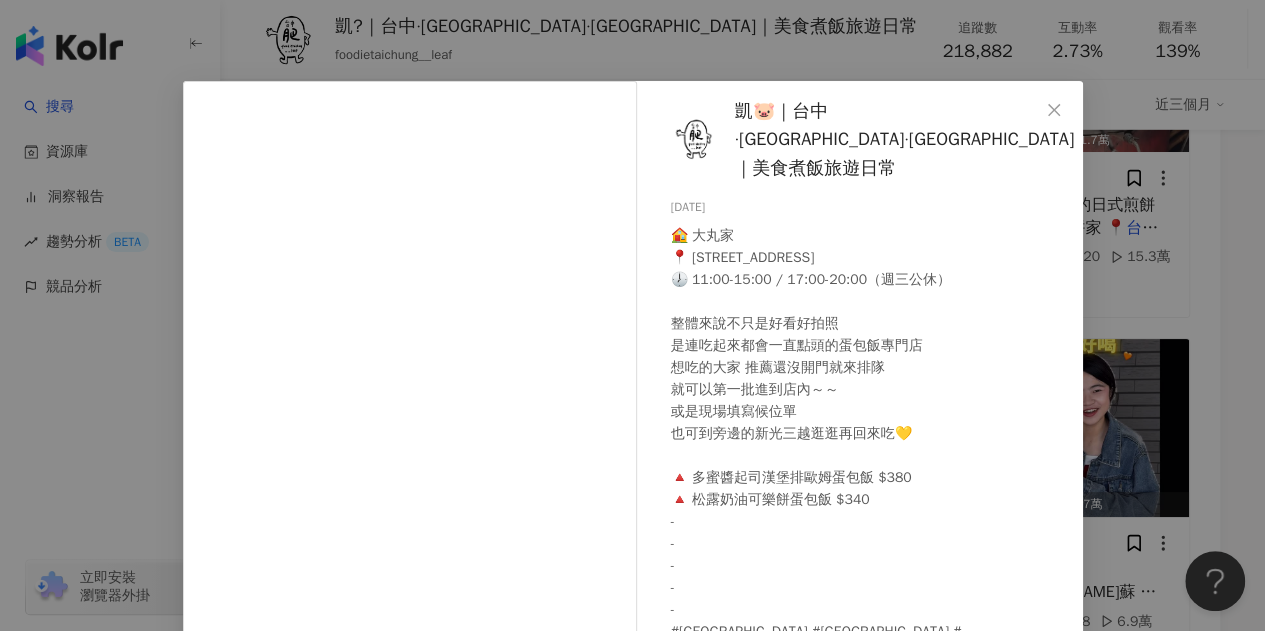 scroll, scrollTop: 0, scrollLeft: 0, axis: both 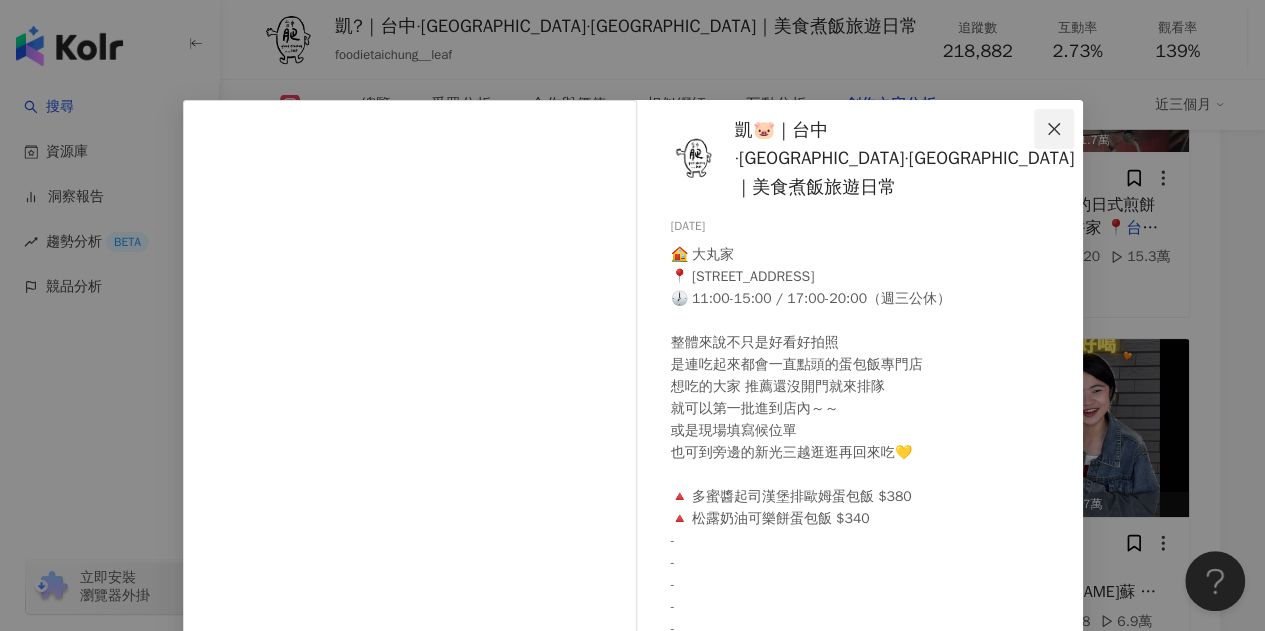 click at bounding box center (1054, 129) 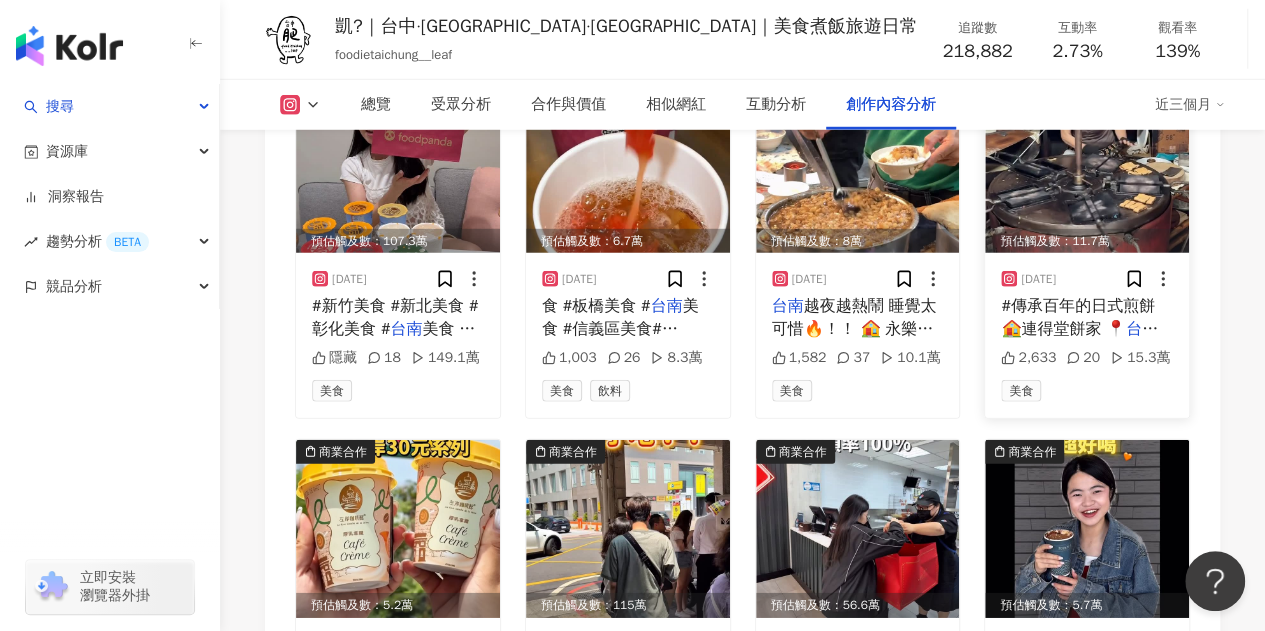 scroll, scrollTop: 6516, scrollLeft: 0, axis: vertical 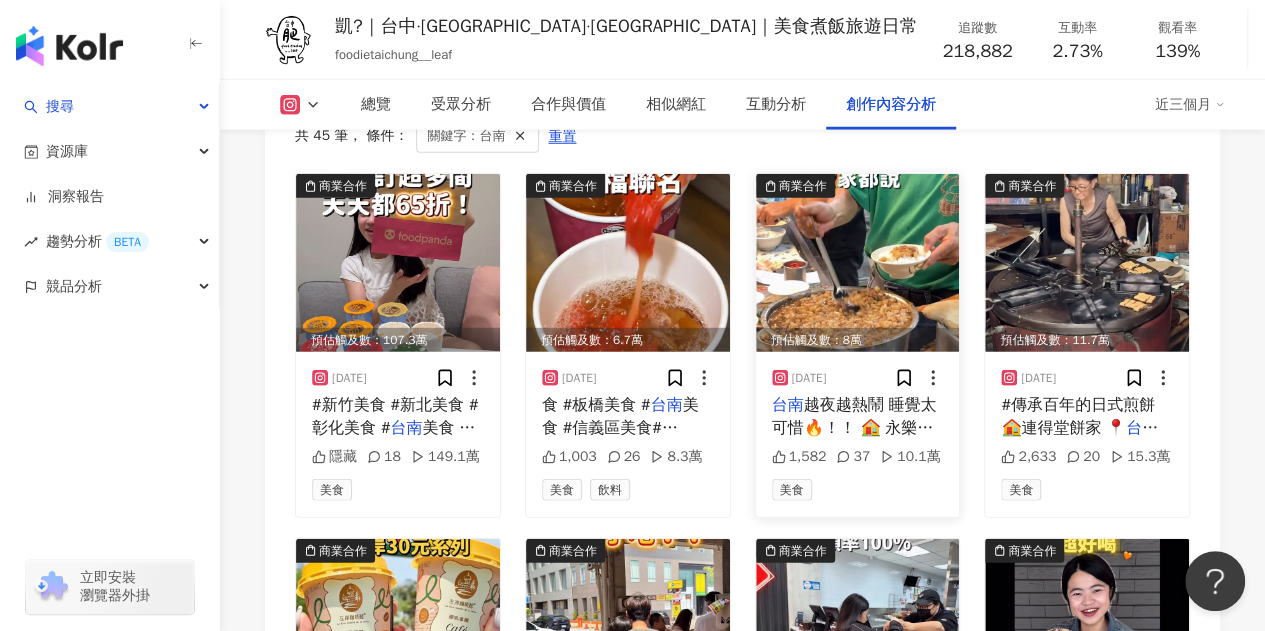 click at bounding box center [858, 263] 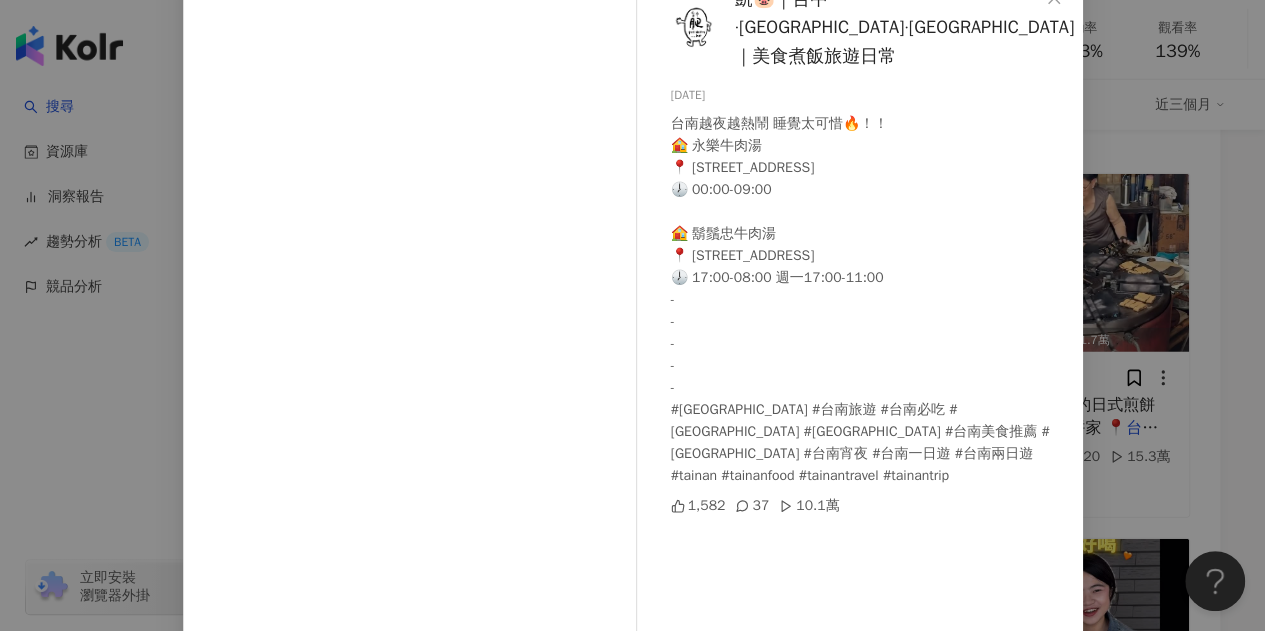 scroll, scrollTop: 100, scrollLeft: 0, axis: vertical 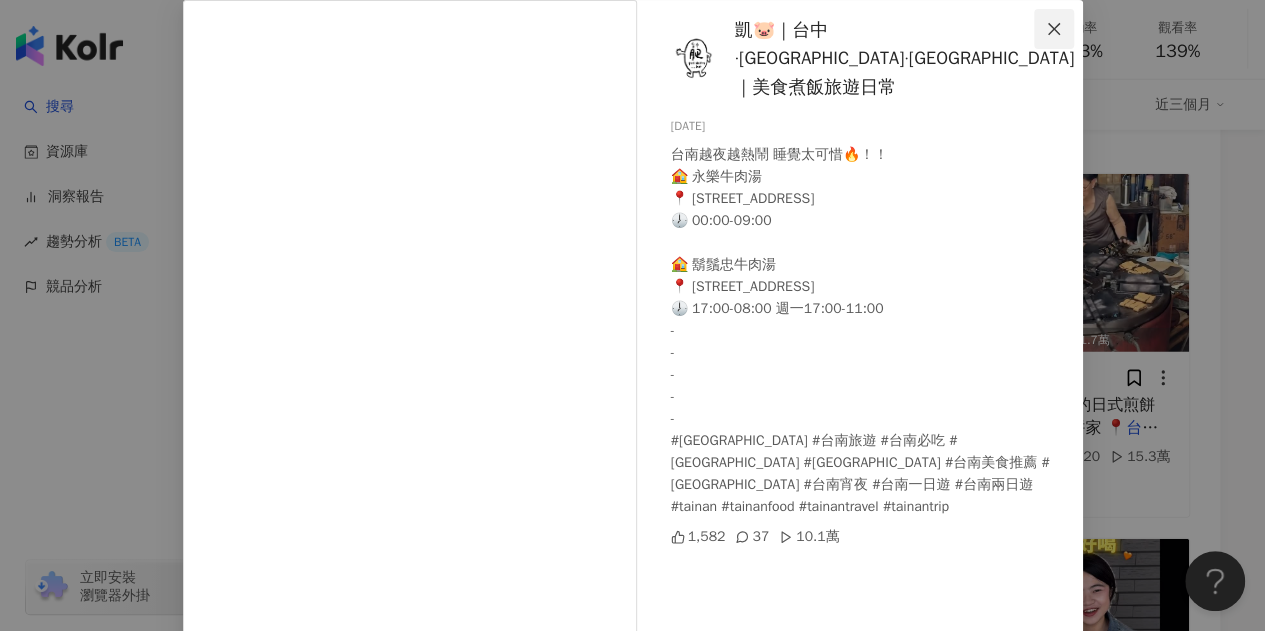 click at bounding box center (1054, 29) 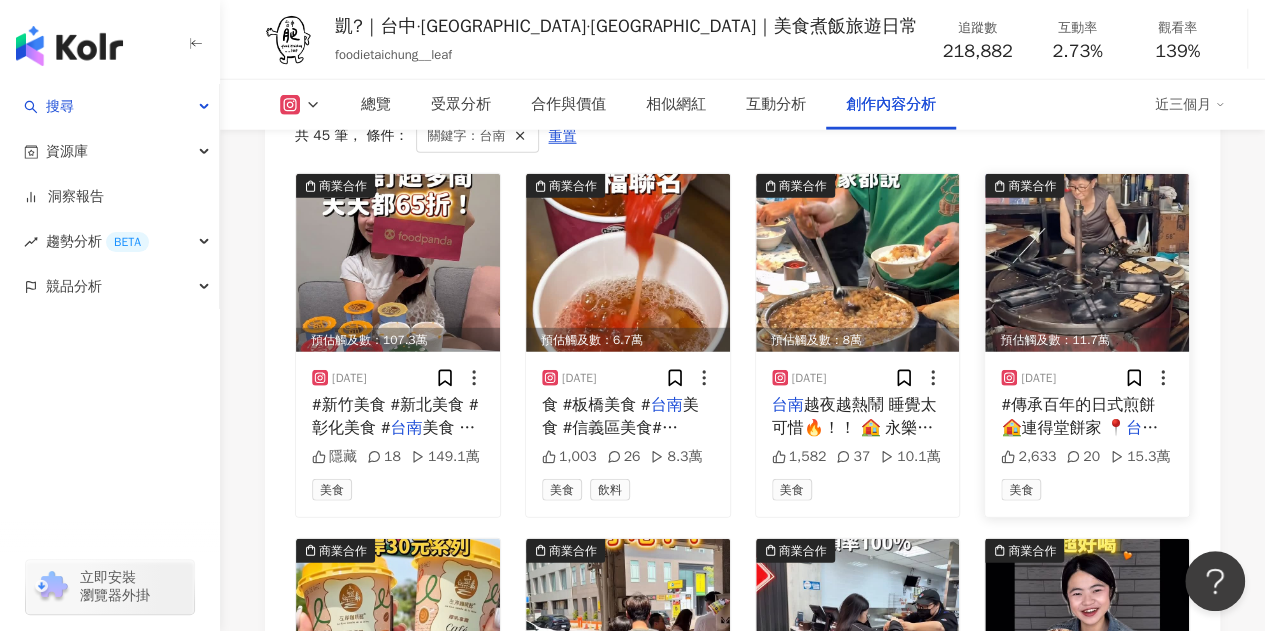click at bounding box center [1087, 263] 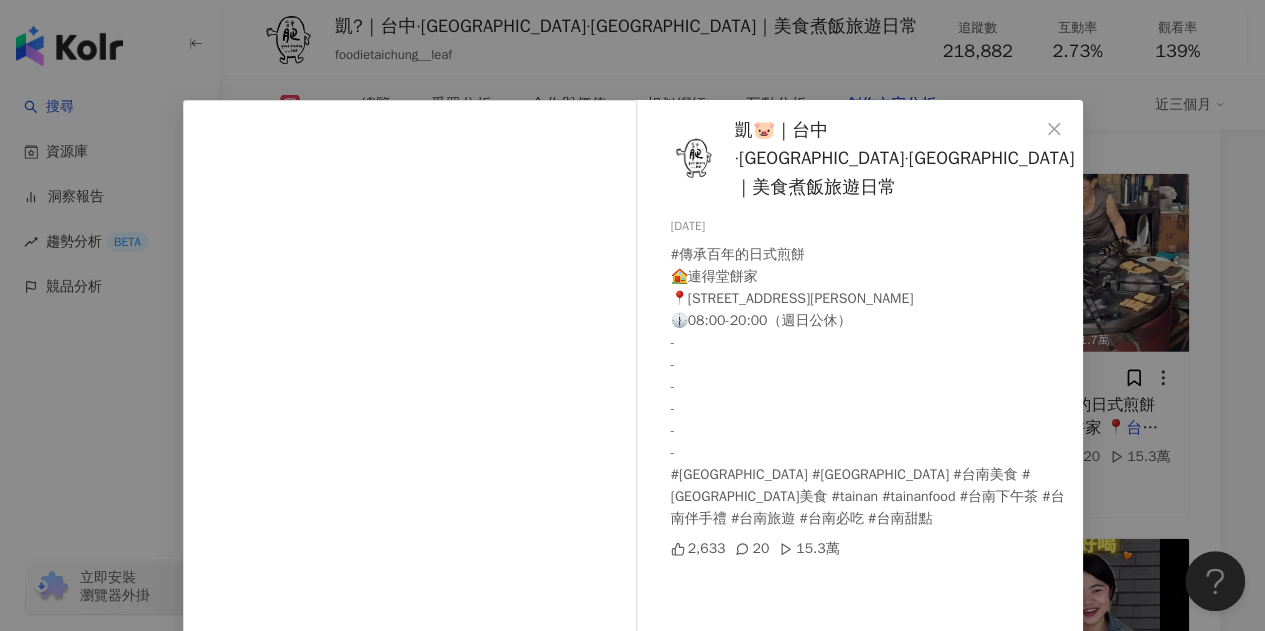 click on "凱🐷｜台中·中壢·宜蘭｜美食煮飯旅遊日常 2025/6/24 #傳承百年的日式煎餅
🏠連得堂餅家
📍台南市北區崇安街54號
🕧08:00-20:00（週日公休）
-
-
-
-
-
-
#台南 #台南古早味 #台南小吃 #台南美食 #台南北區美食 #tainan #tainanfood #台南下午茶 #台南伴手禮 #台南旅遊 #台南必吃 #台南甜點 2,633 20 15.3萬 查看原始貼文" at bounding box center (632, 315) 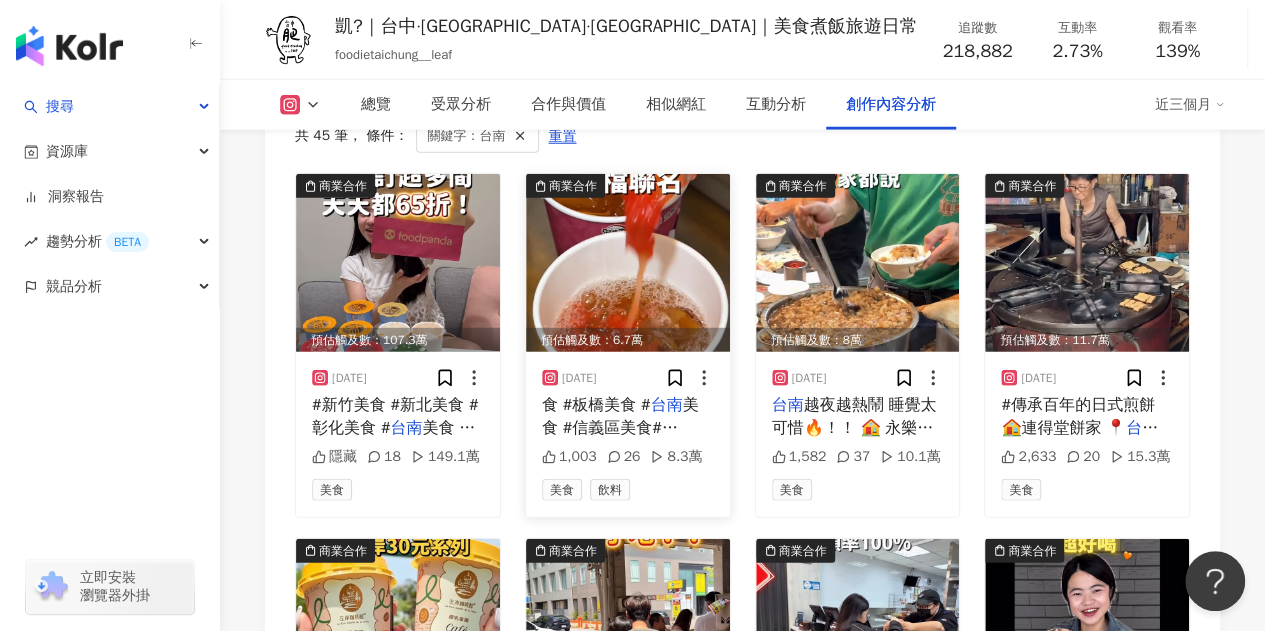 click at bounding box center (628, 263) 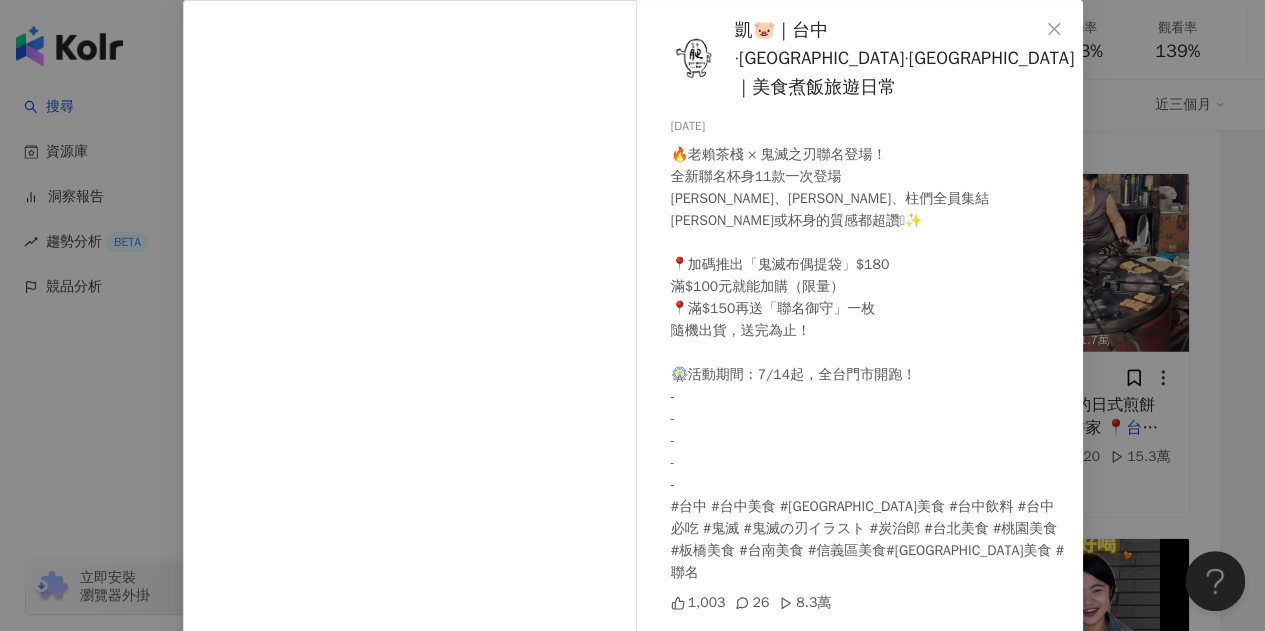 scroll, scrollTop: 0, scrollLeft: 0, axis: both 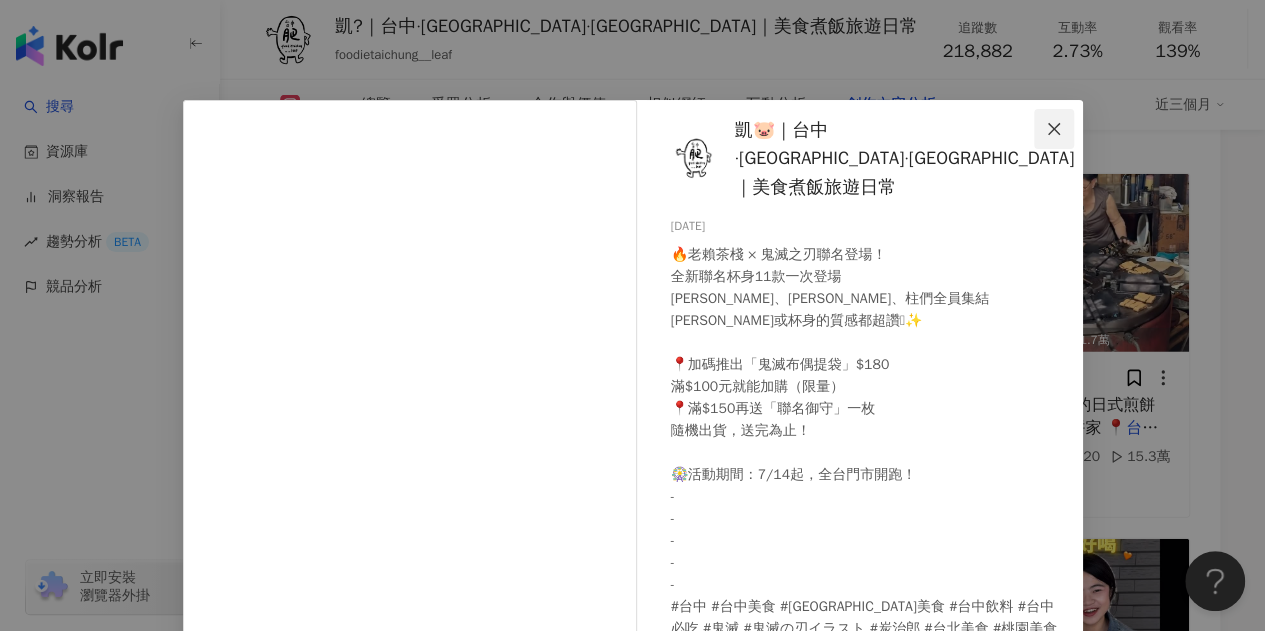 click 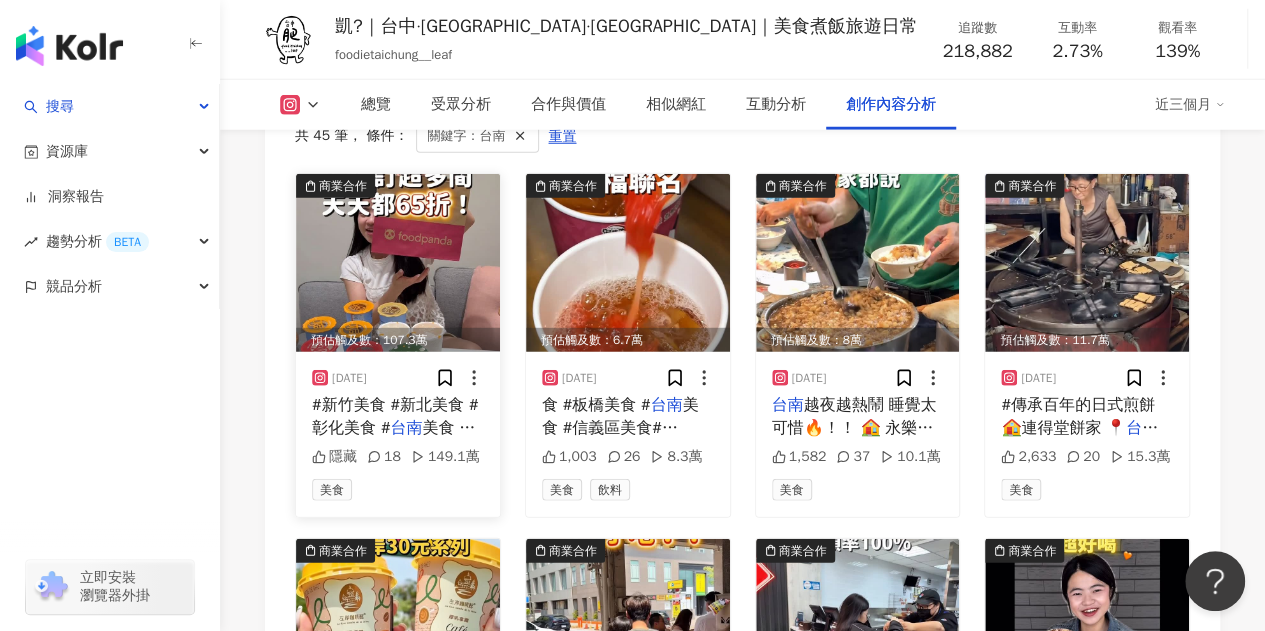 click at bounding box center (398, 263) 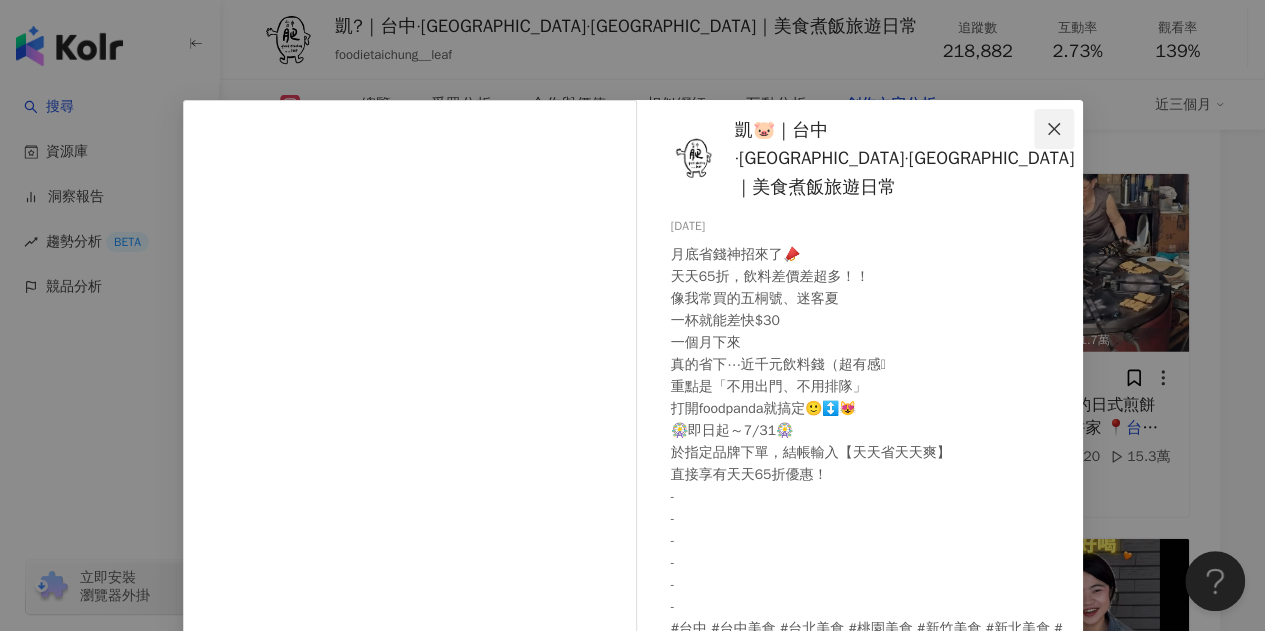 click at bounding box center (1054, 129) 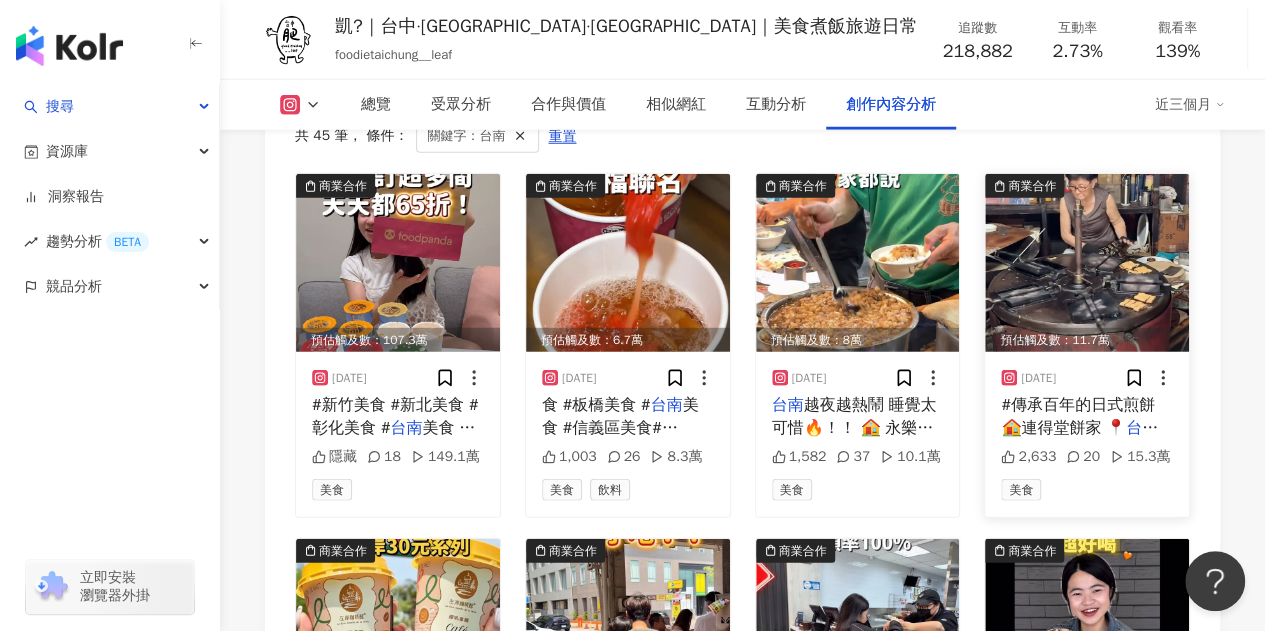 click at bounding box center [1087, 263] 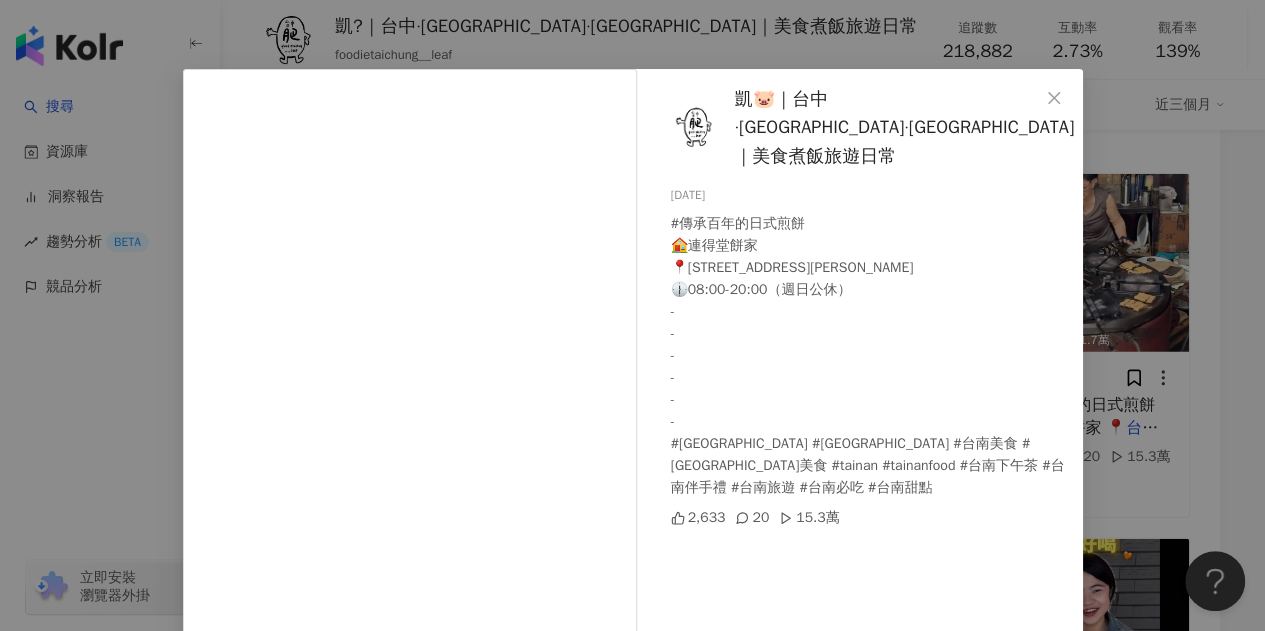 scroll, scrollTop: 0, scrollLeft: 0, axis: both 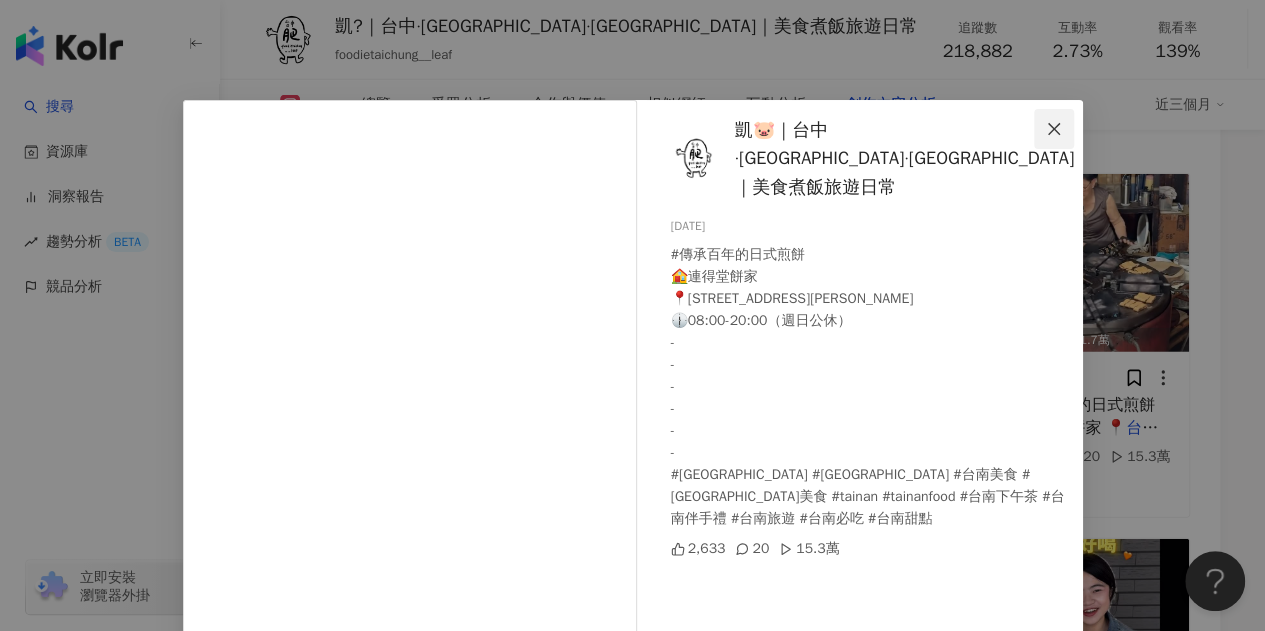 click at bounding box center [1054, 129] 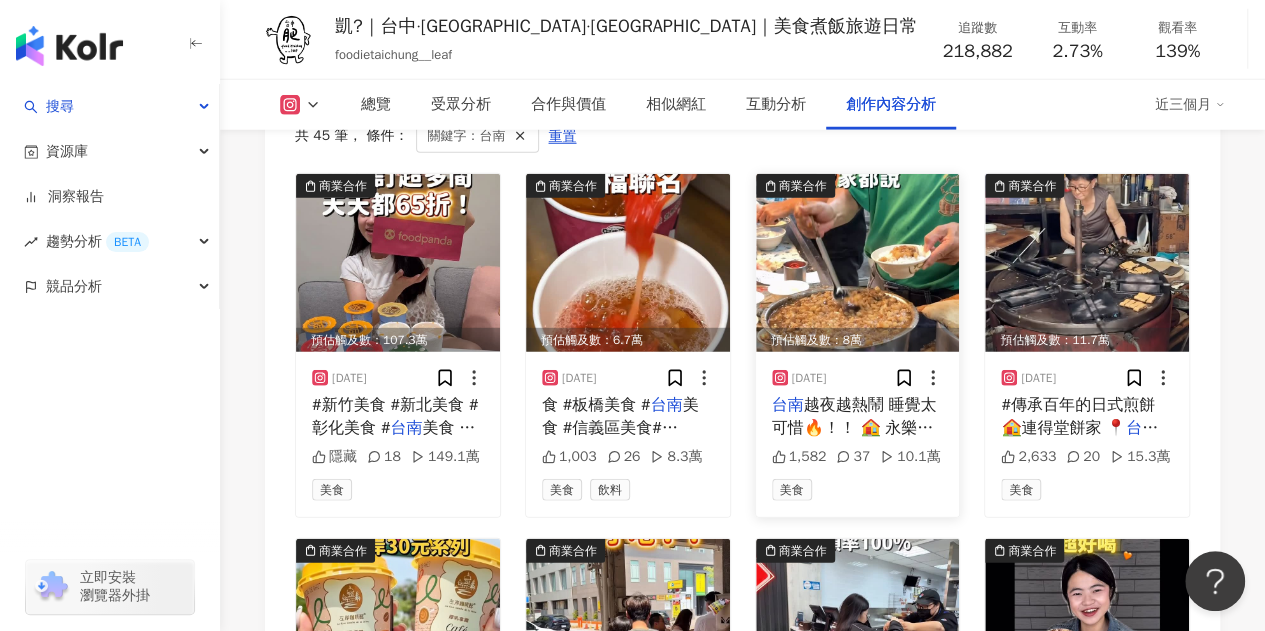 click at bounding box center (858, 263) 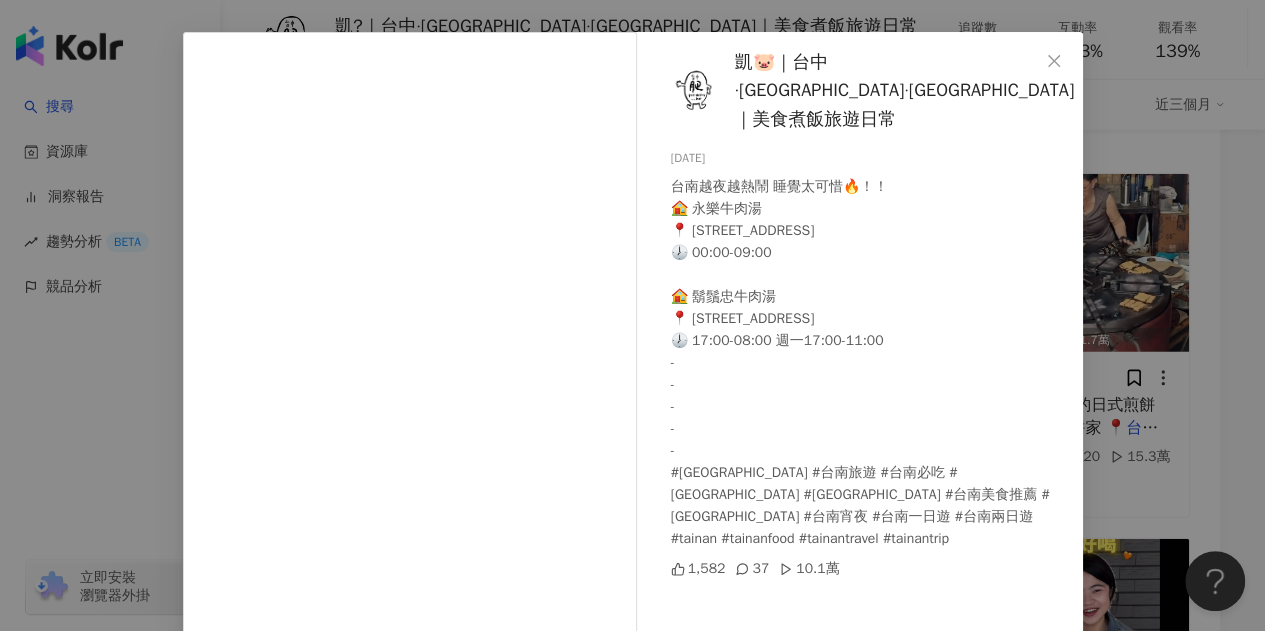 scroll, scrollTop: 100, scrollLeft: 0, axis: vertical 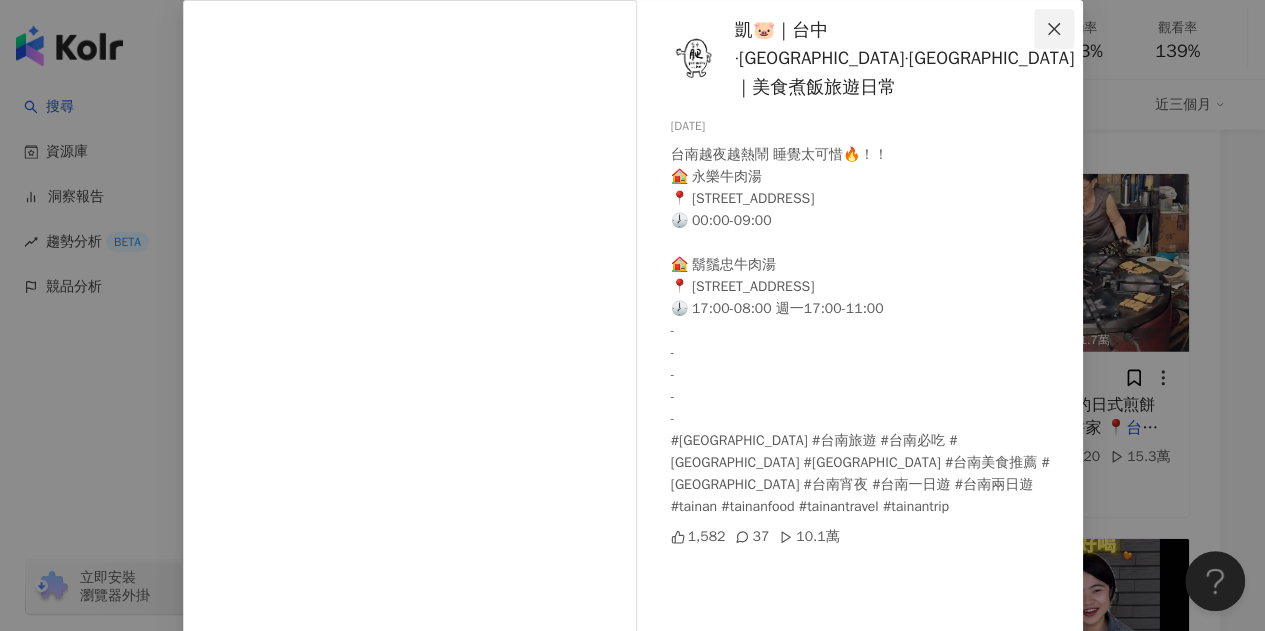 click 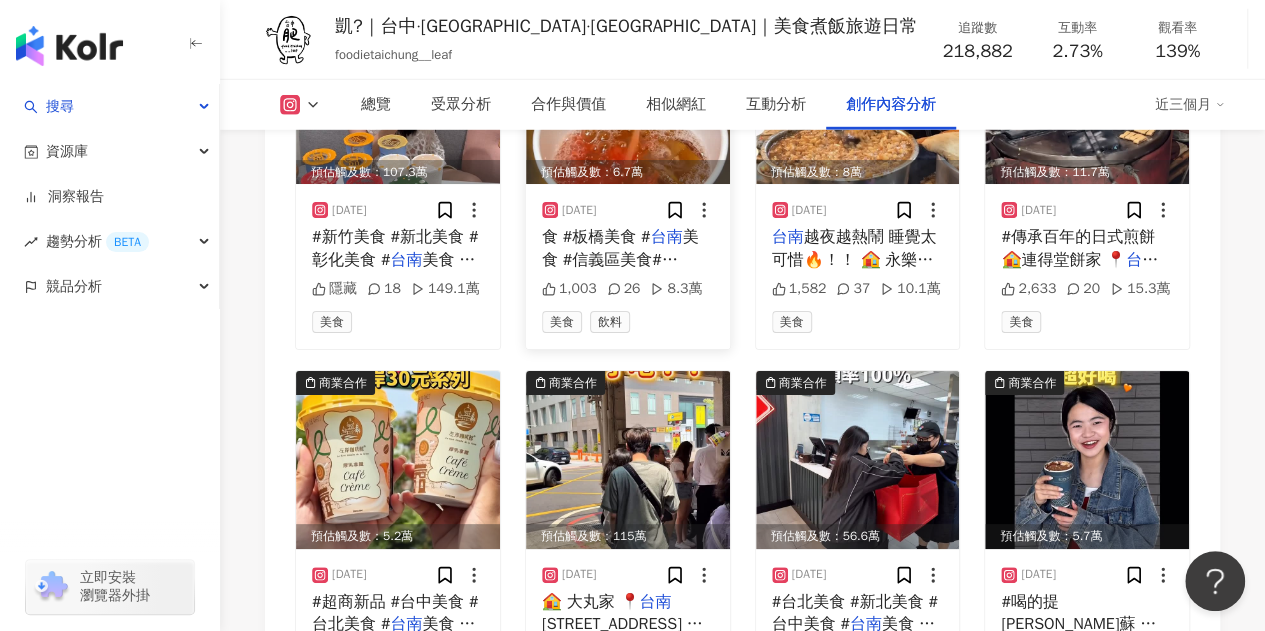 scroll, scrollTop: 6716, scrollLeft: 0, axis: vertical 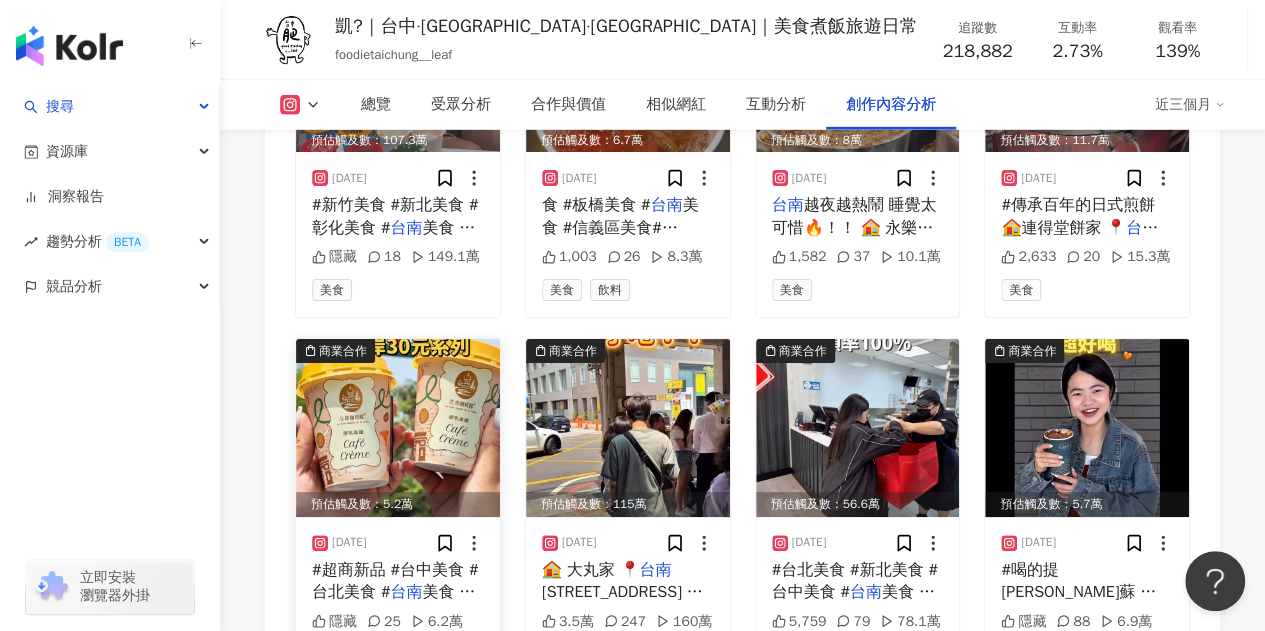 click at bounding box center (398, 428) 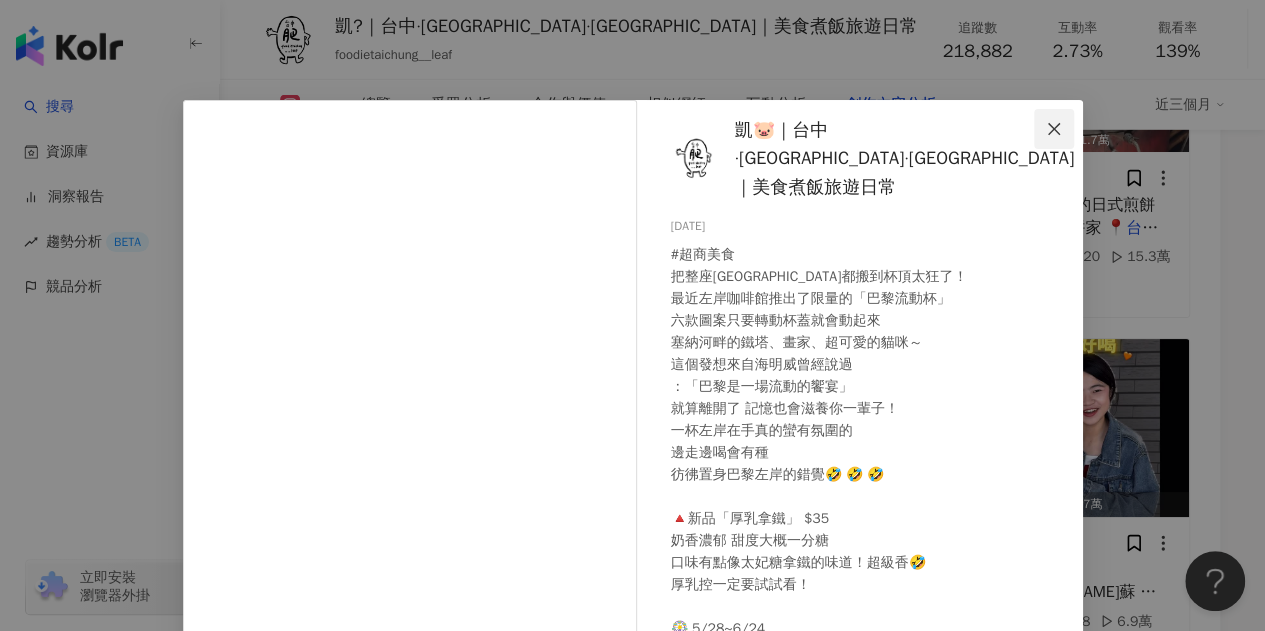 click 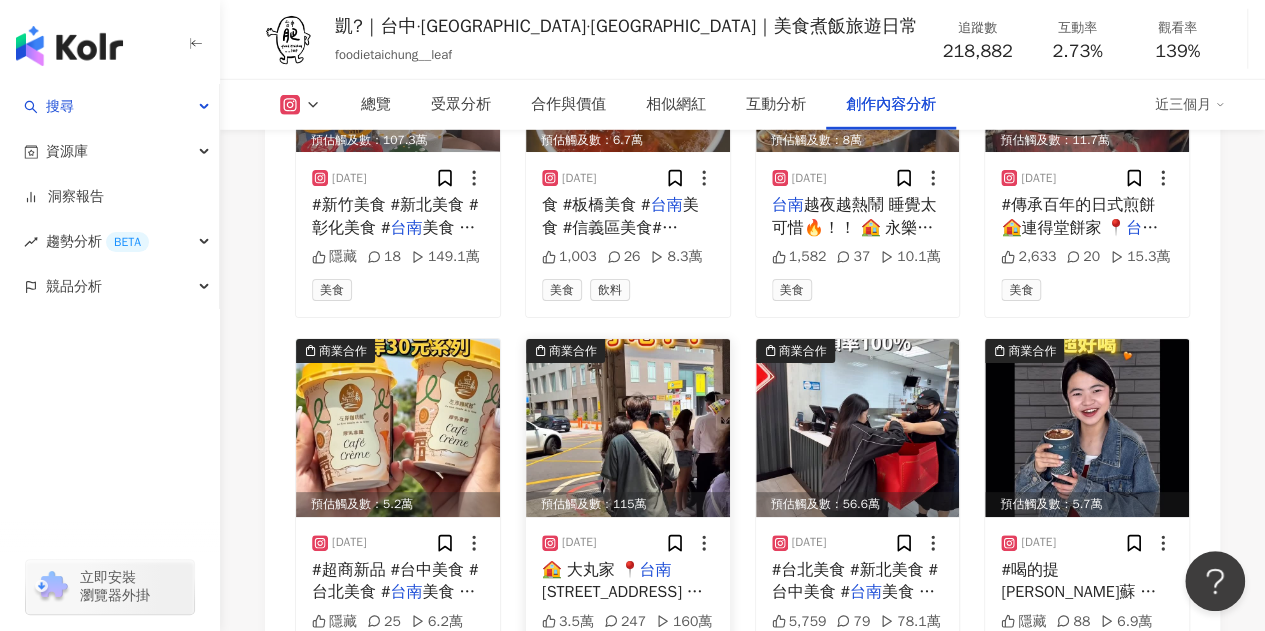 click at bounding box center [628, 428] 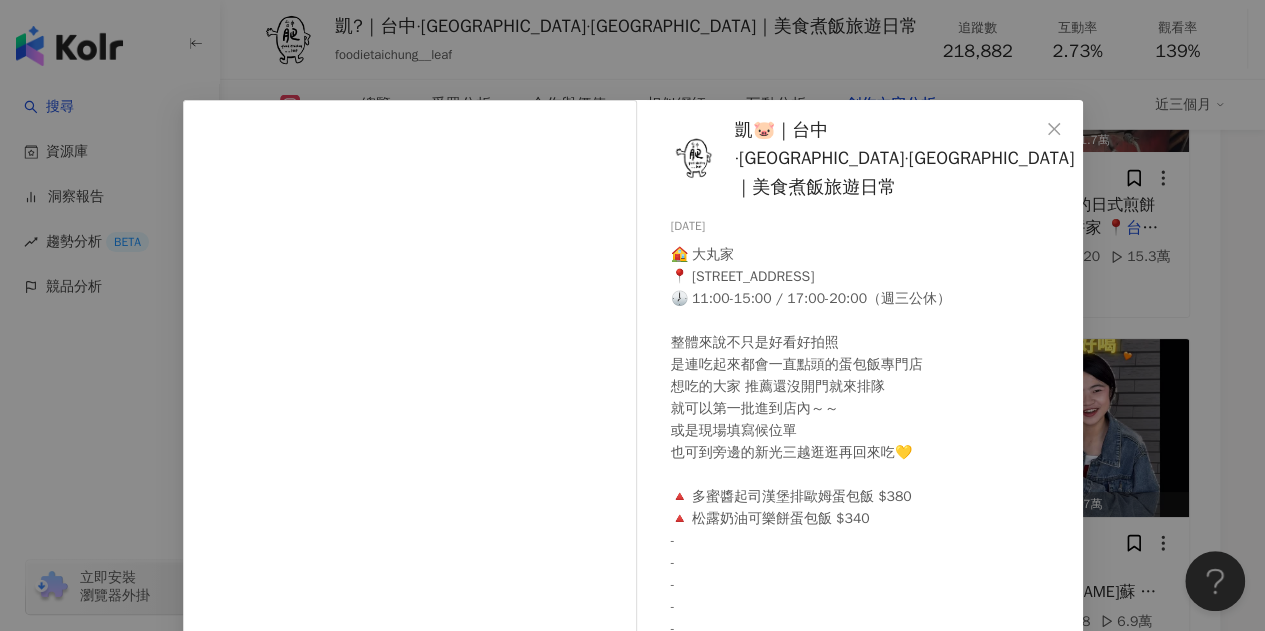 scroll, scrollTop: 100, scrollLeft: 0, axis: vertical 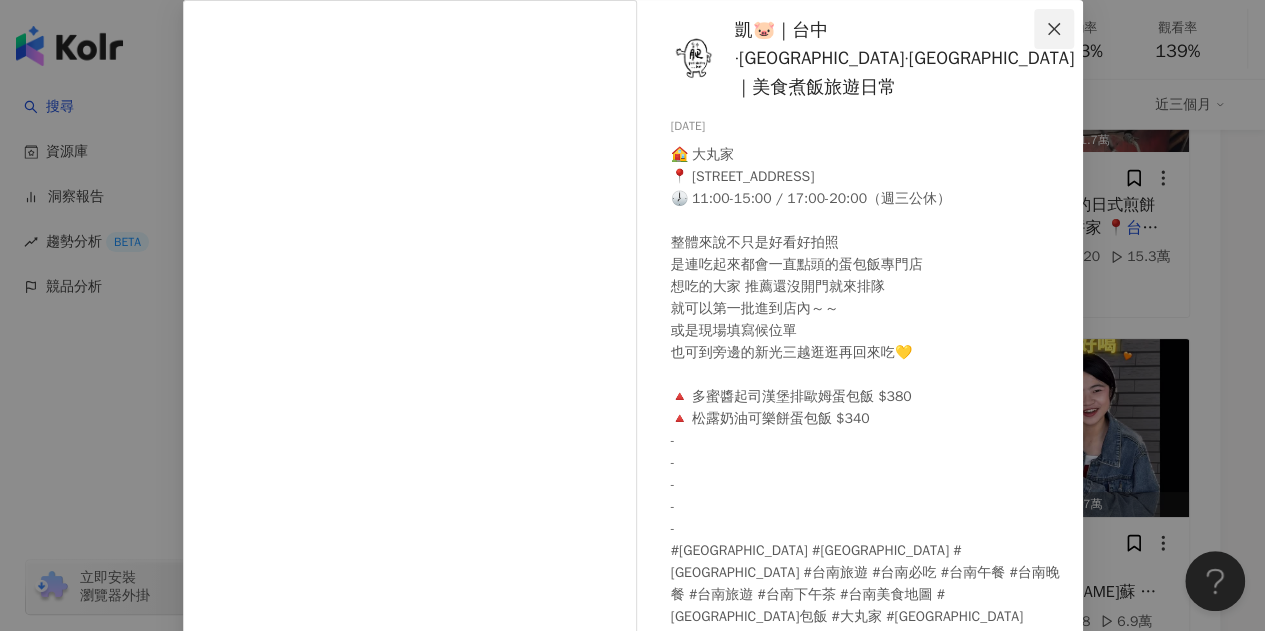 click 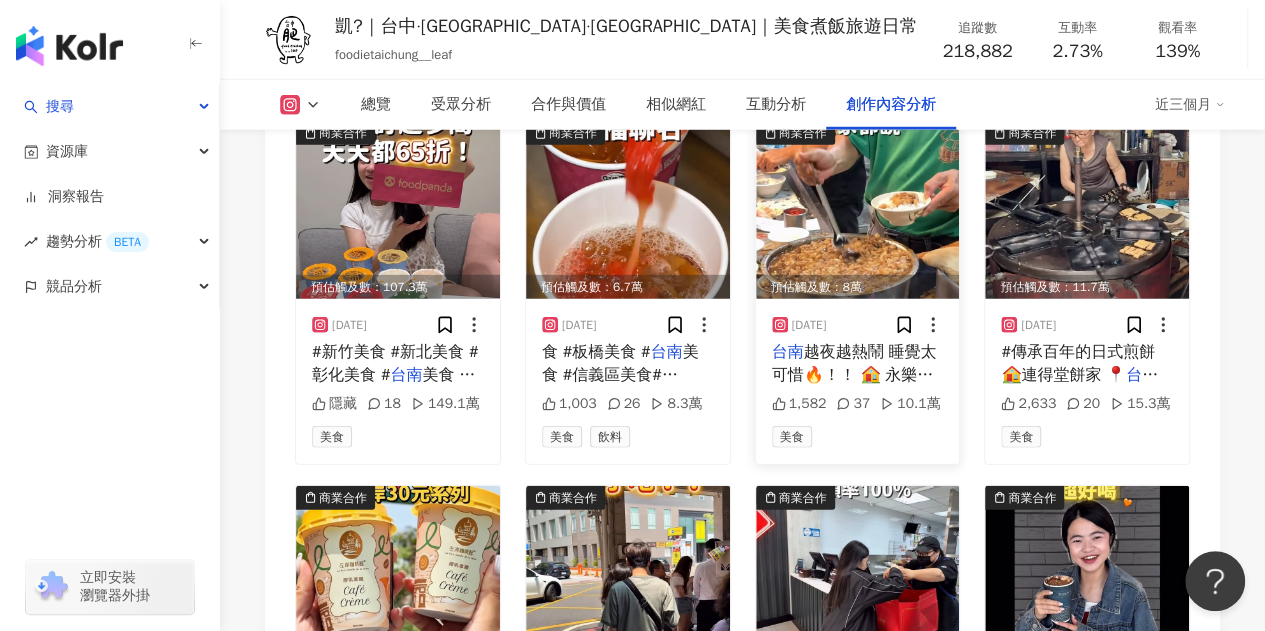 scroll, scrollTop: 6516, scrollLeft: 0, axis: vertical 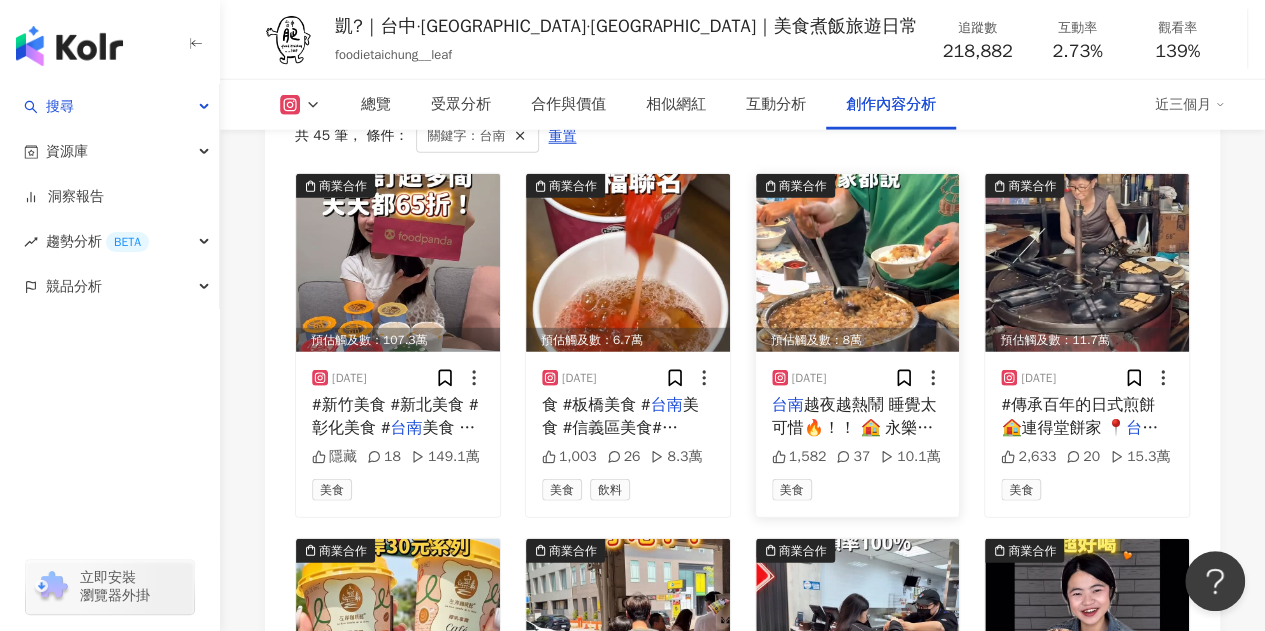 click at bounding box center [858, 263] 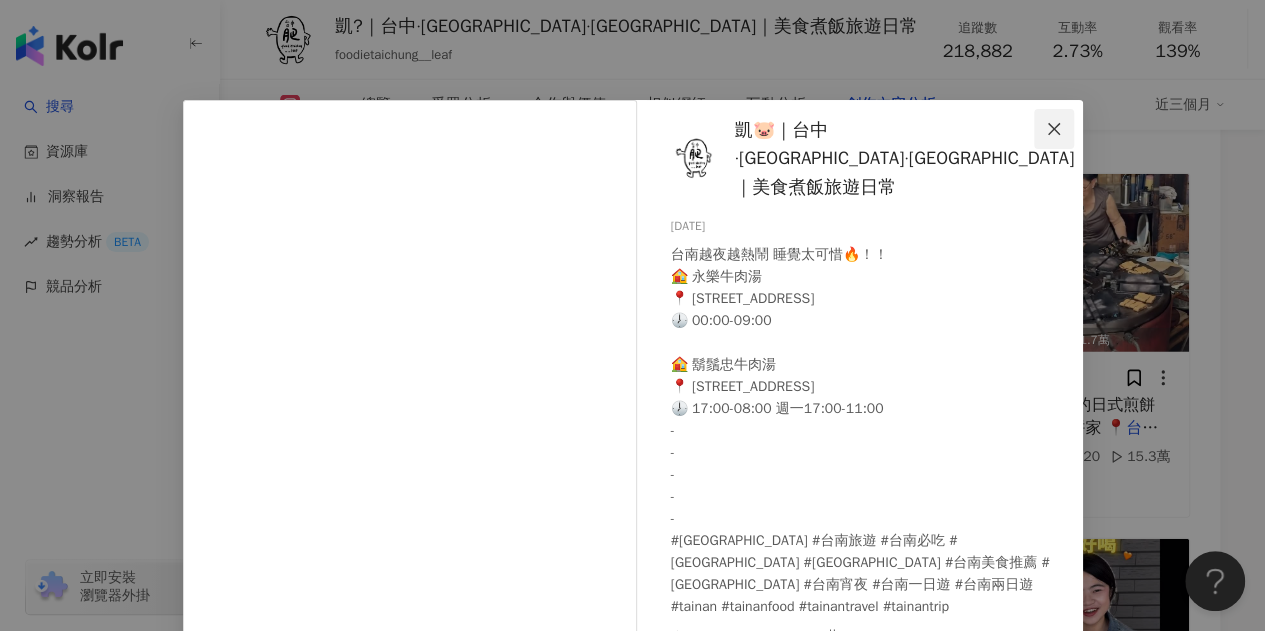 click 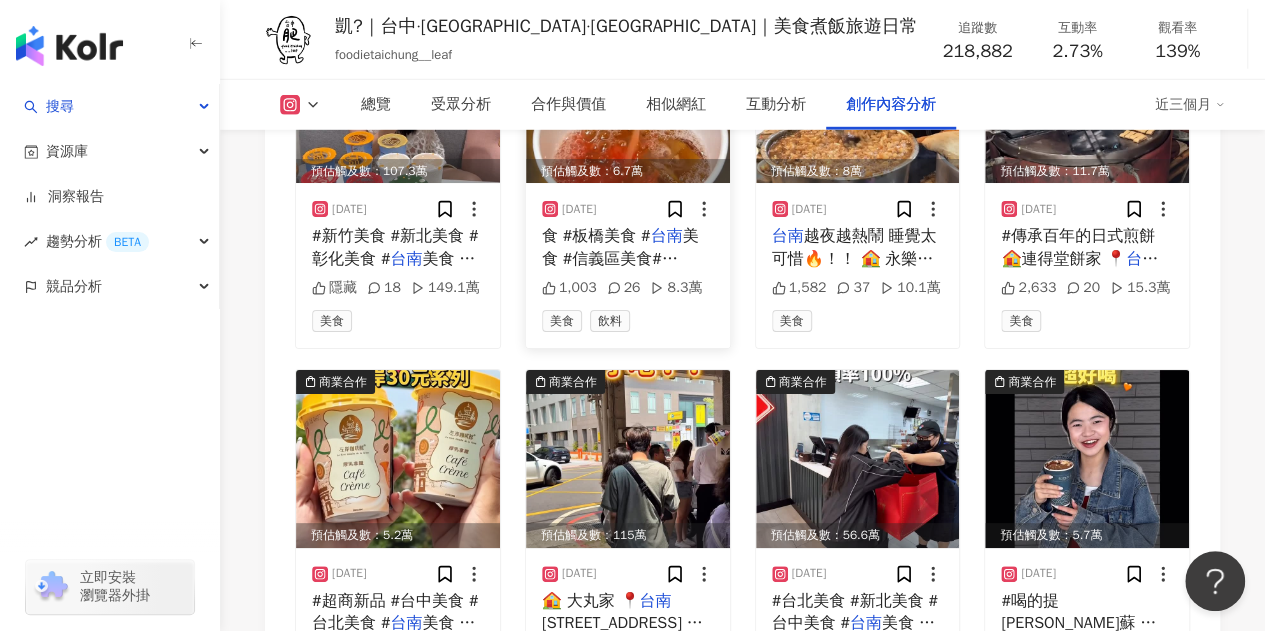 scroll, scrollTop: 6716, scrollLeft: 0, axis: vertical 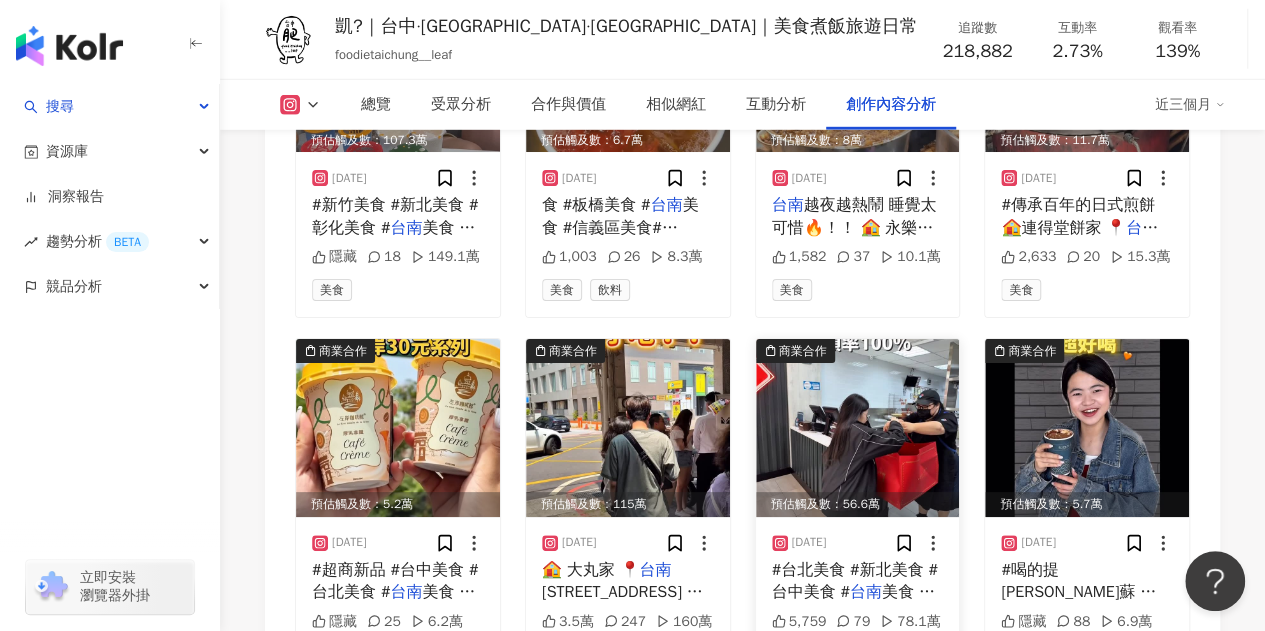 click at bounding box center (858, 428) 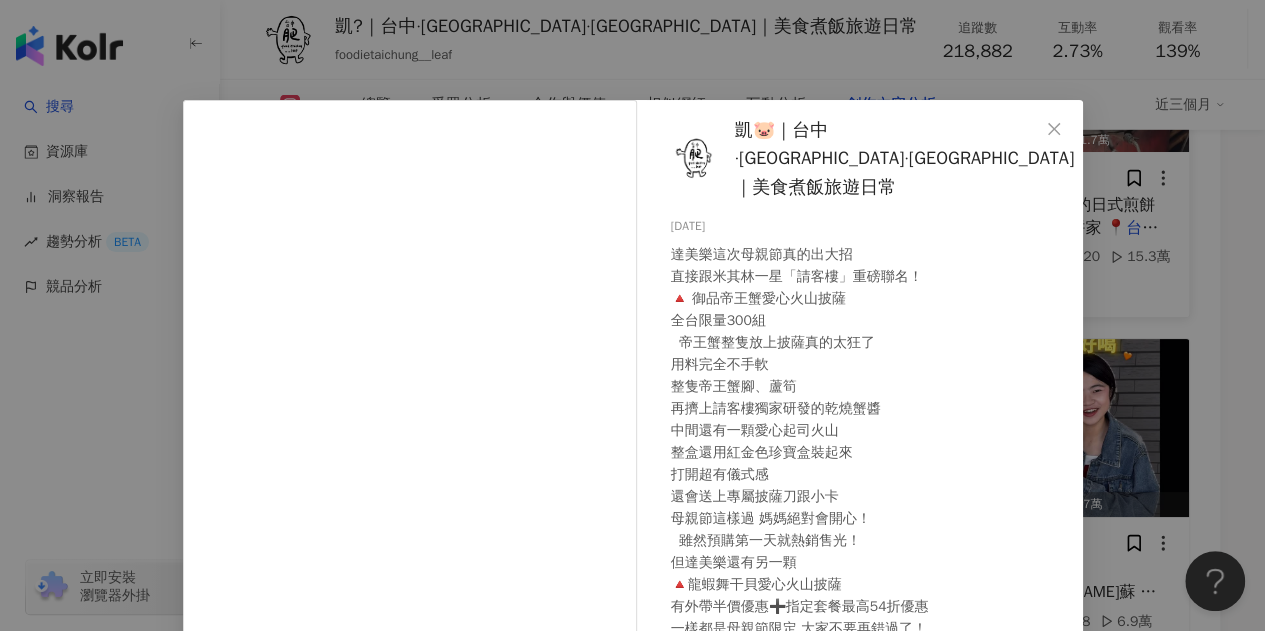 drag, startPoint x: 1044, startPoint y: 129, endPoint x: 992, endPoint y: 161, distance: 61.05735 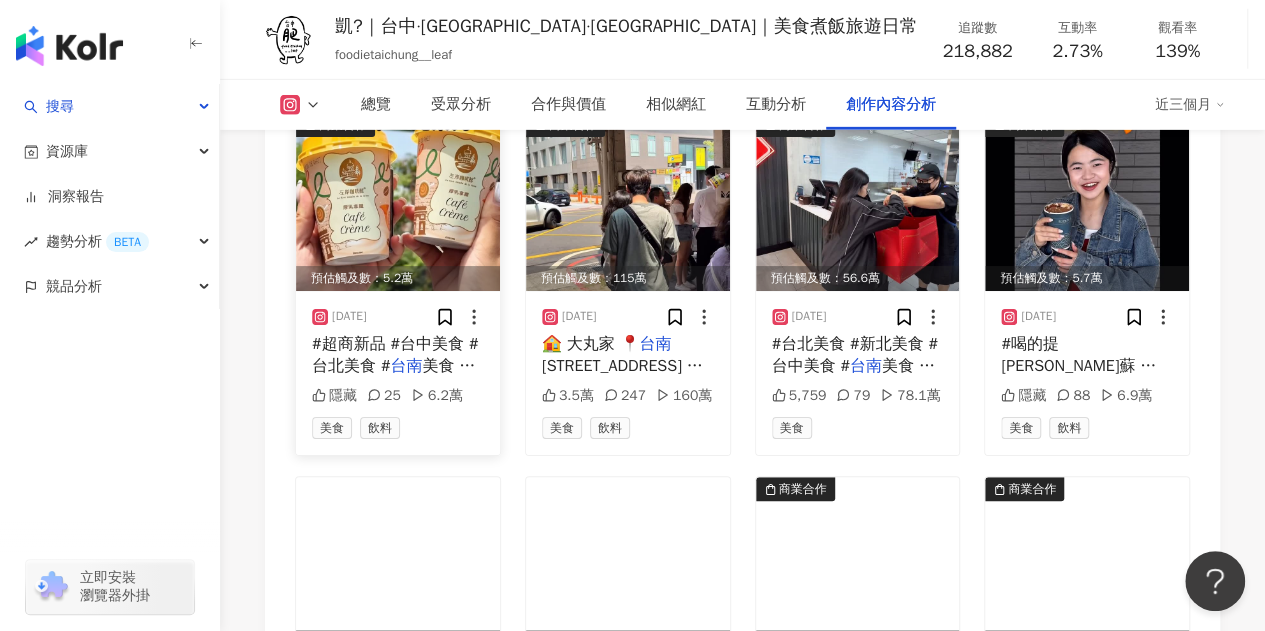 scroll, scrollTop: 7016, scrollLeft: 0, axis: vertical 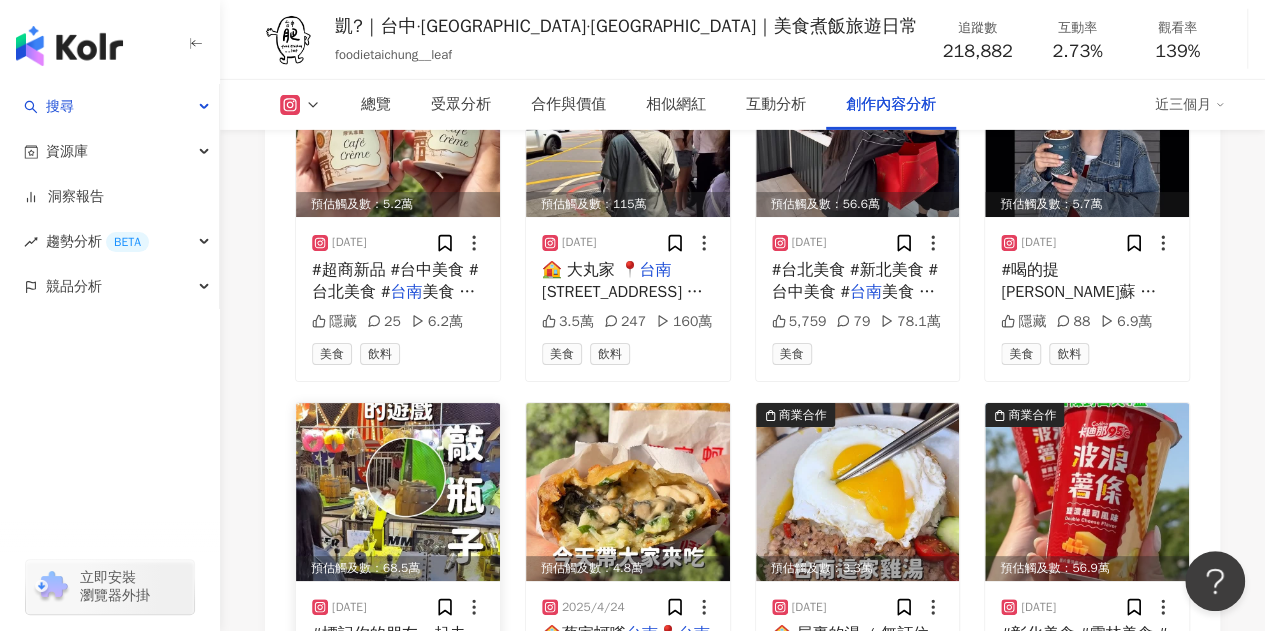 click at bounding box center (398, 492) 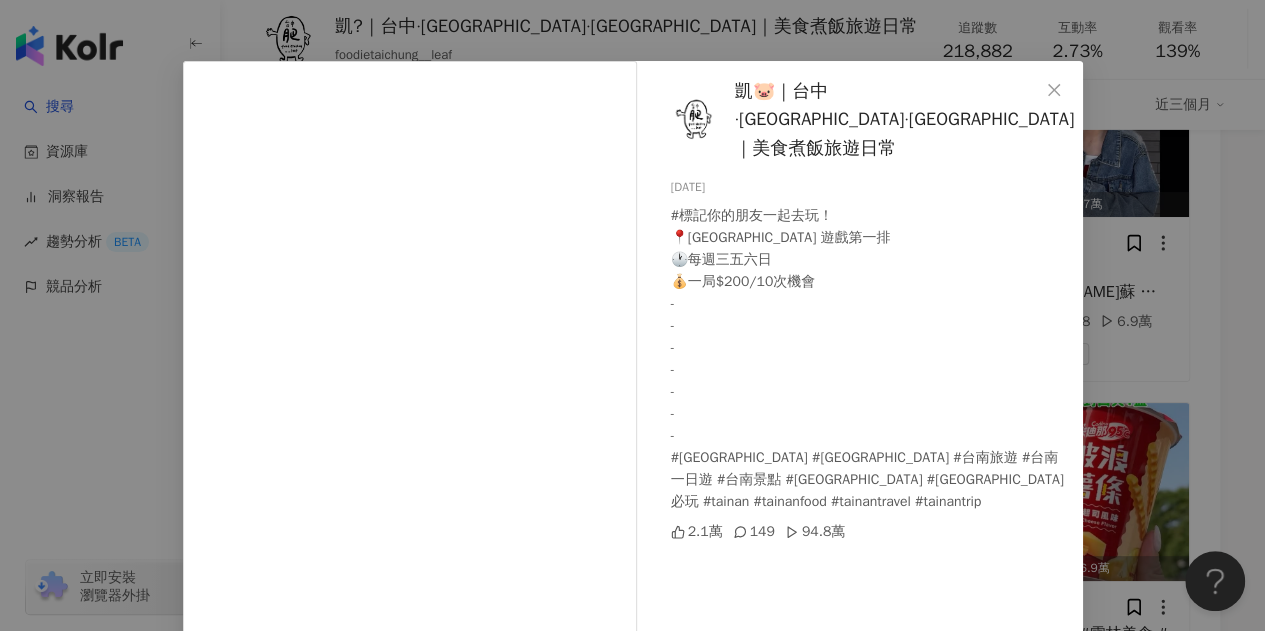 scroll, scrollTop: 100, scrollLeft: 0, axis: vertical 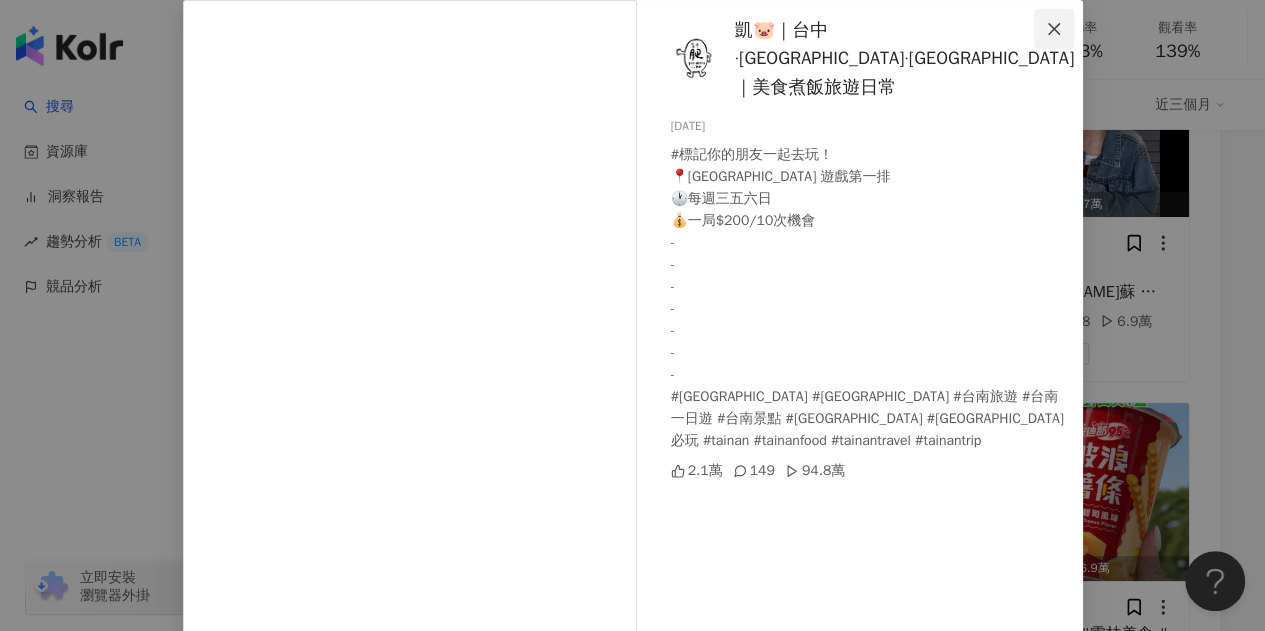 click at bounding box center (1054, 29) 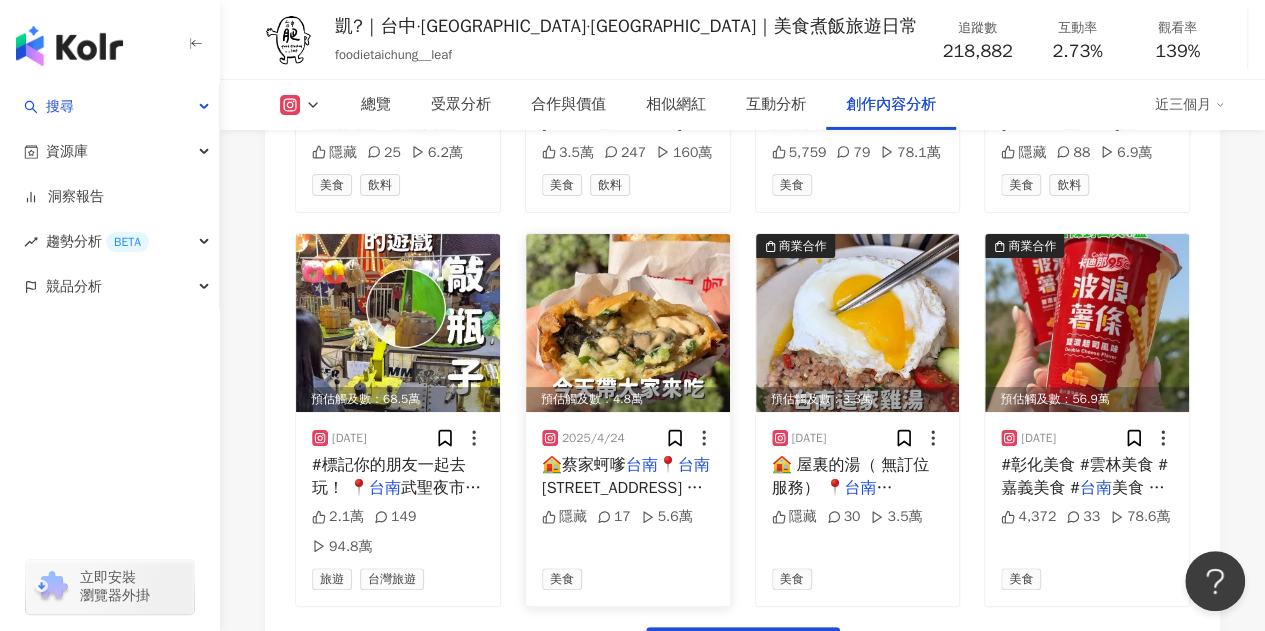 scroll, scrollTop: 7216, scrollLeft: 0, axis: vertical 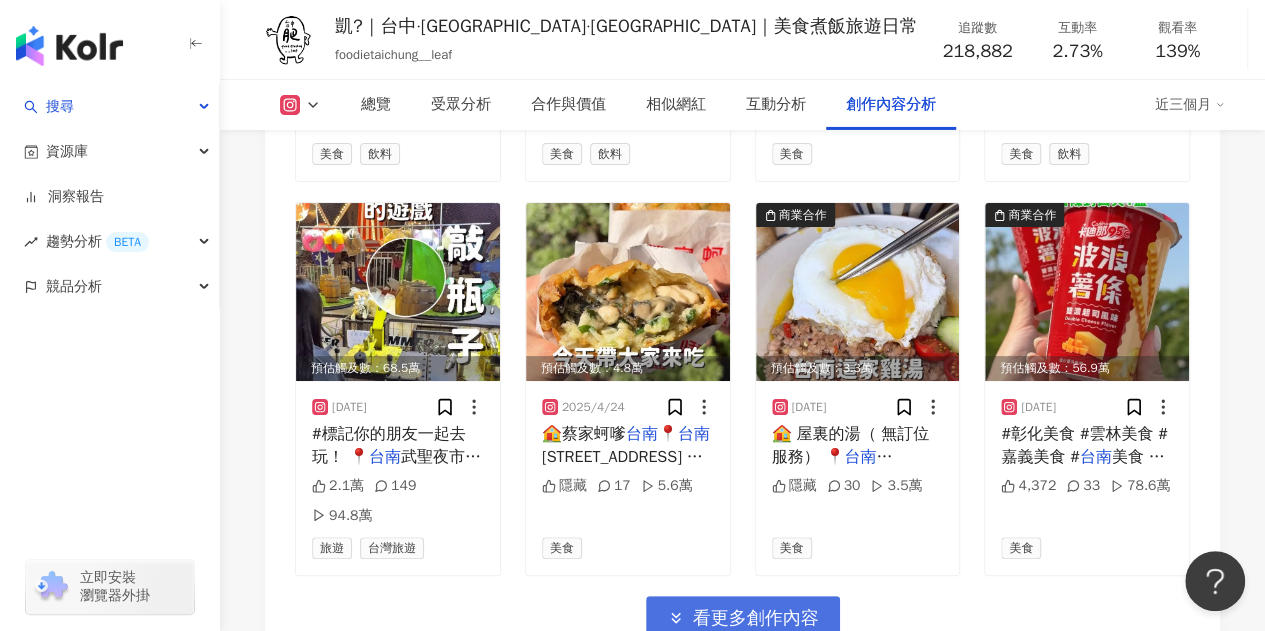 click on "看更多創作內容" at bounding box center (743, 618) 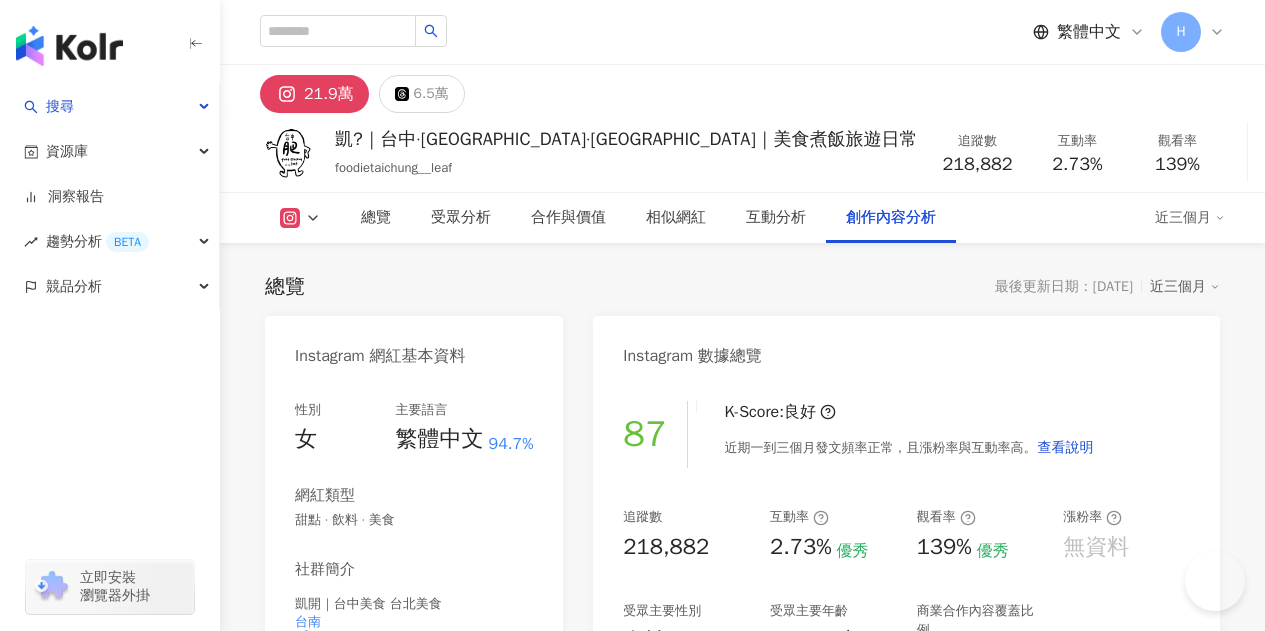 scroll, scrollTop: 7216, scrollLeft: 0, axis: vertical 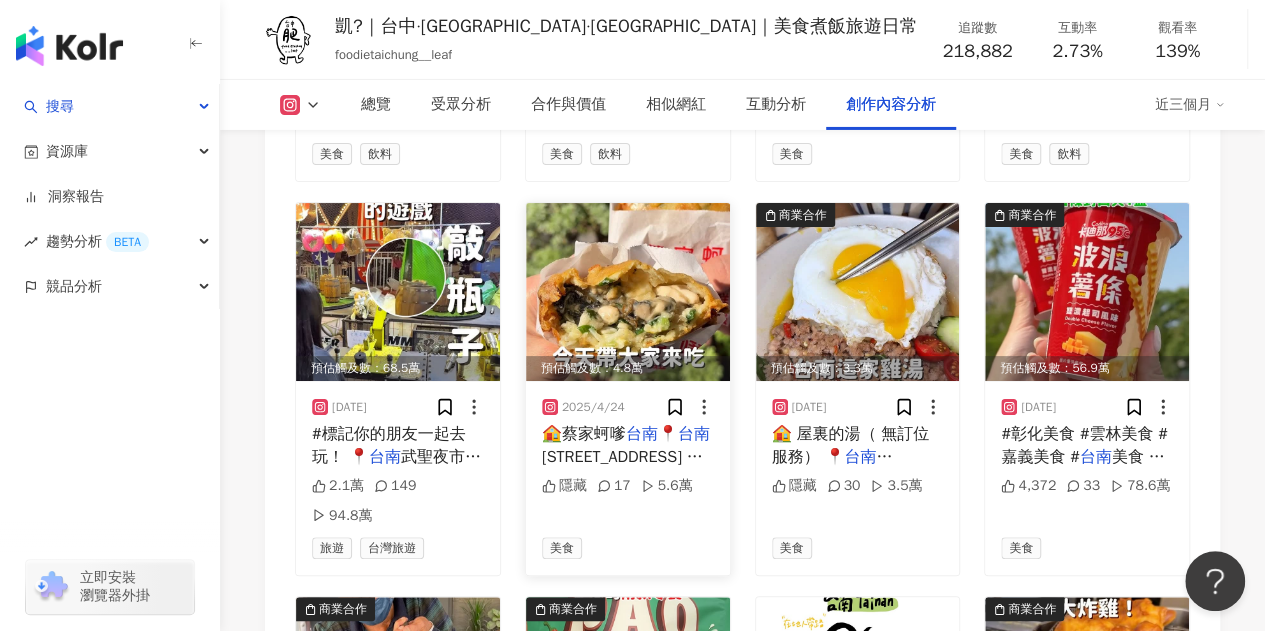 click at bounding box center (628, 292) 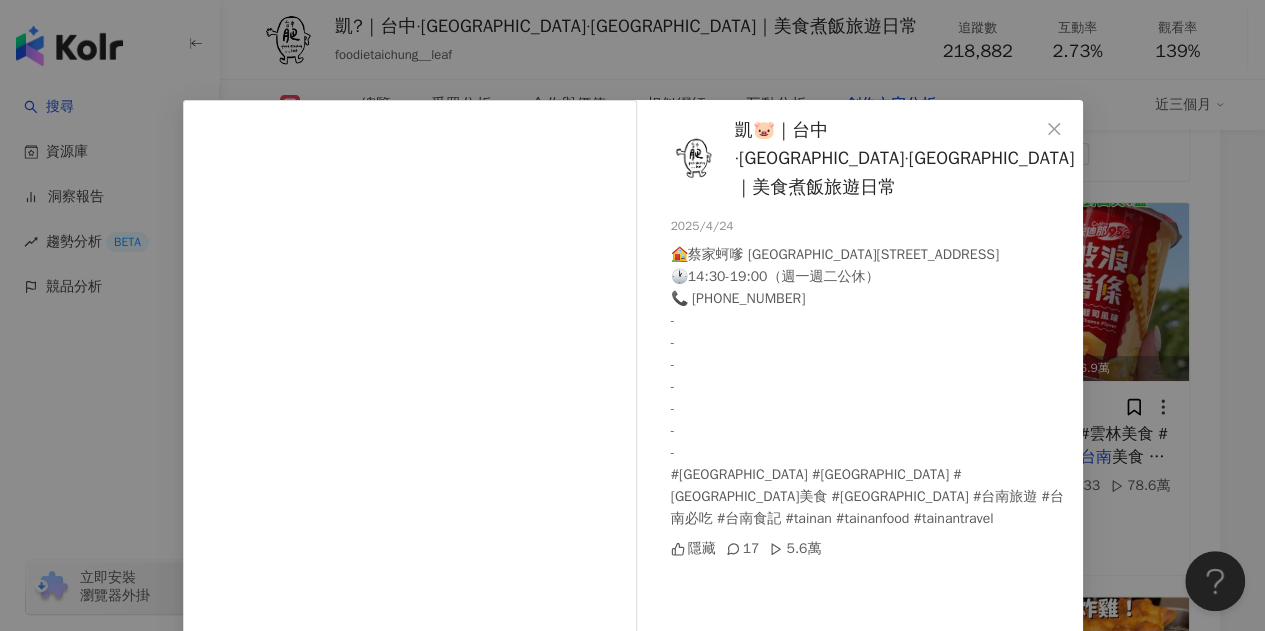scroll, scrollTop: 46, scrollLeft: 0, axis: vertical 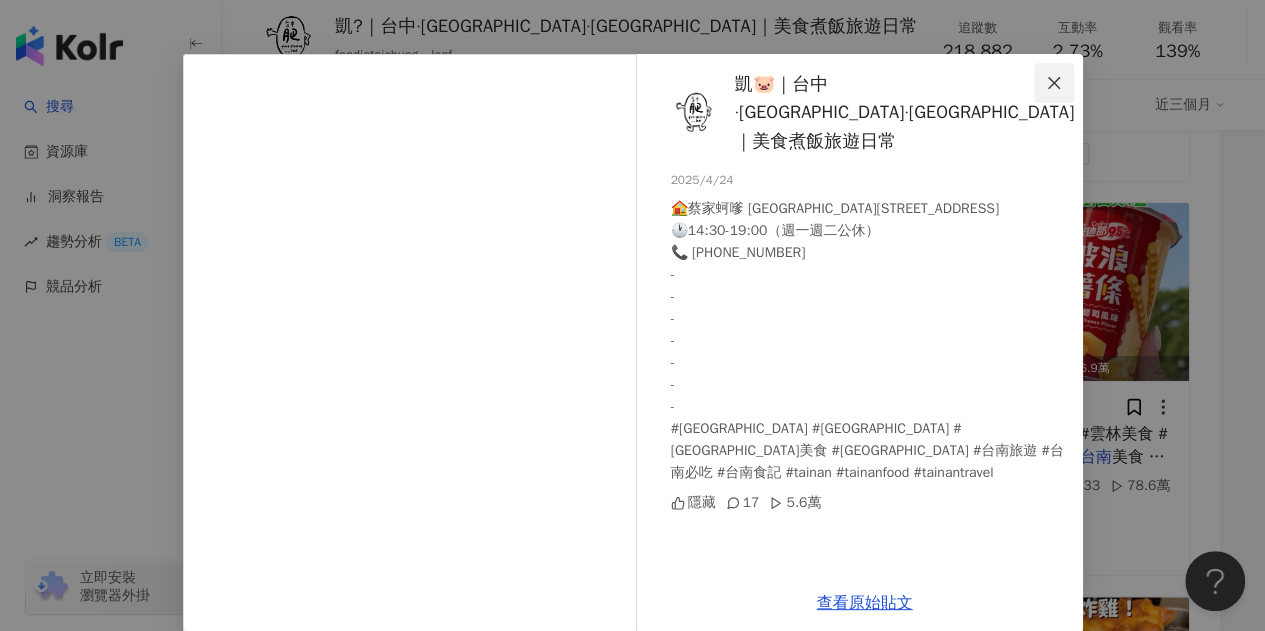 click 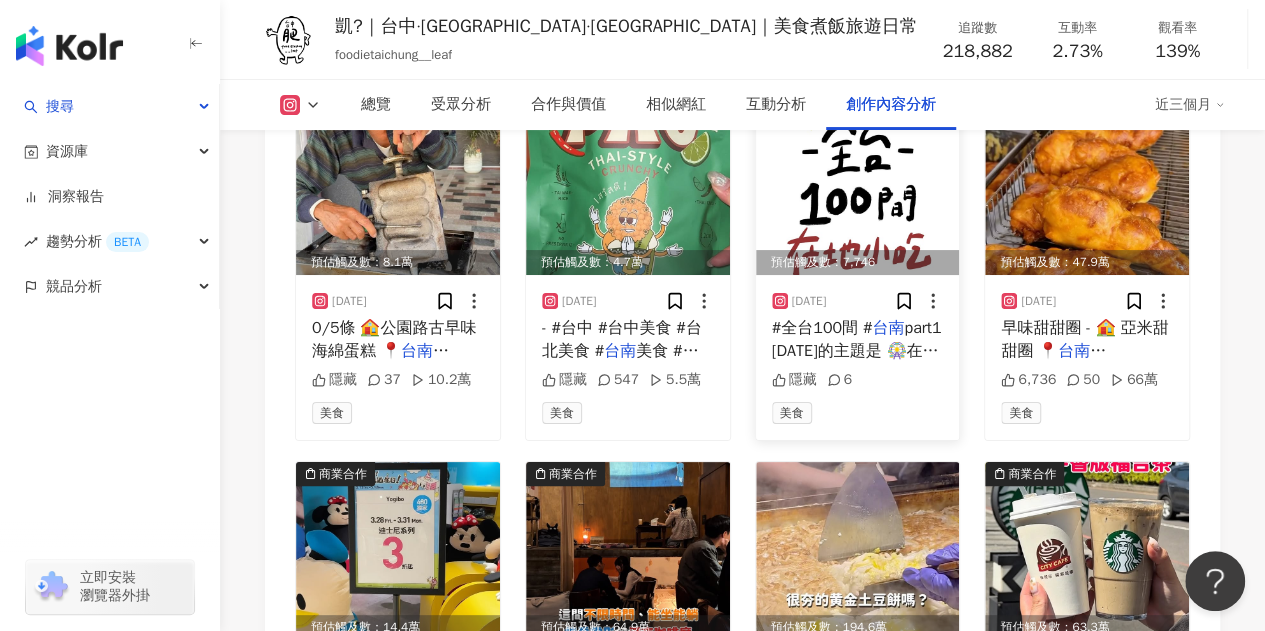 scroll, scrollTop: 7816, scrollLeft: 0, axis: vertical 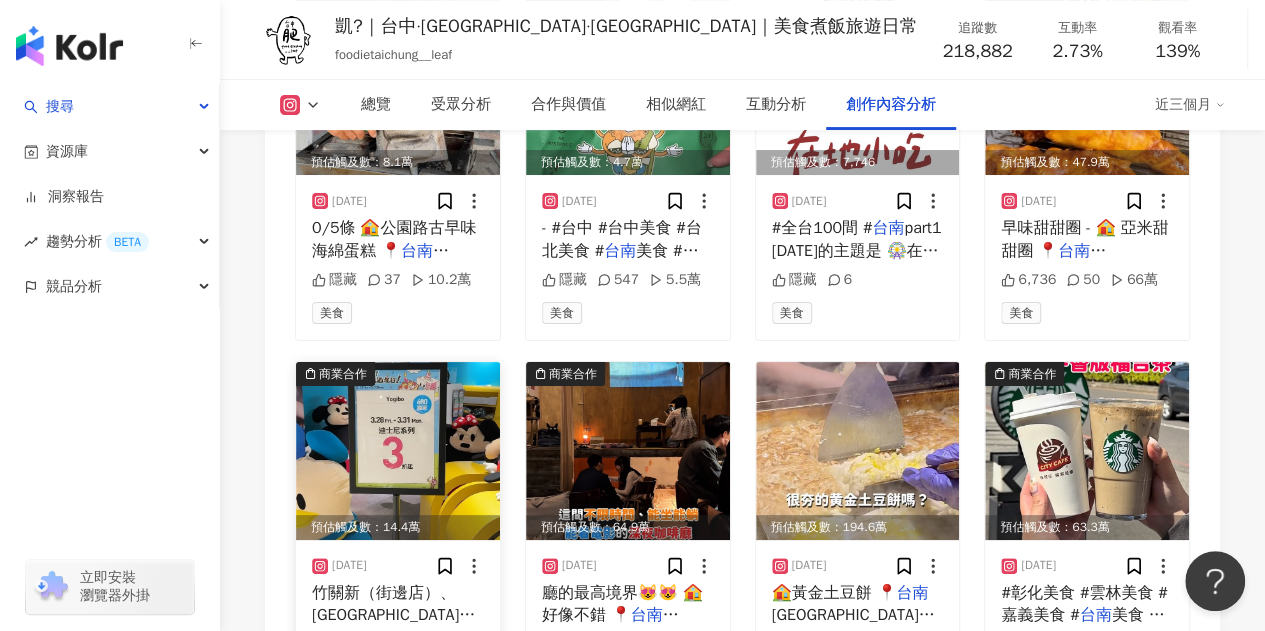 click at bounding box center (398, 451) 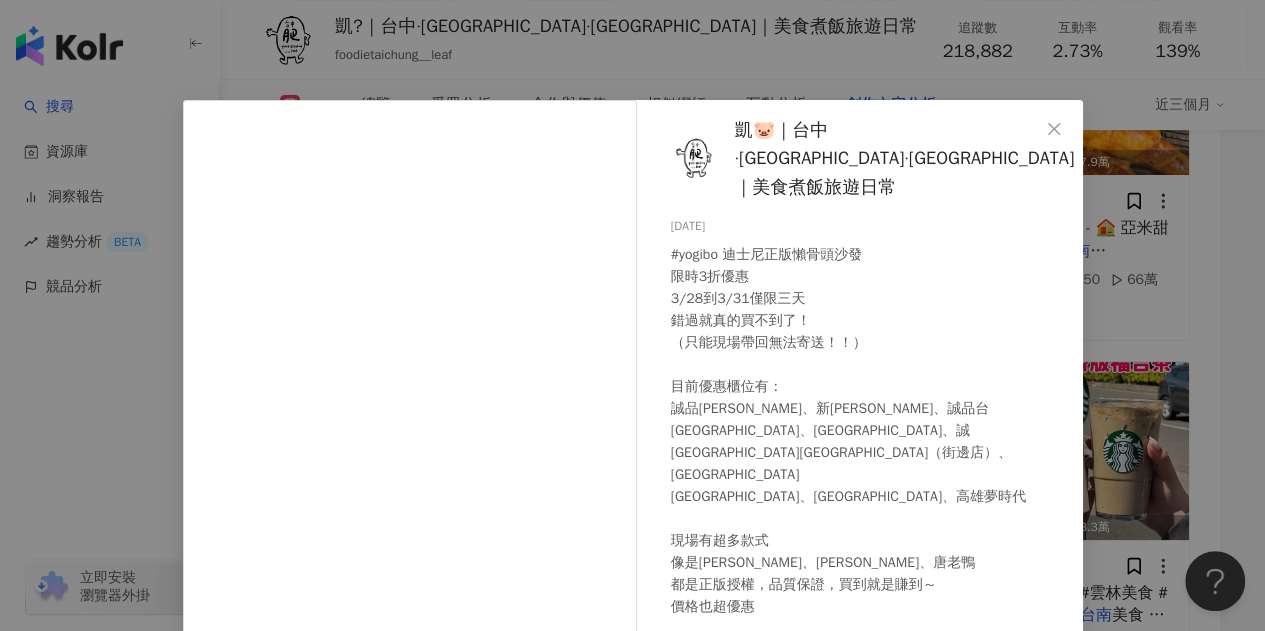 scroll, scrollTop: 46, scrollLeft: 0, axis: vertical 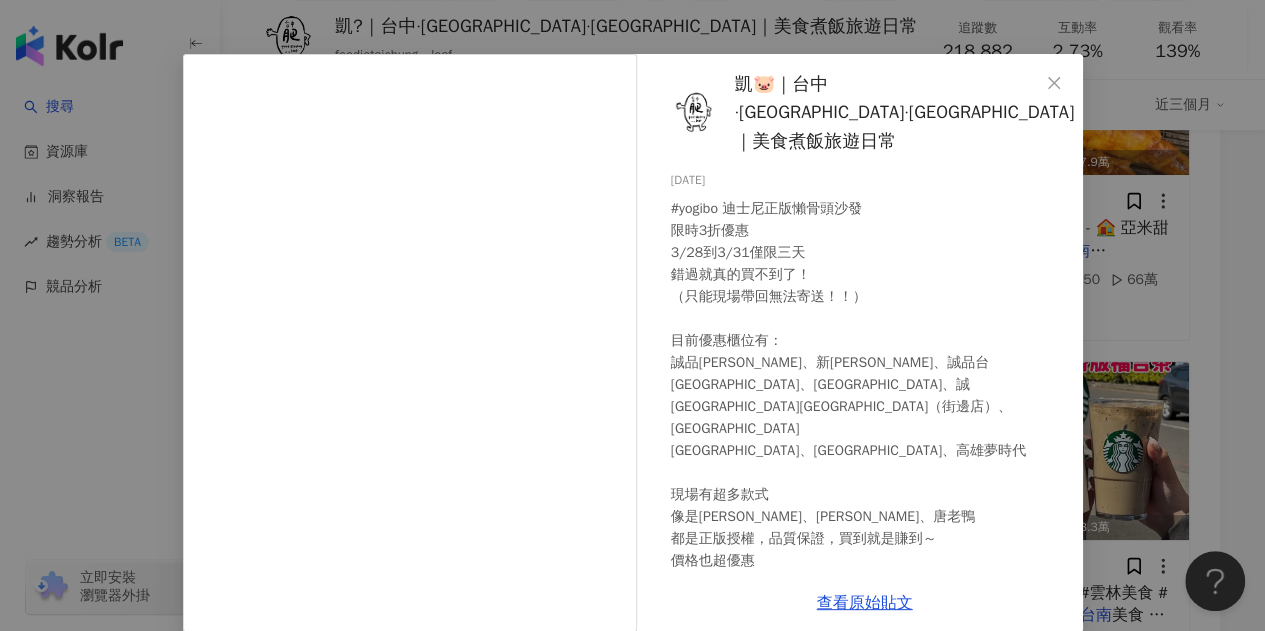 click on "凱🐷｜台中·中壢·宜蘭｜美食煮飯旅遊日常 2025/3/29 #yogibo 迪士尼正版懶骨頭沙發
限時3折優惠
3/28到3/31僅限三天
錯過就真的買不到了！
（只能現場帶回無法寄送！！）
目前優惠櫃位有：
誠品南西、新莊宏匯、誠品台茂
中壢大江、新竹巨城、誠品竹北
新竹關新（街邊店）、台中lalaport
台南南紡、高雄巨蛋、高雄夢時代
現場有超多款式
像是米奇、米妮、唐老鴨
都是正版授權，品質保證，買到就是賺到～
價格也超優惠
每款都能現場體驗，真的一坐下去就不想起來
包覆感超級舒服，圖案又超可愛
迪士尼粉絲真的會失心瘋！
快閃店就在台中誠品480三樓
週末剛好來走走逛逛
帶回家一個超可愛又實用的正版懶骨頭沙發！
-
-
-
-
-
#台中 #台中誠品480 #yogibo #懶骨頭 #台中優惠 #台中快閃店 #台北 #新北 #新竹 #台南 #高雄 2,256 31 19萬" at bounding box center [865, 314] 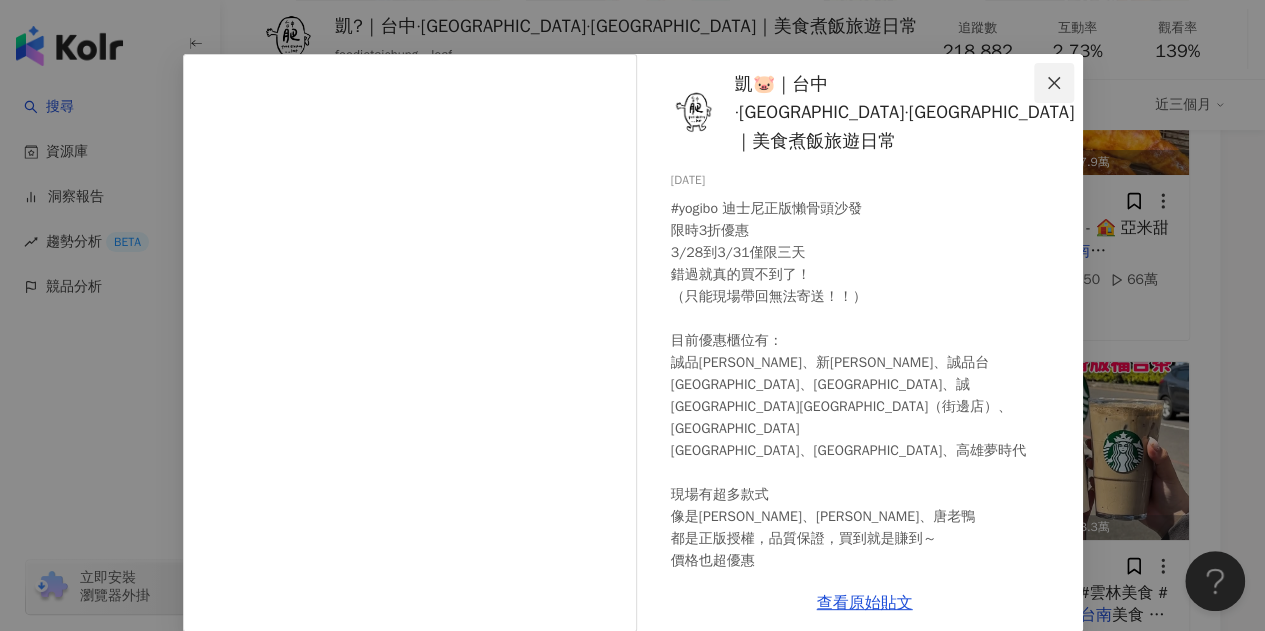 click at bounding box center [1054, 83] 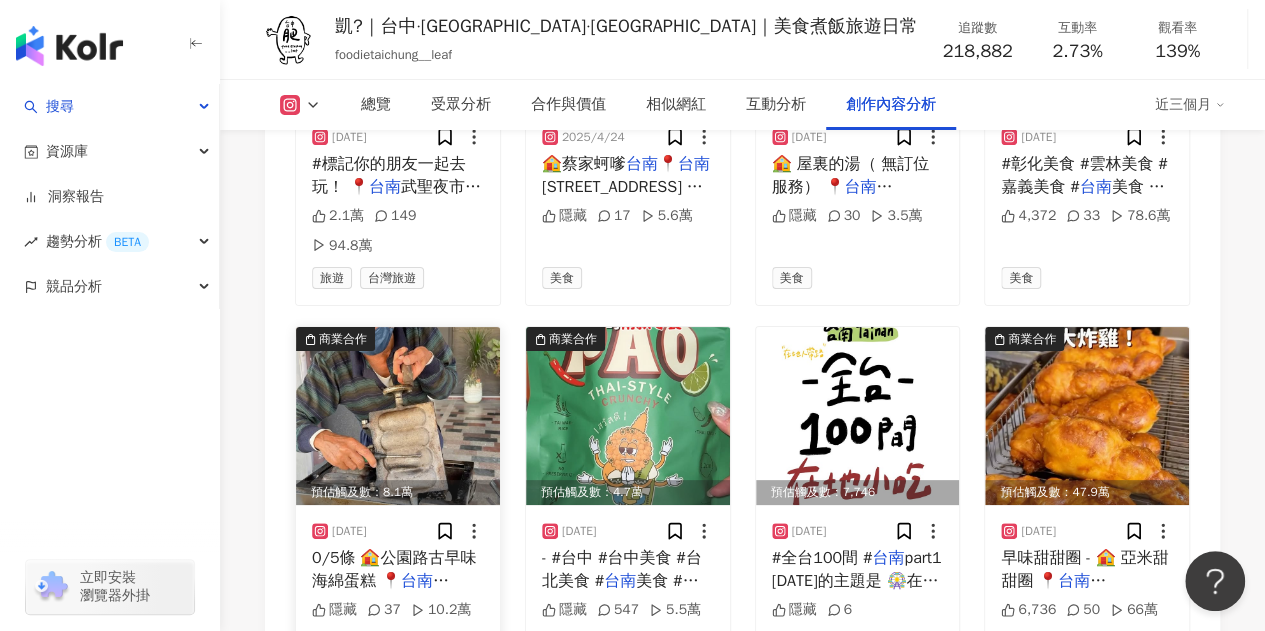 scroll, scrollTop: 7416, scrollLeft: 0, axis: vertical 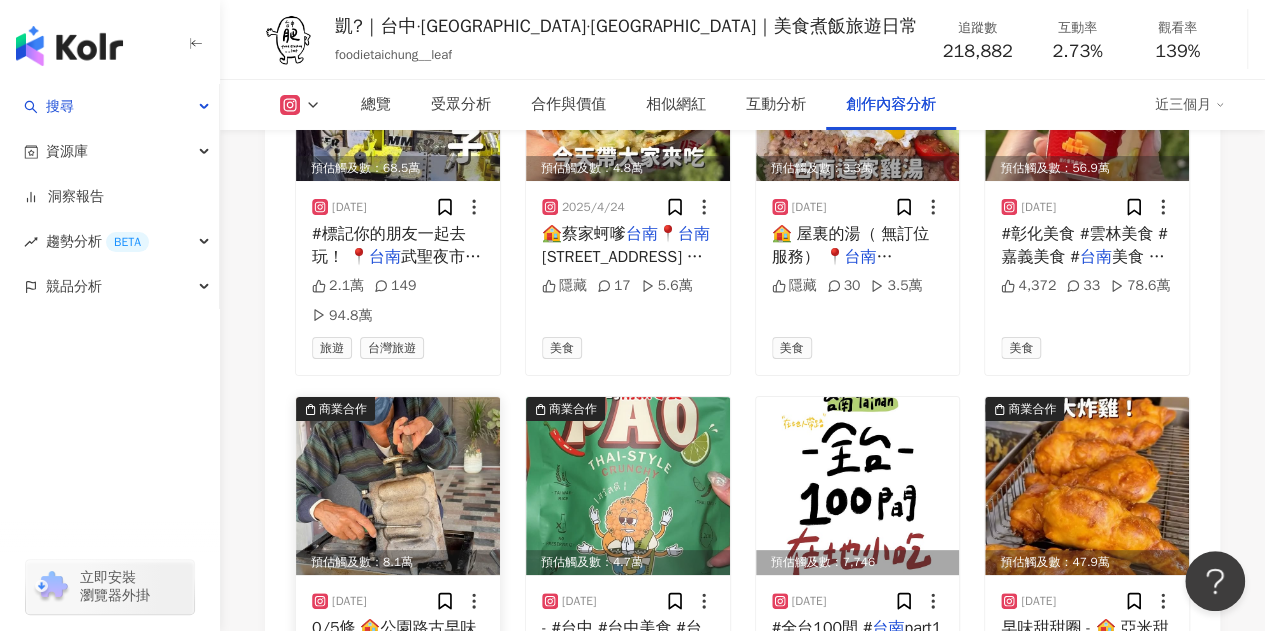 click at bounding box center (398, 486) 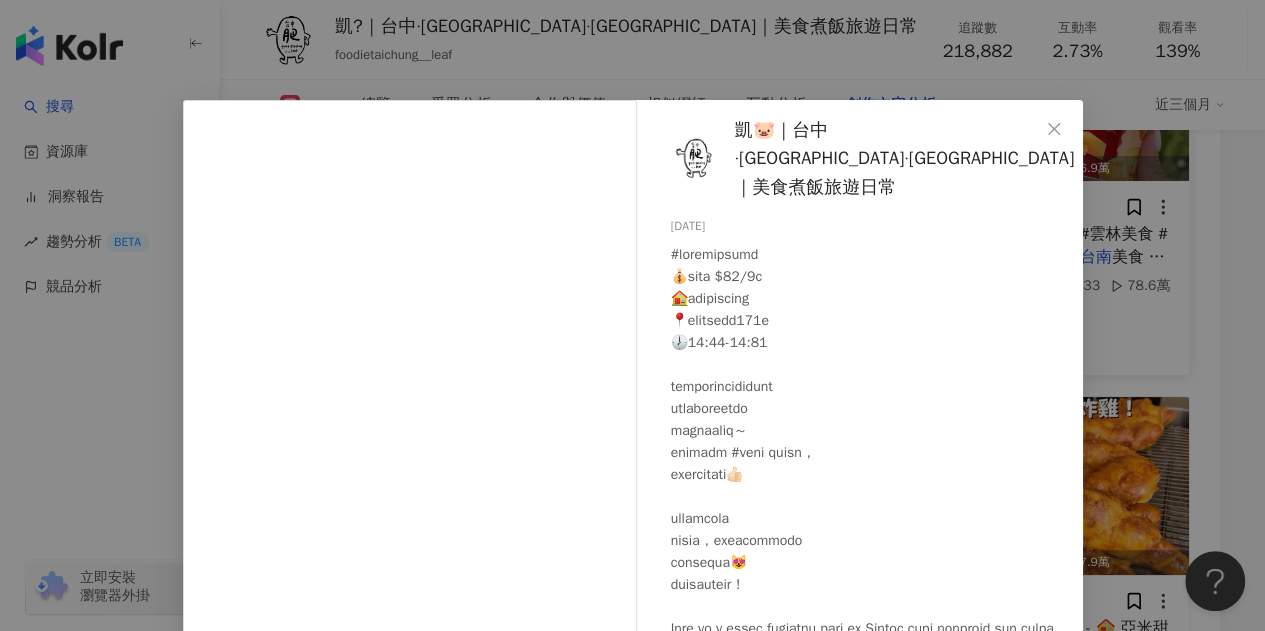 drag, startPoint x: 1038, startPoint y: 126, endPoint x: 991, endPoint y: 150, distance: 52.773098 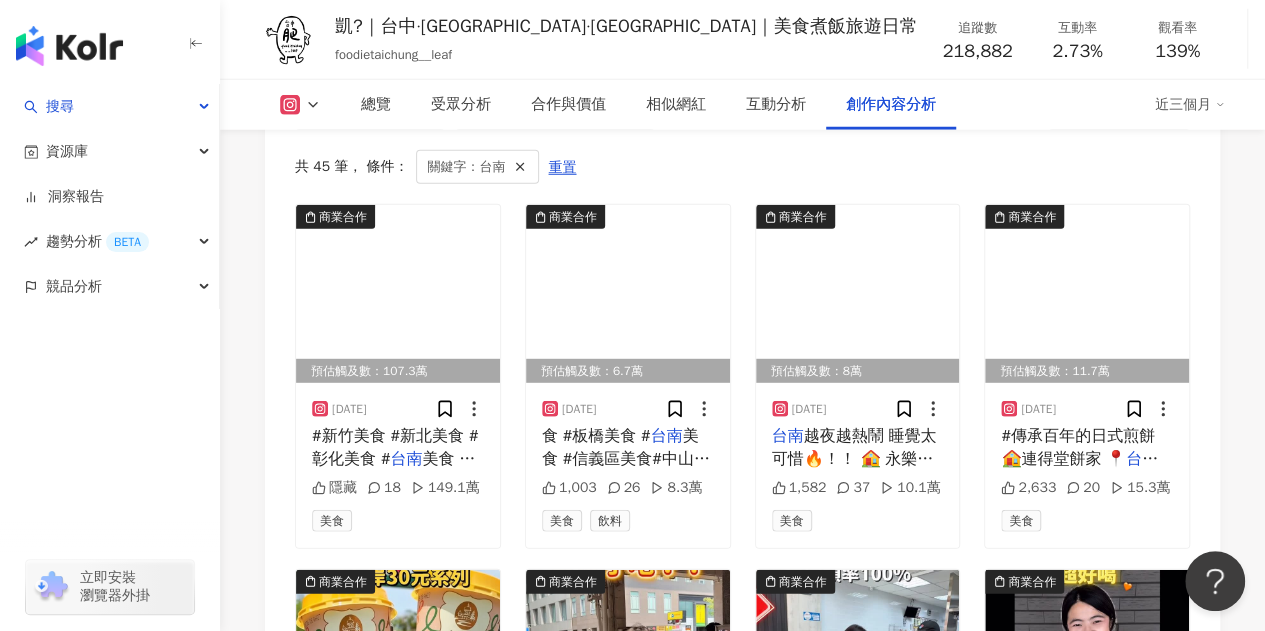 scroll, scrollTop: 6516, scrollLeft: 0, axis: vertical 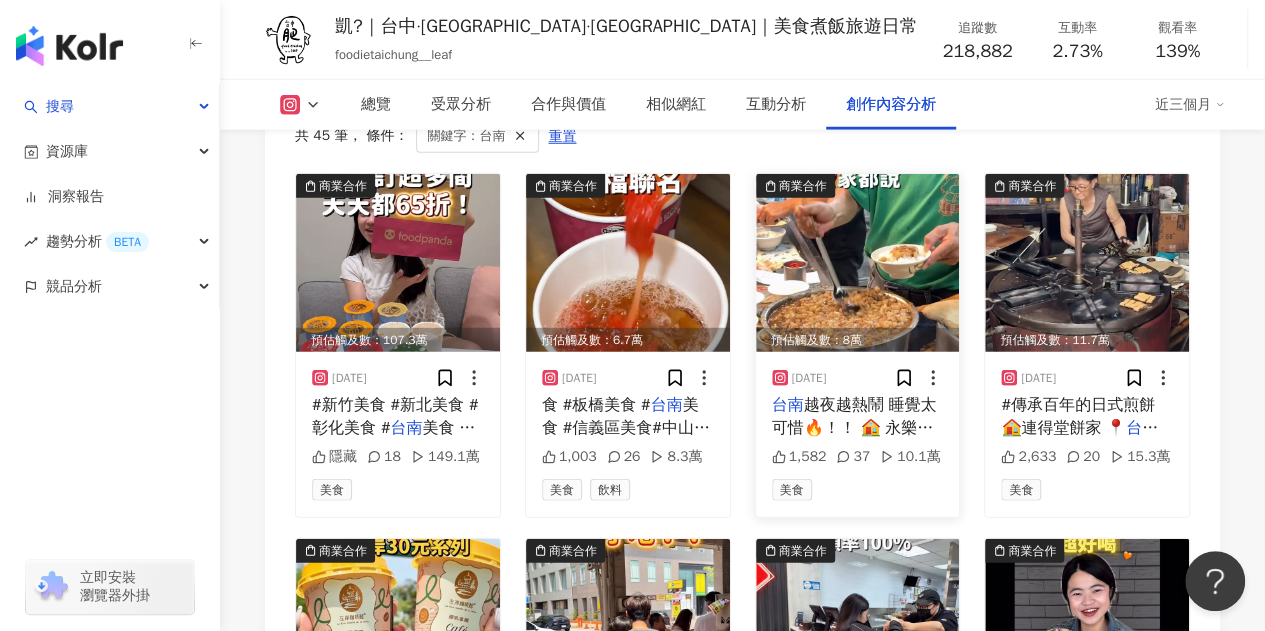 click at bounding box center (858, 263) 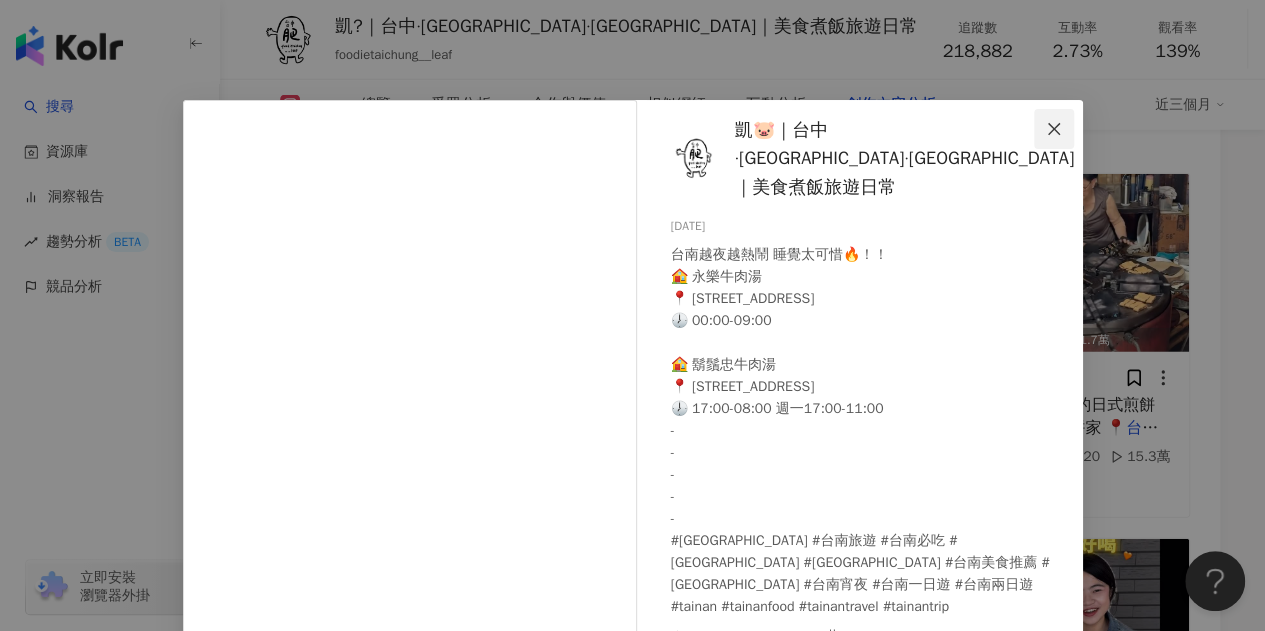 click 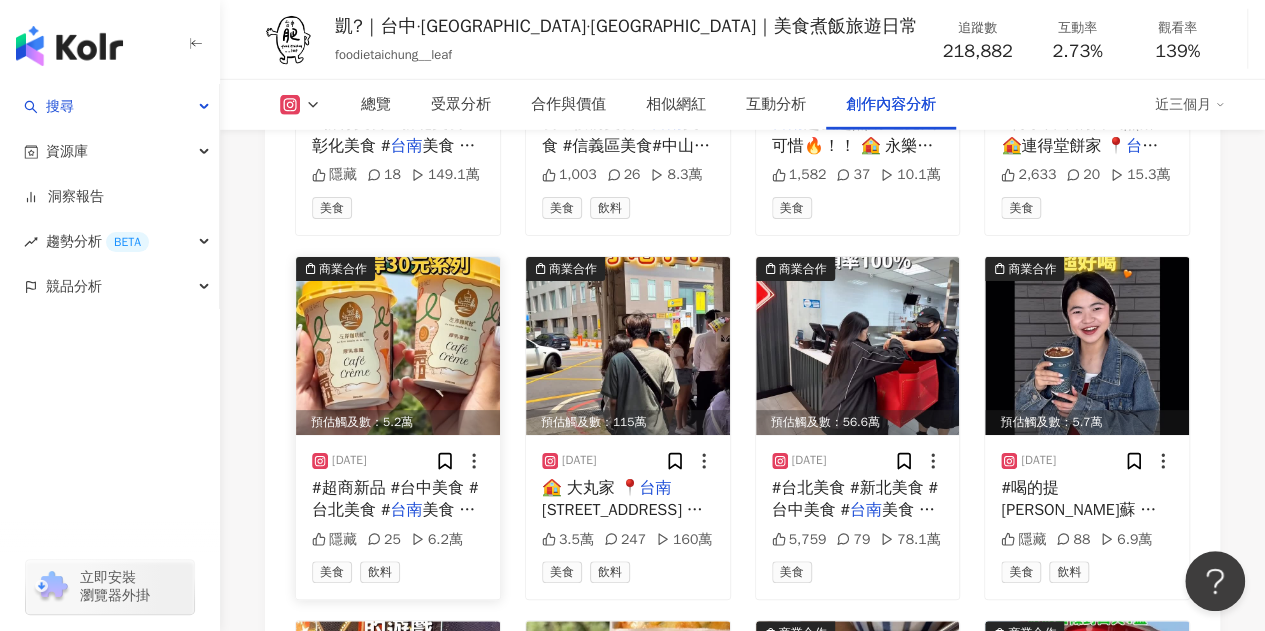 scroll, scrollTop: 6816, scrollLeft: 0, axis: vertical 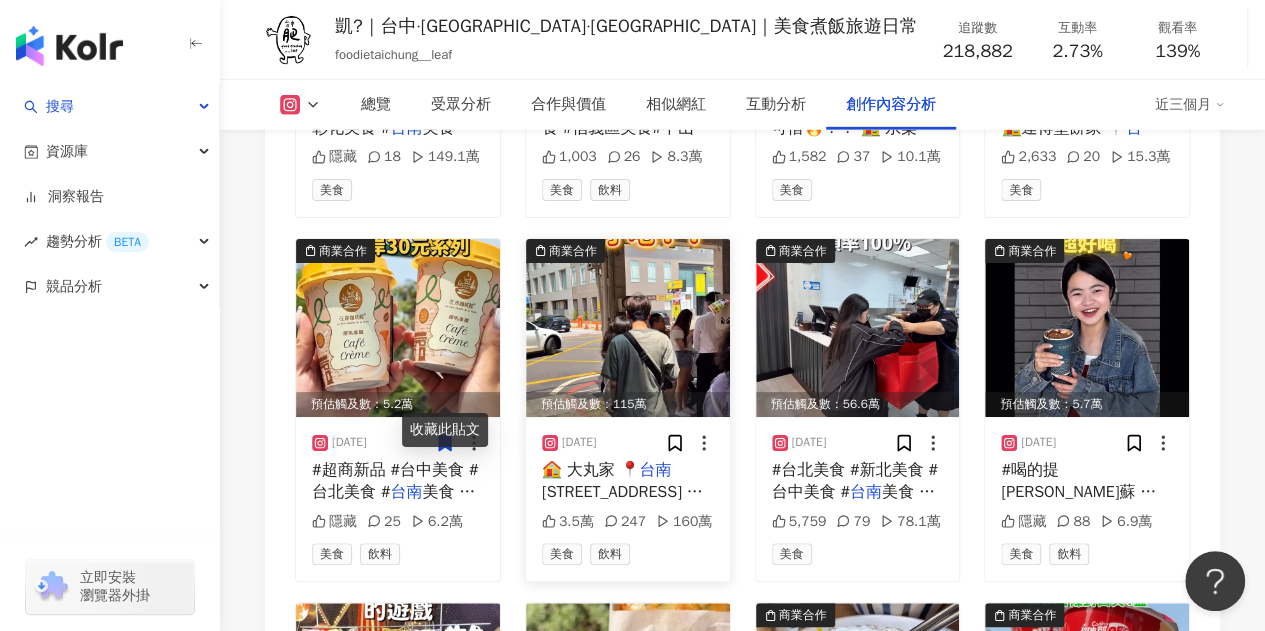 click at bounding box center (628, 328) 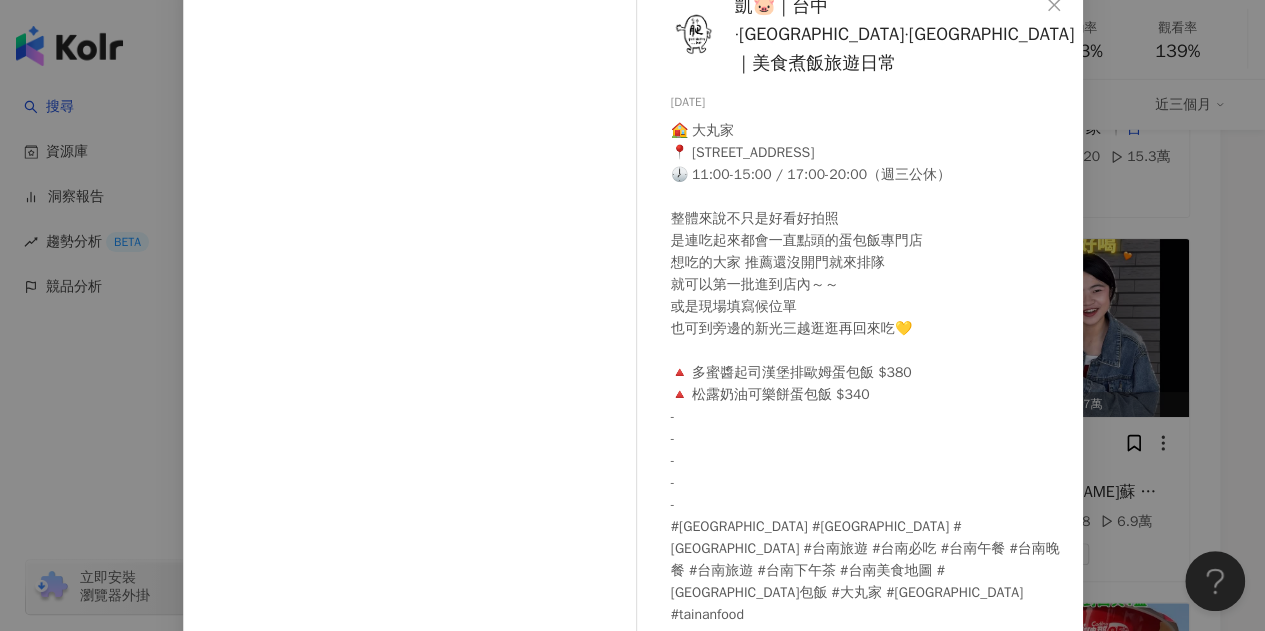 scroll, scrollTop: 0, scrollLeft: 0, axis: both 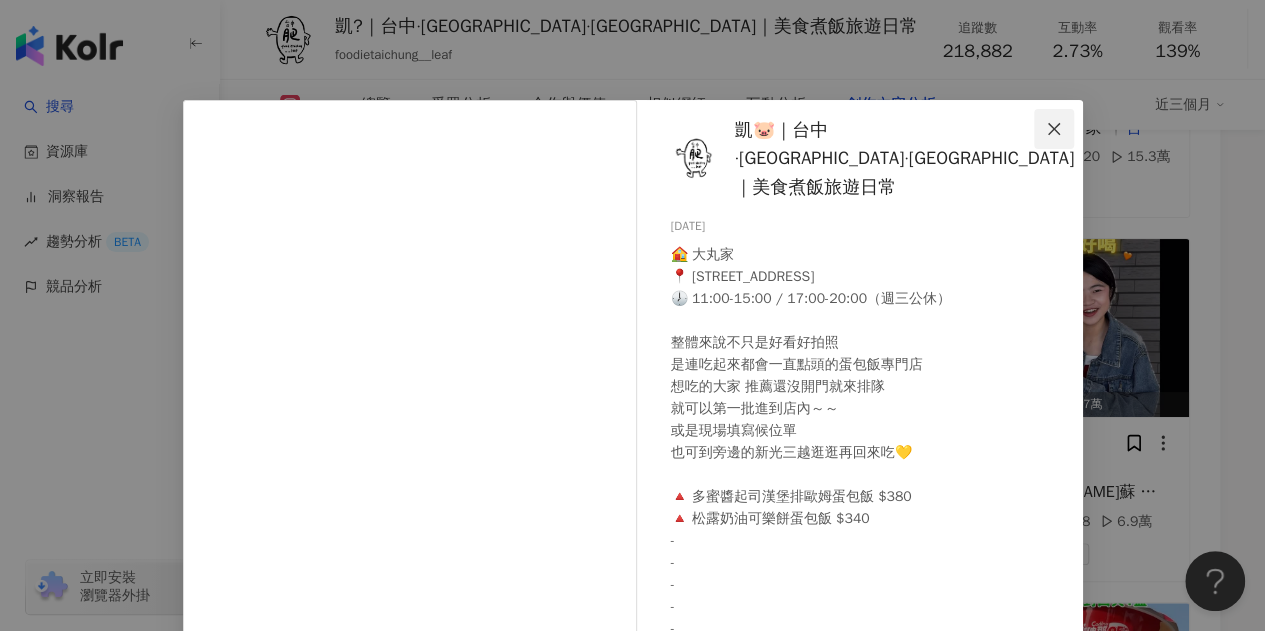 click 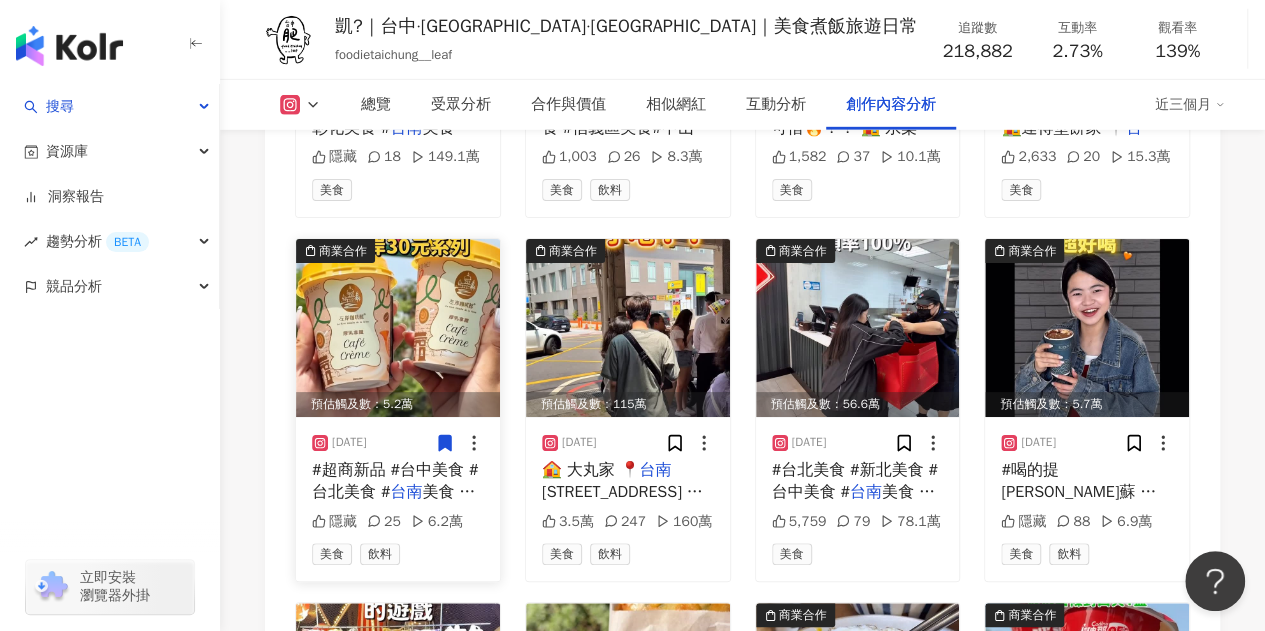 click 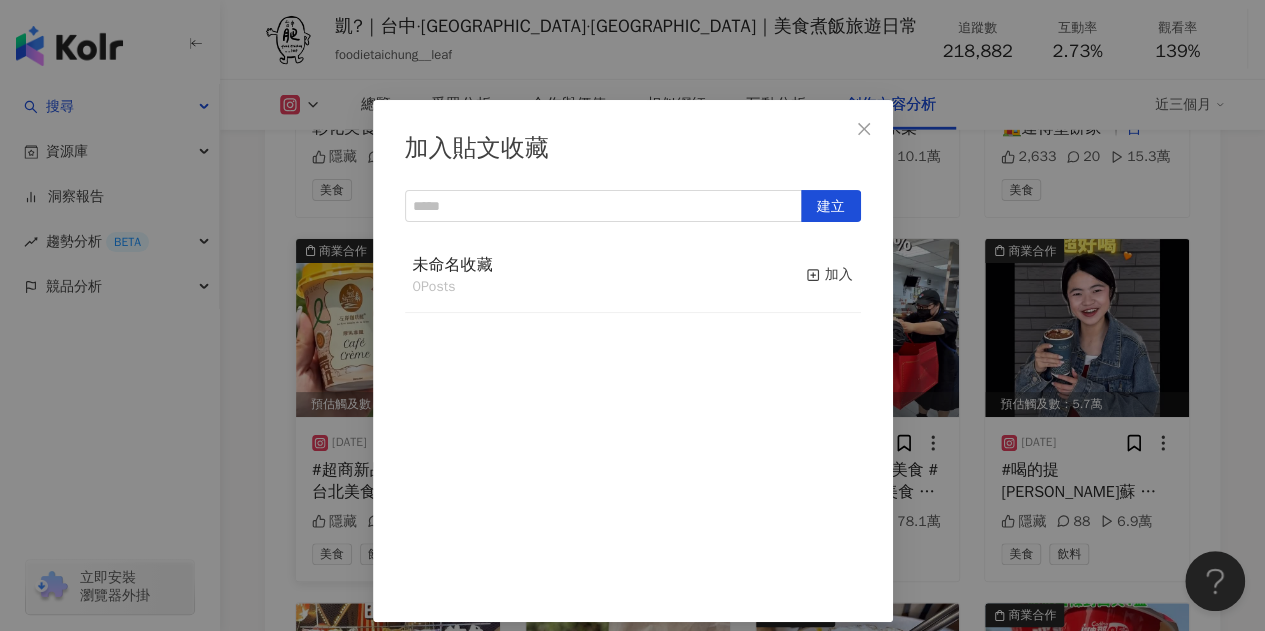 drag, startPoint x: 852, startPoint y: 132, endPoint x: 780, endPoint y: 205, distance: 102.53292 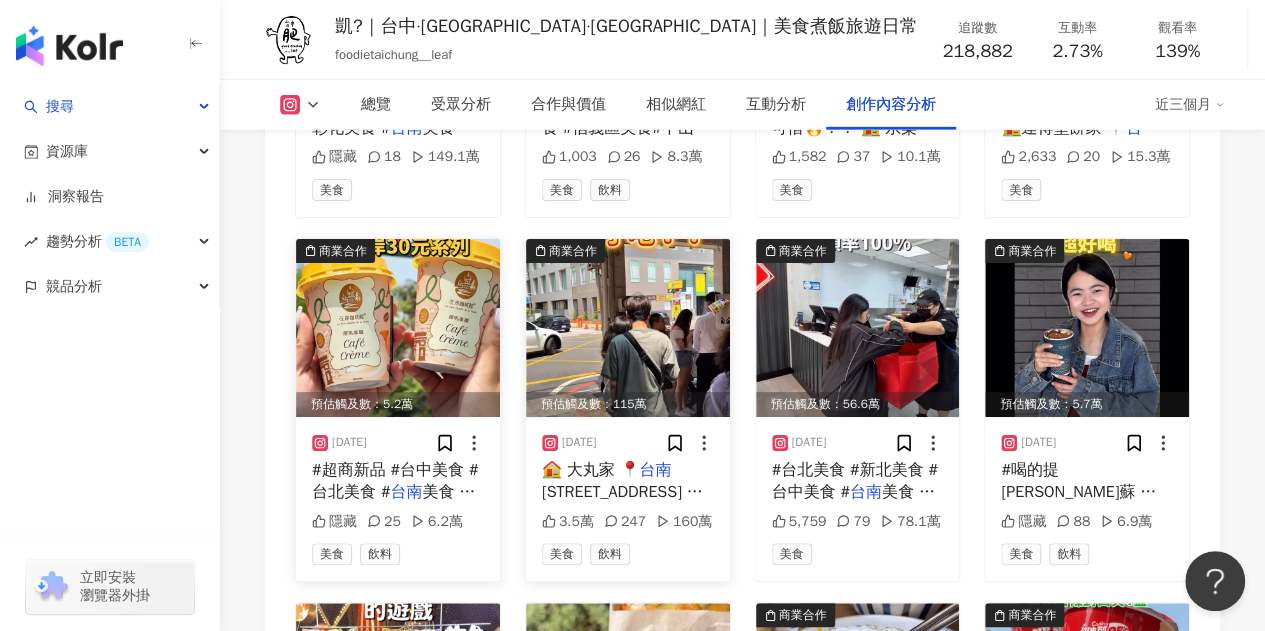 click at bounding box center [628, 328] 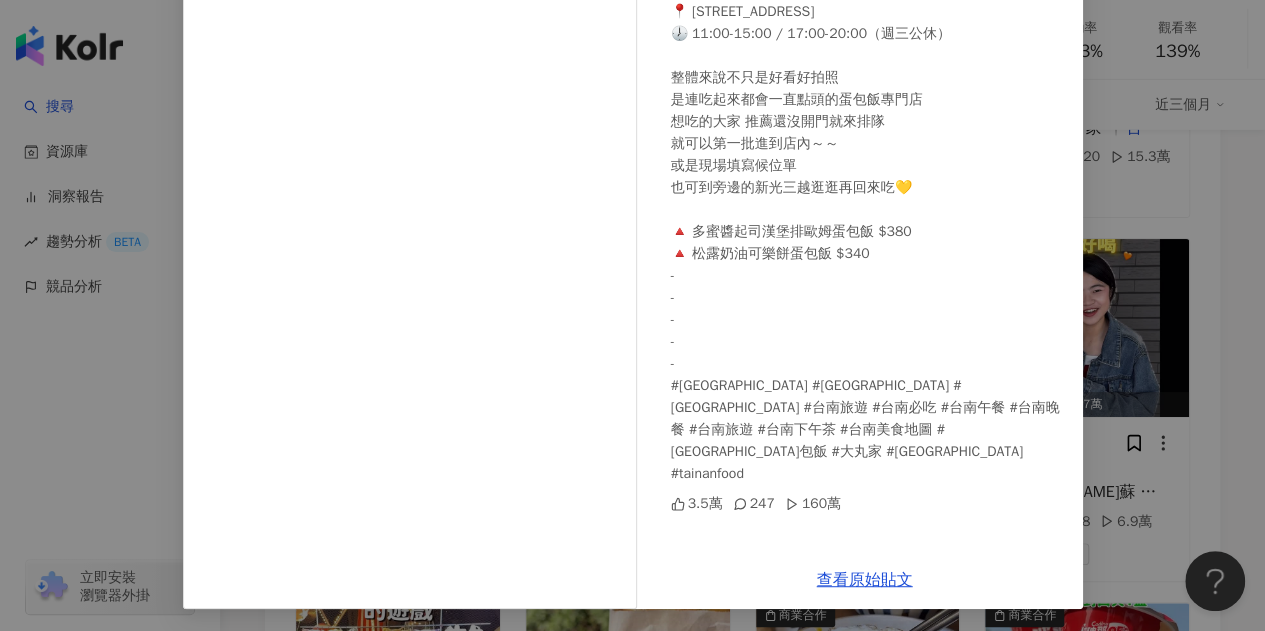 scroll, scrollTop: 266, scrollLeft: 0, axis: vertical 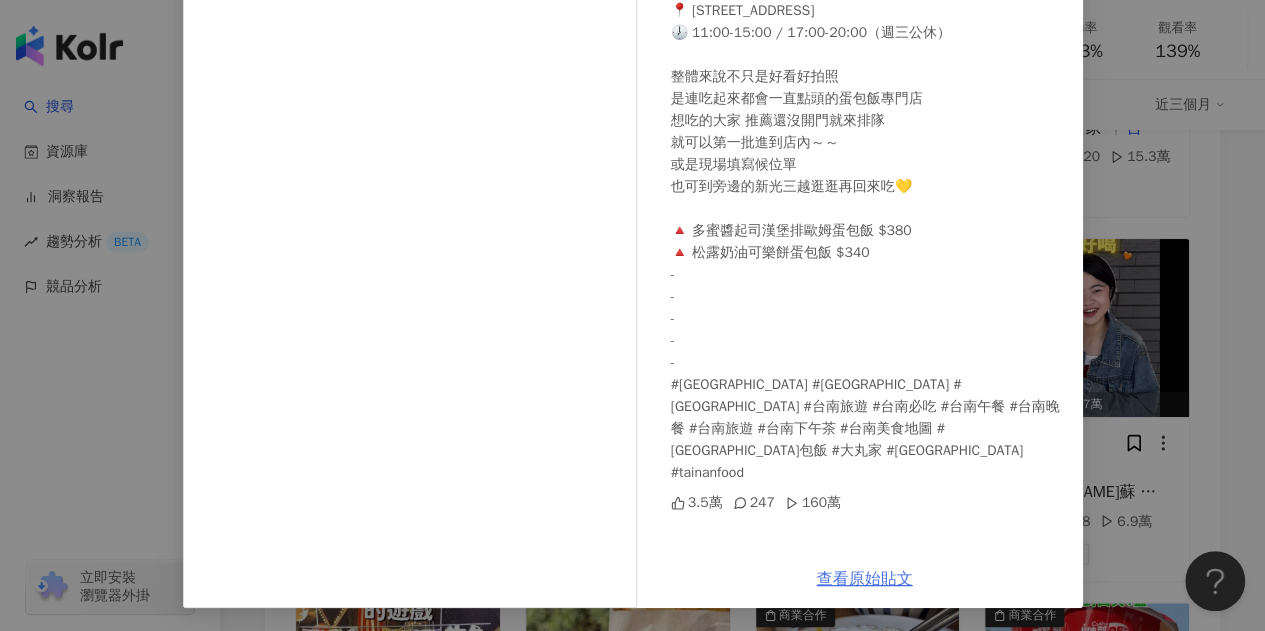 click on "查看原始貼文" at bounding box center [865, 579] 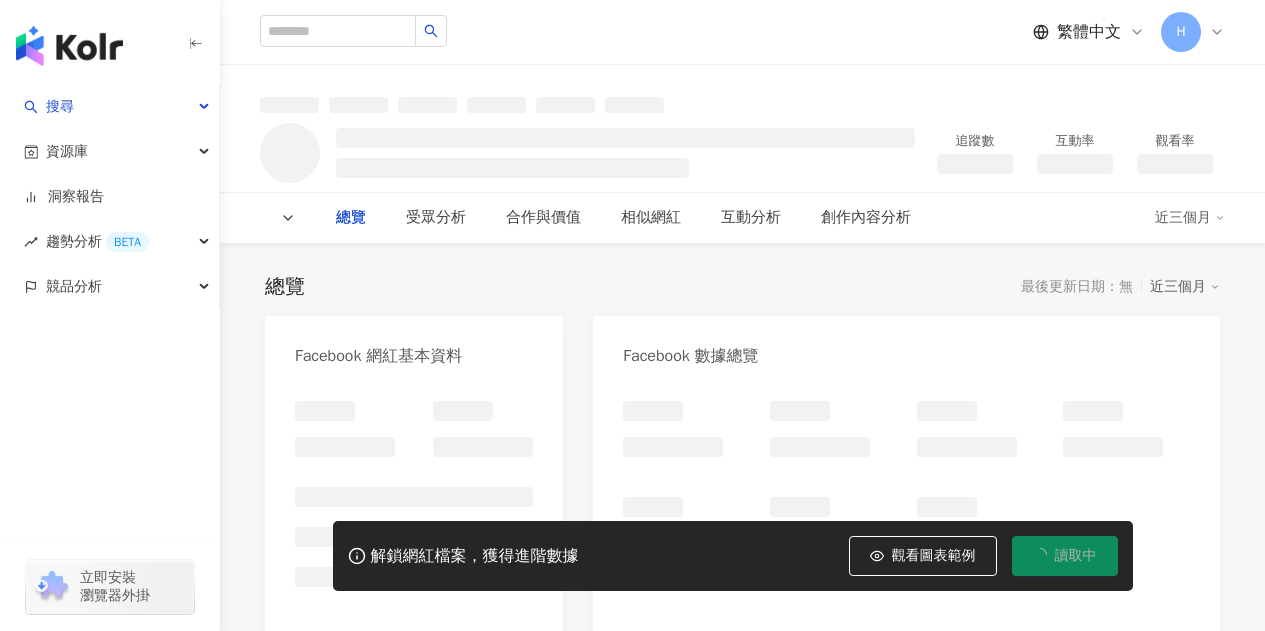 scroll, scrollTop: 0, scrollLeft: 0, axis: both 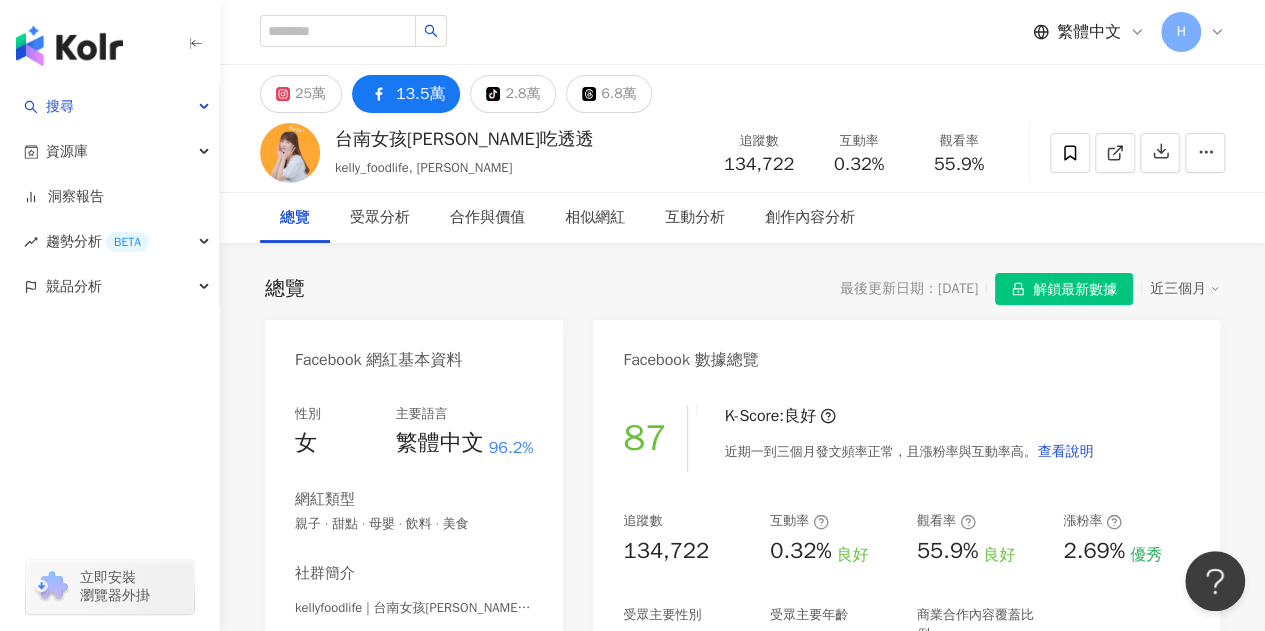click on "解鎖最新數據" at bounding box center [1075, 290] 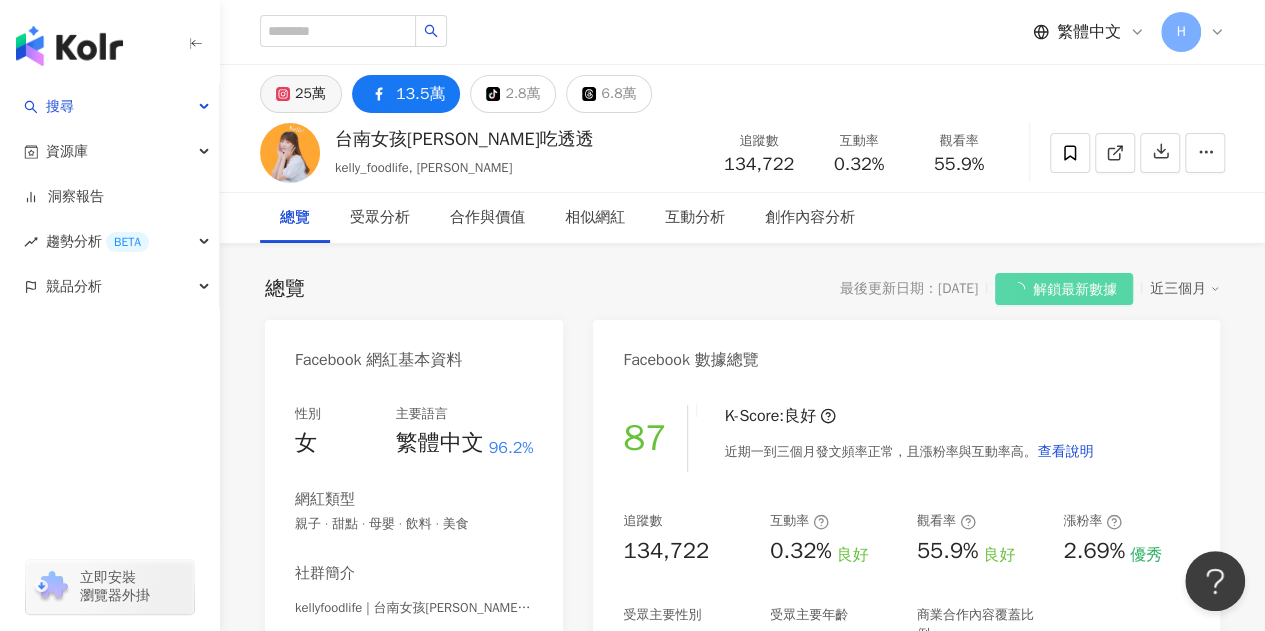 click 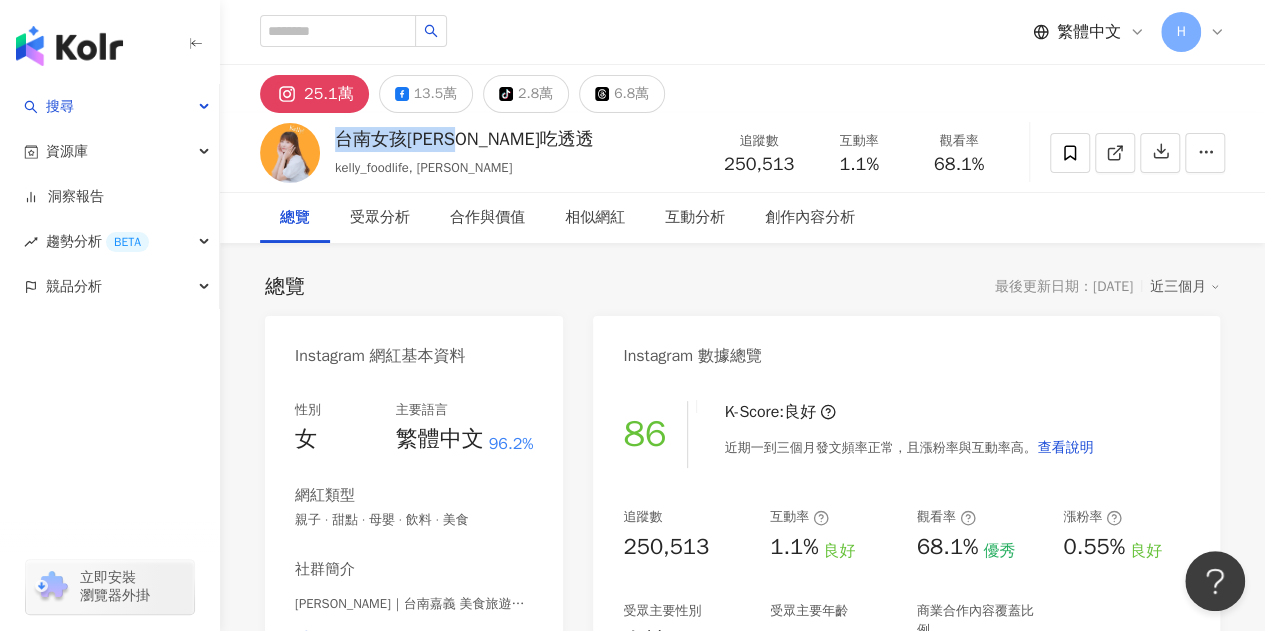 drag, startPoint x: 380, startPoint y: 143, endPoint x: 487, endPoint y: 141, distance: 107.01869 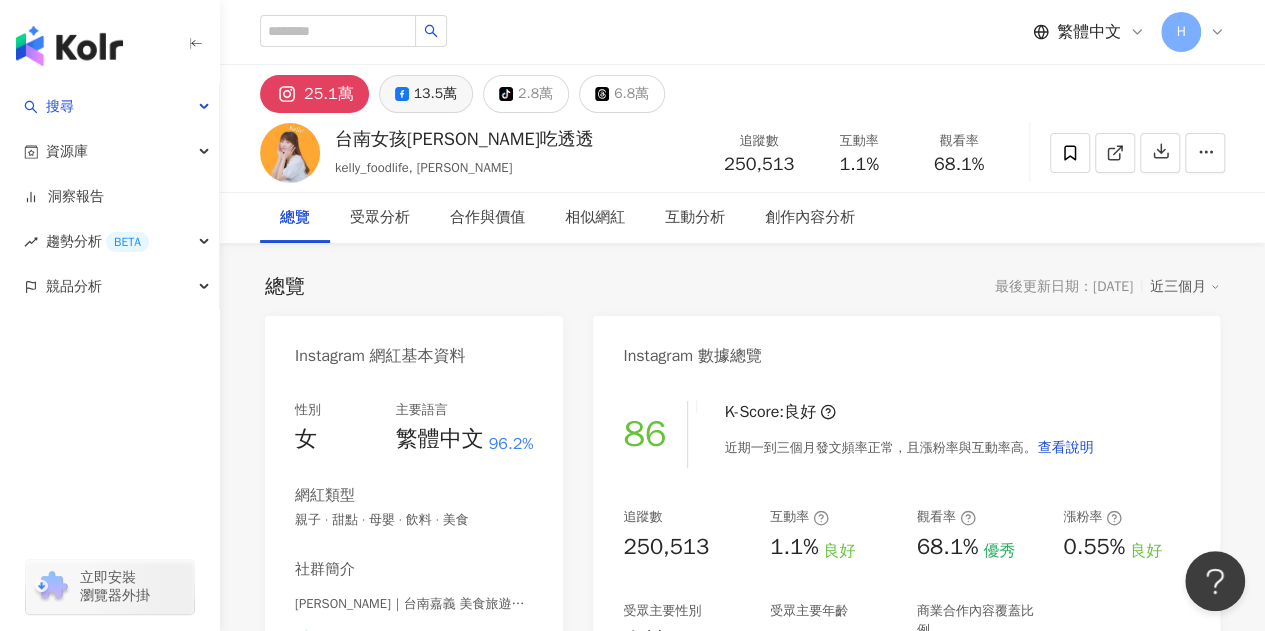 click on "13.5萬" at bounding box center [426, 94] 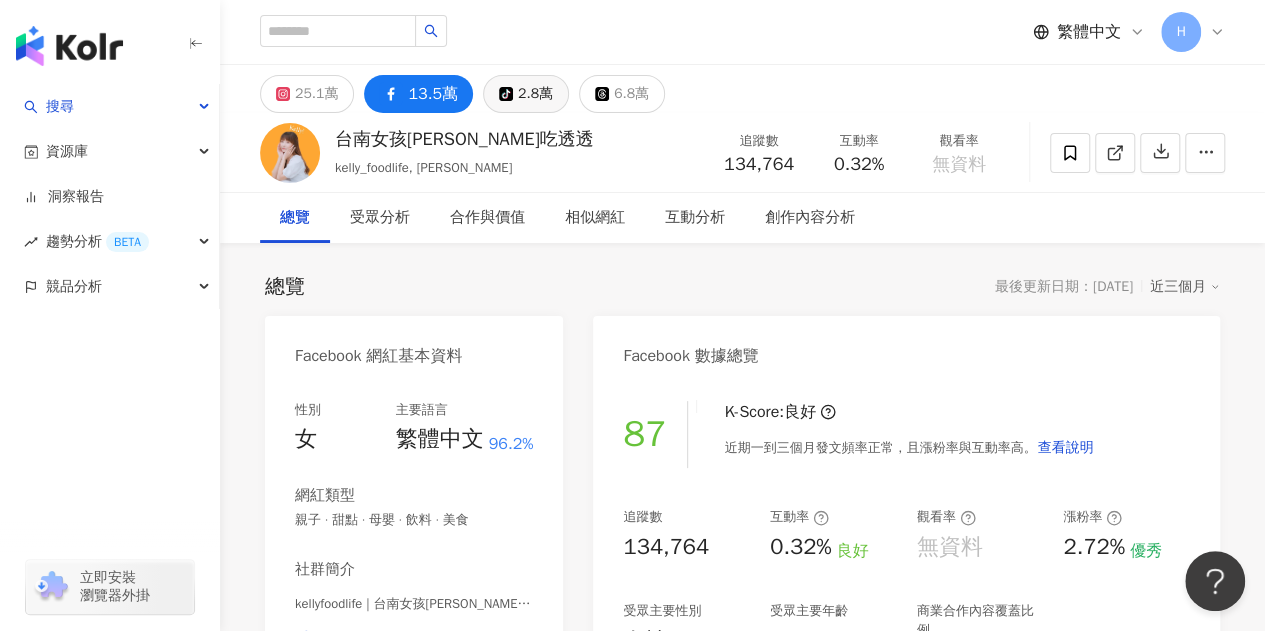click on "tiktok-icon 2.8萬" at bounding box center (526, 94) 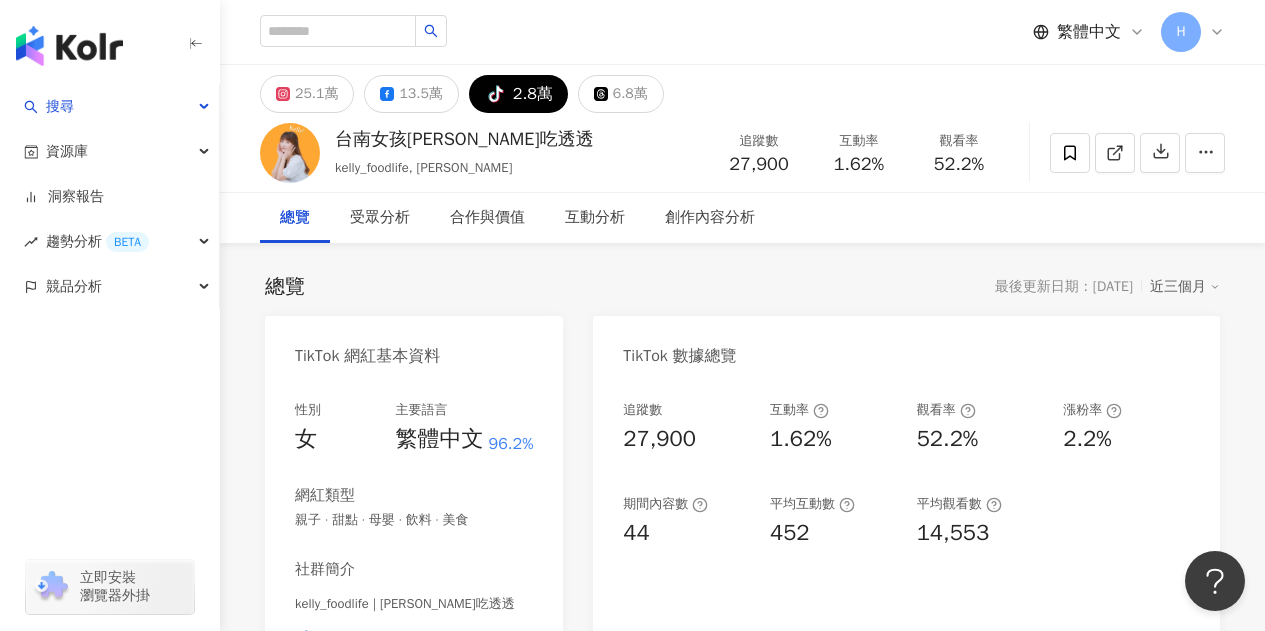 scroll, scrollTop: 0, scrollLeft: 0, axis: both 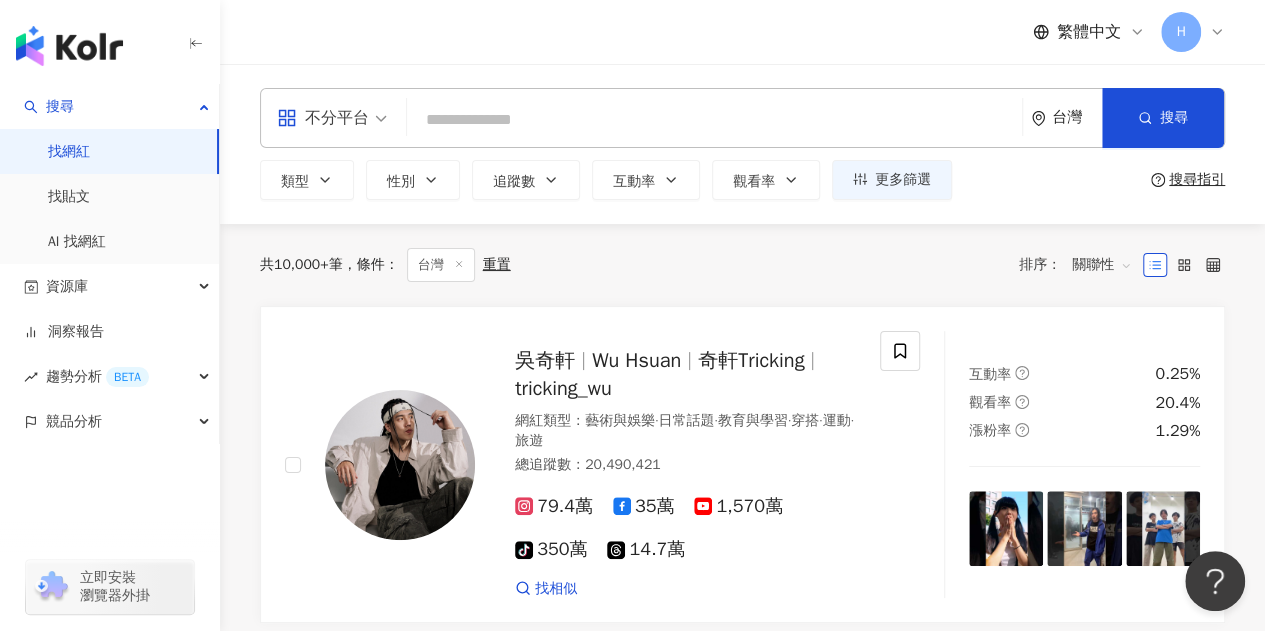 type on "**********" 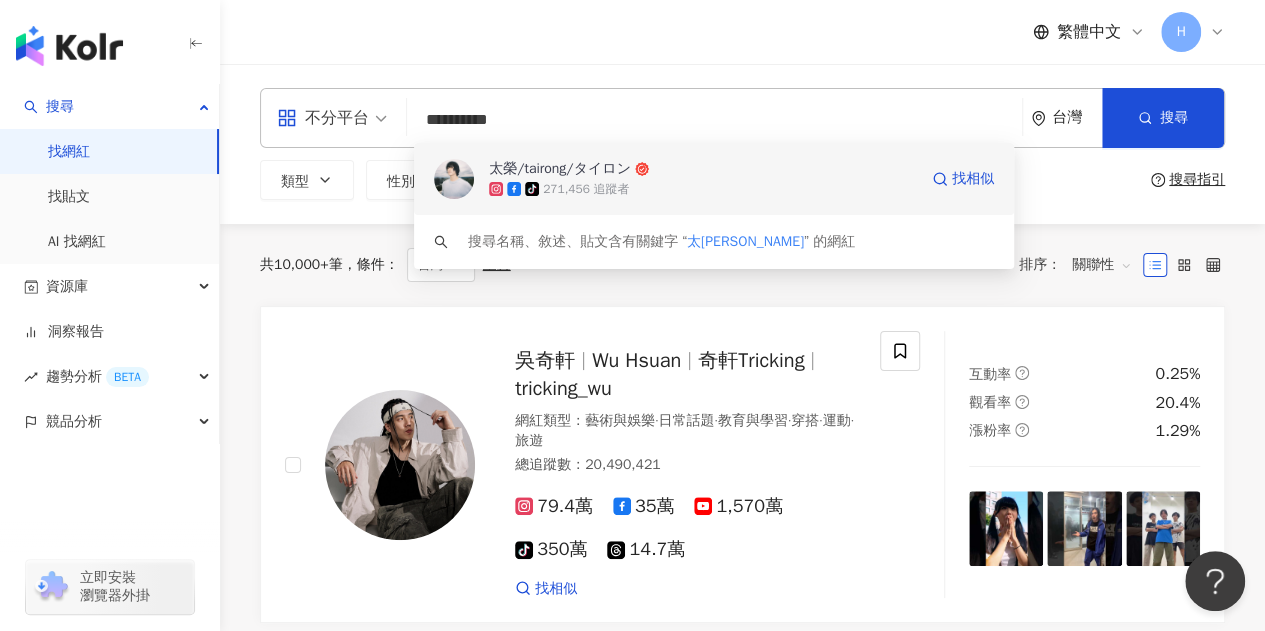 click on "271,456   追蹤者" at bounding box center [586, 189] 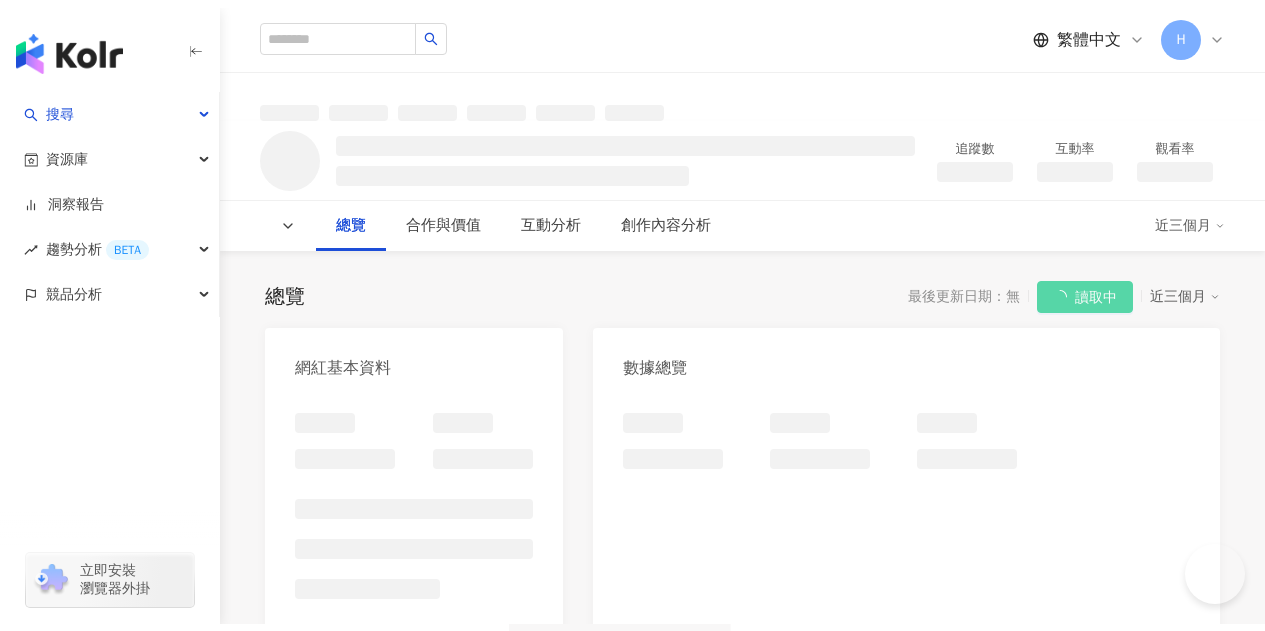scroll, scrollTop: 0, scrollLeft: 0, axis: both 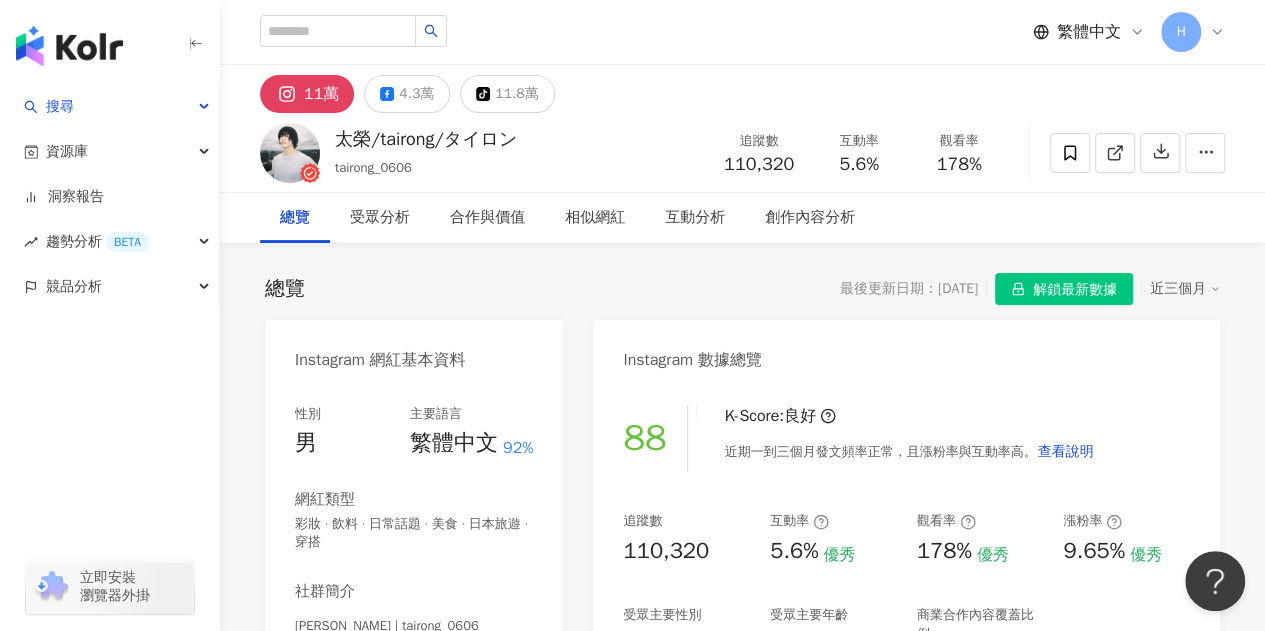 click on "解鎖最新數據" at bounding box center [1075, 290] 